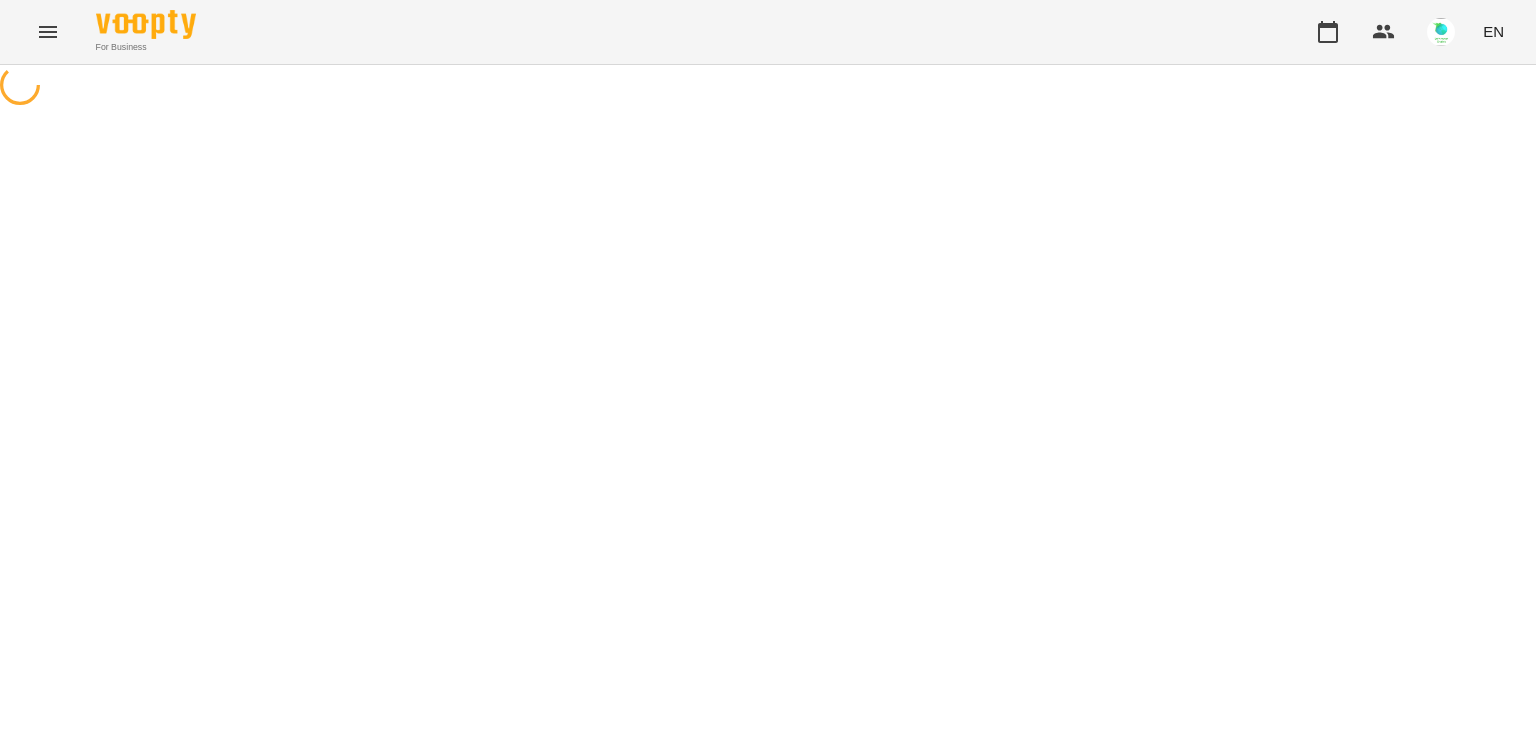 scroll, scrollTop: 0, scrollLeft: 0, axis: both 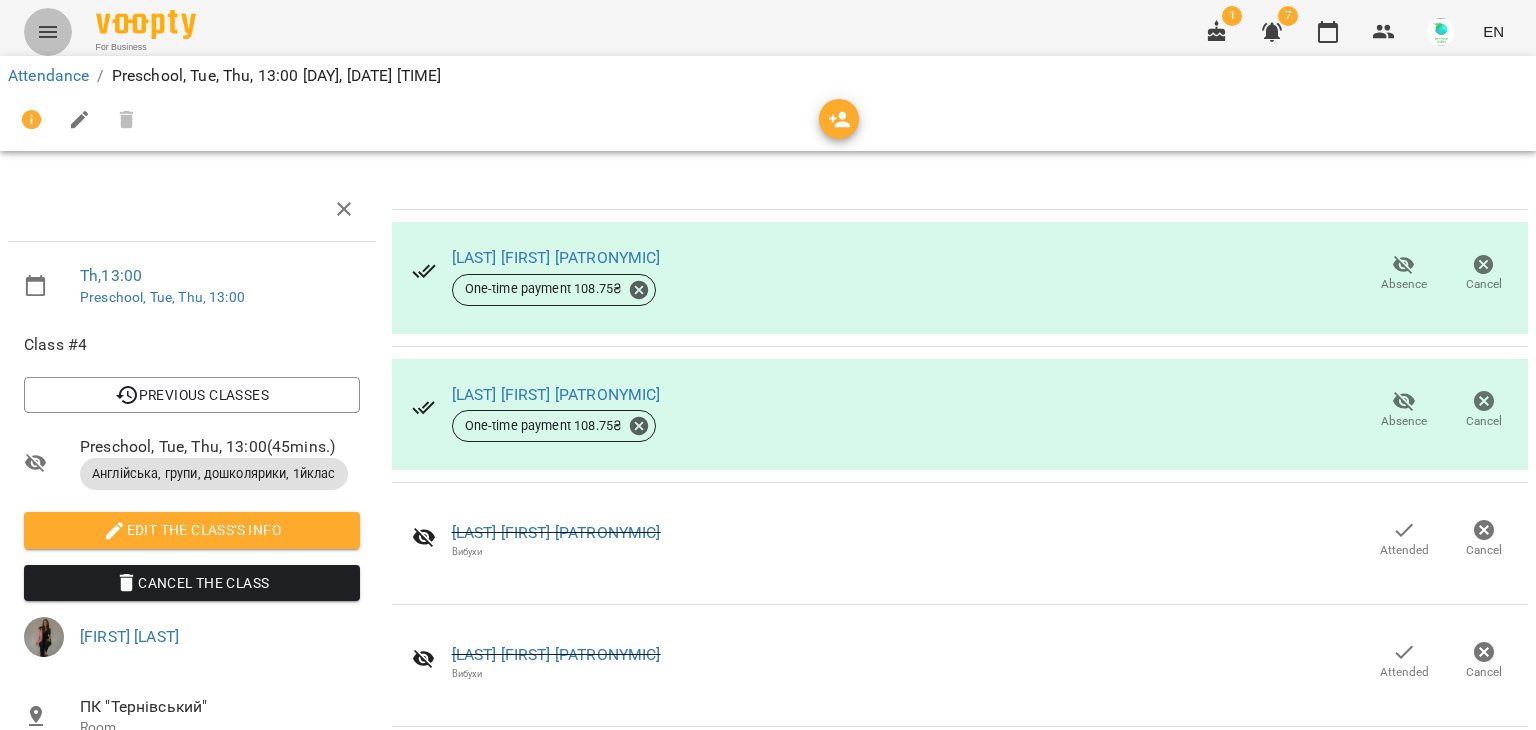 click 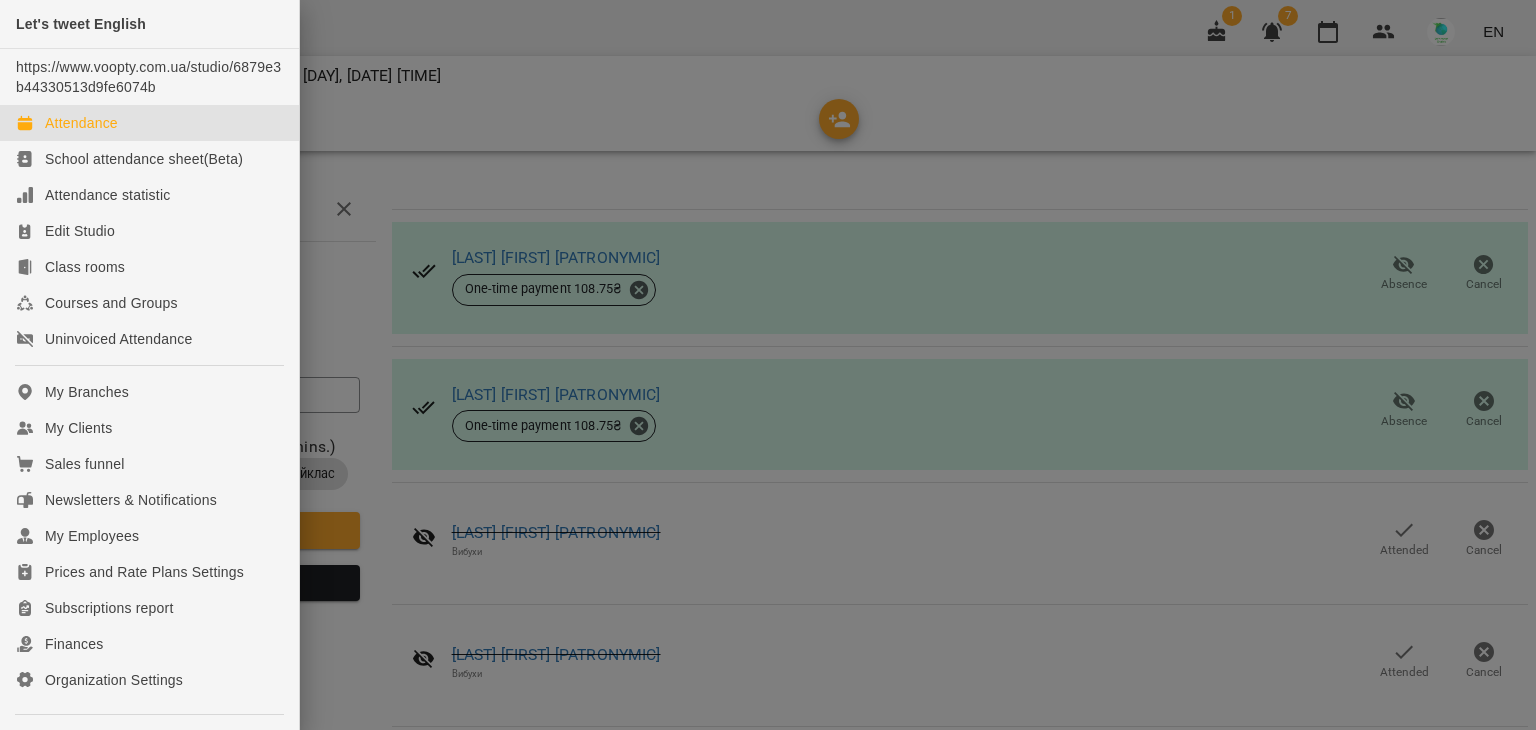 click on "Attendance" at bounding box center [81, 123] 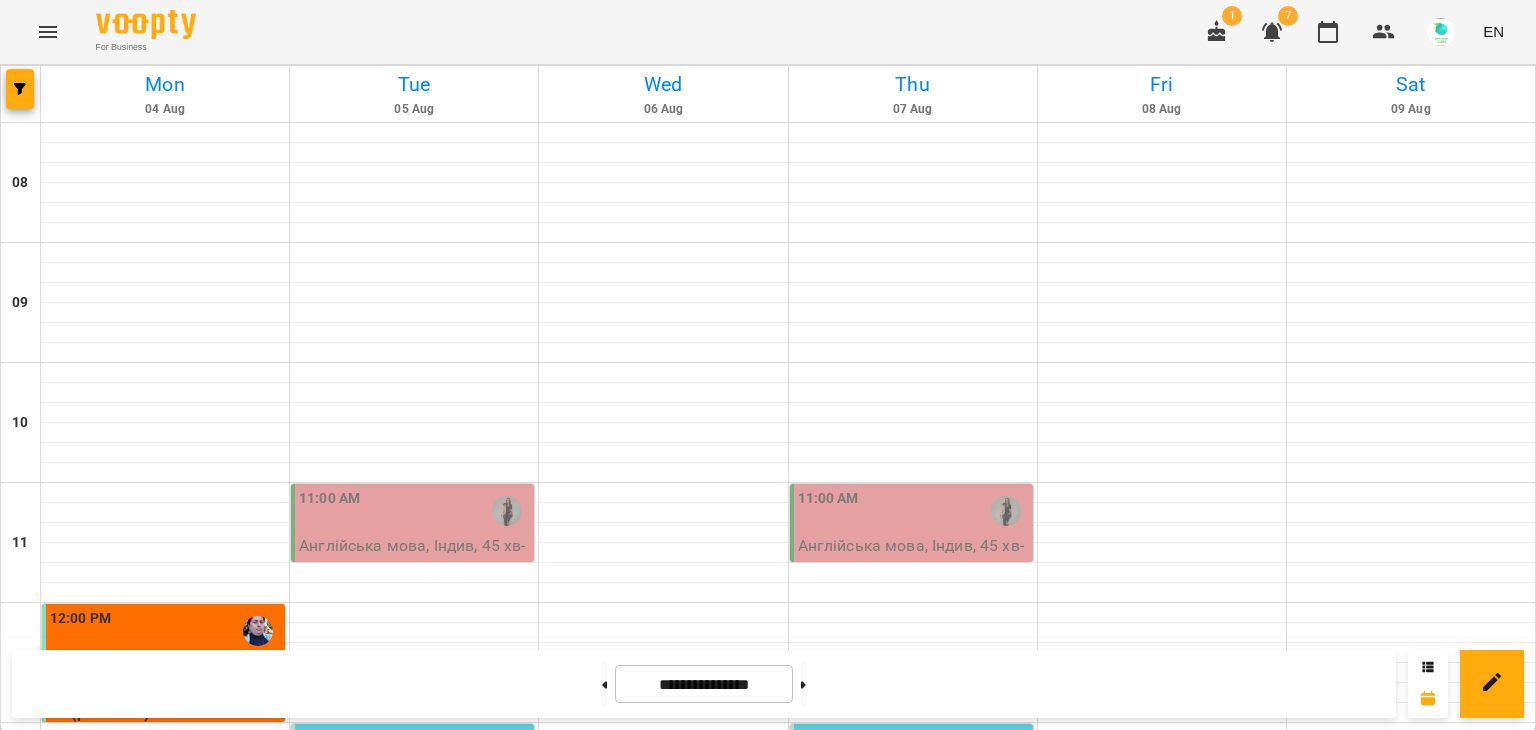 scroll, scrollTop: 521, scrollLeft: 0, axis: vertical 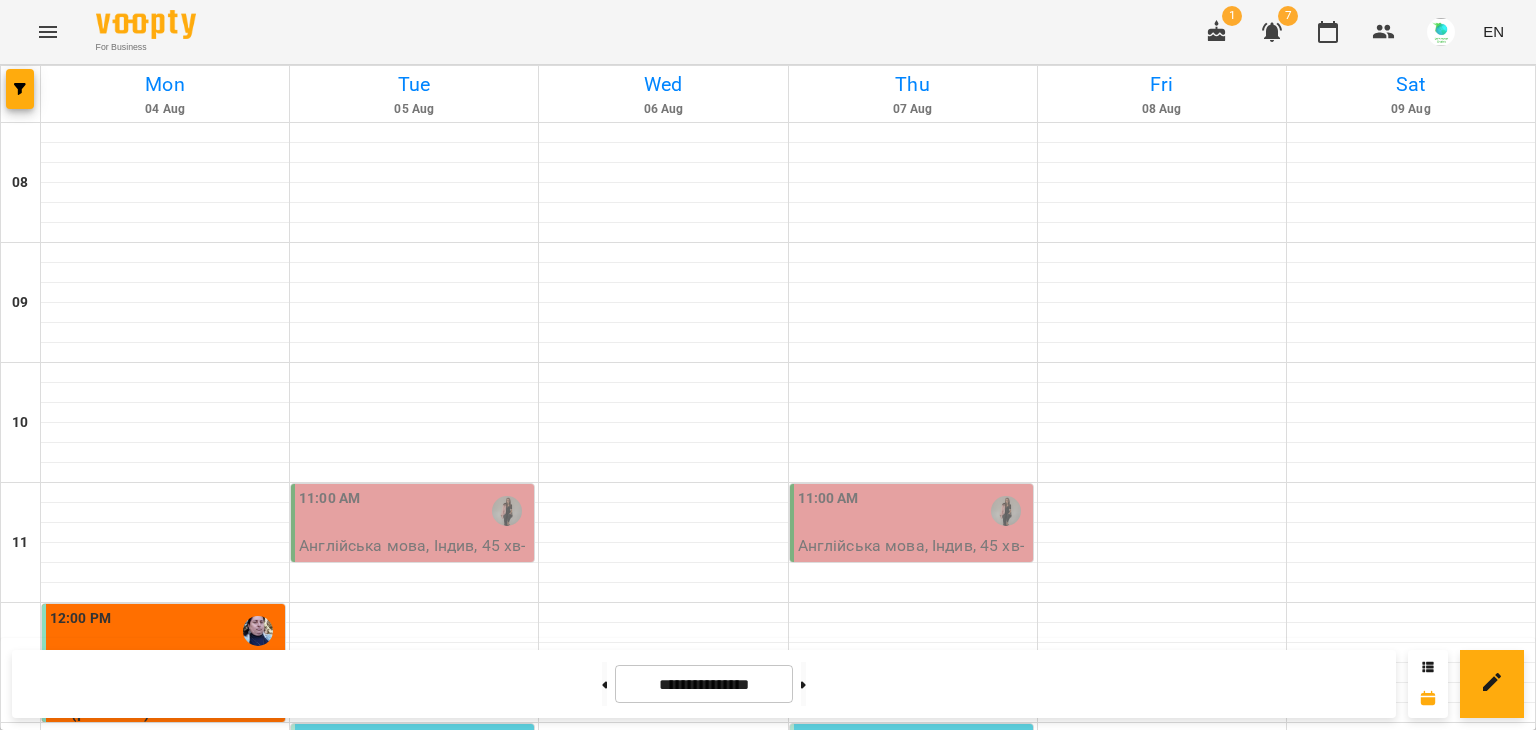 click on "3" at bounding box center (165, 906) 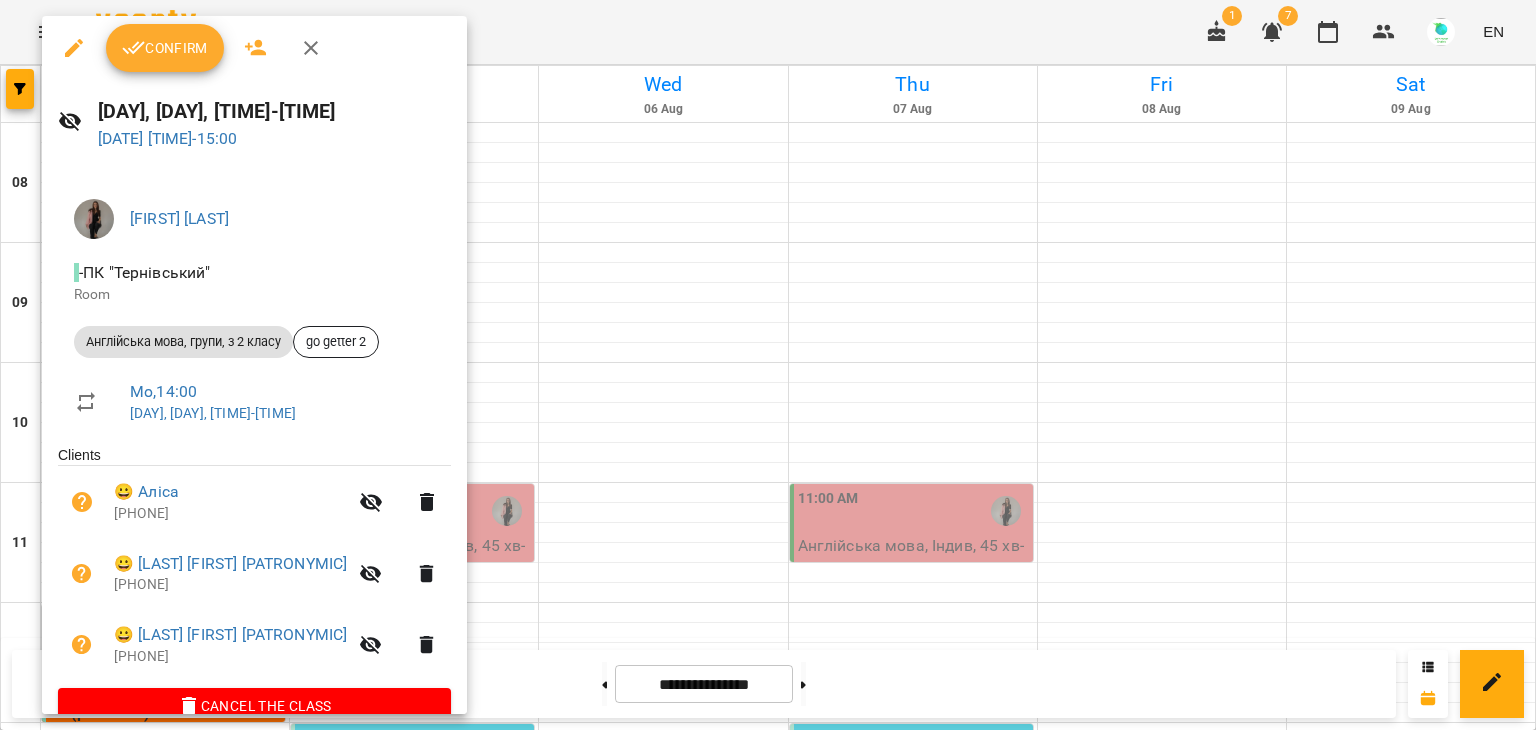 click on "Confirm" at bounding box center [165, 48] 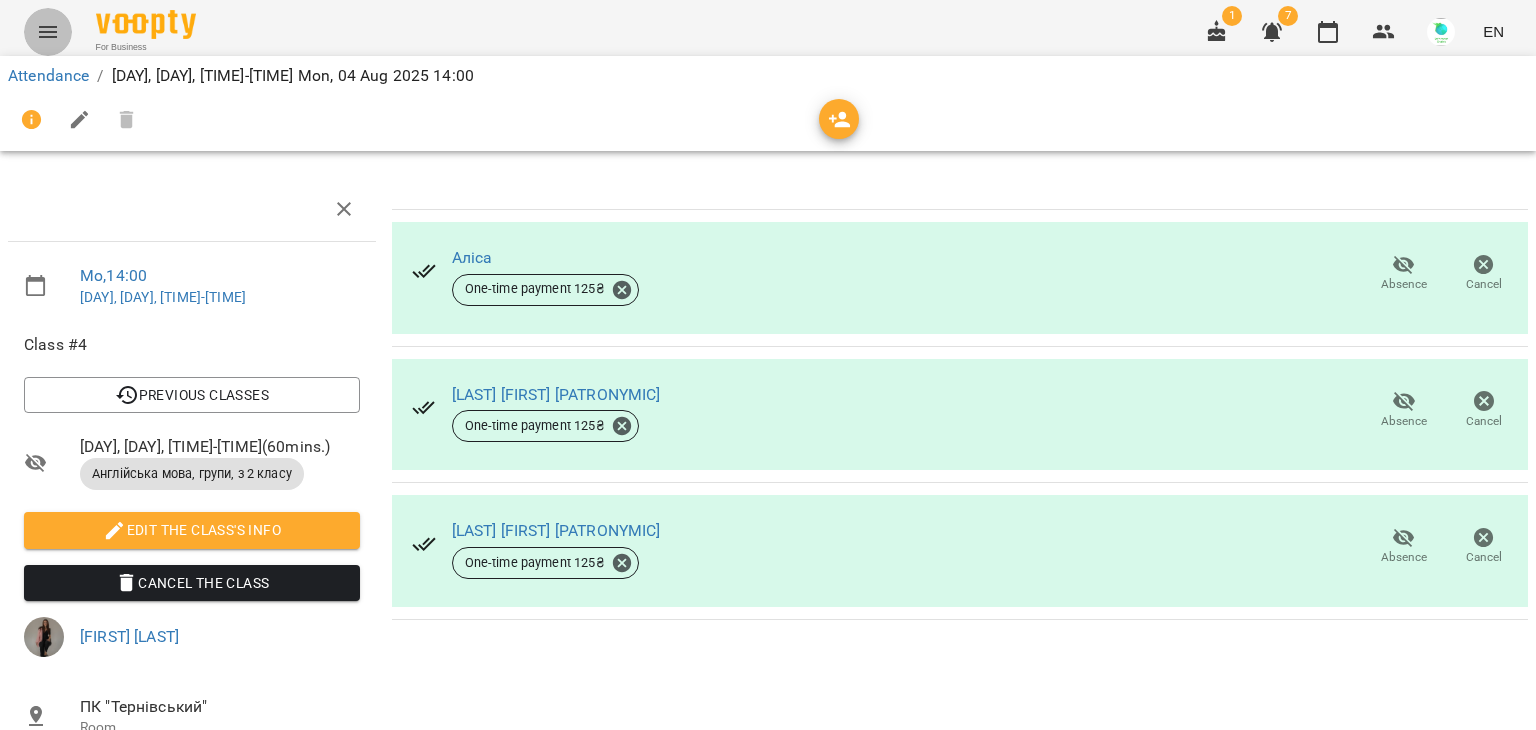 click 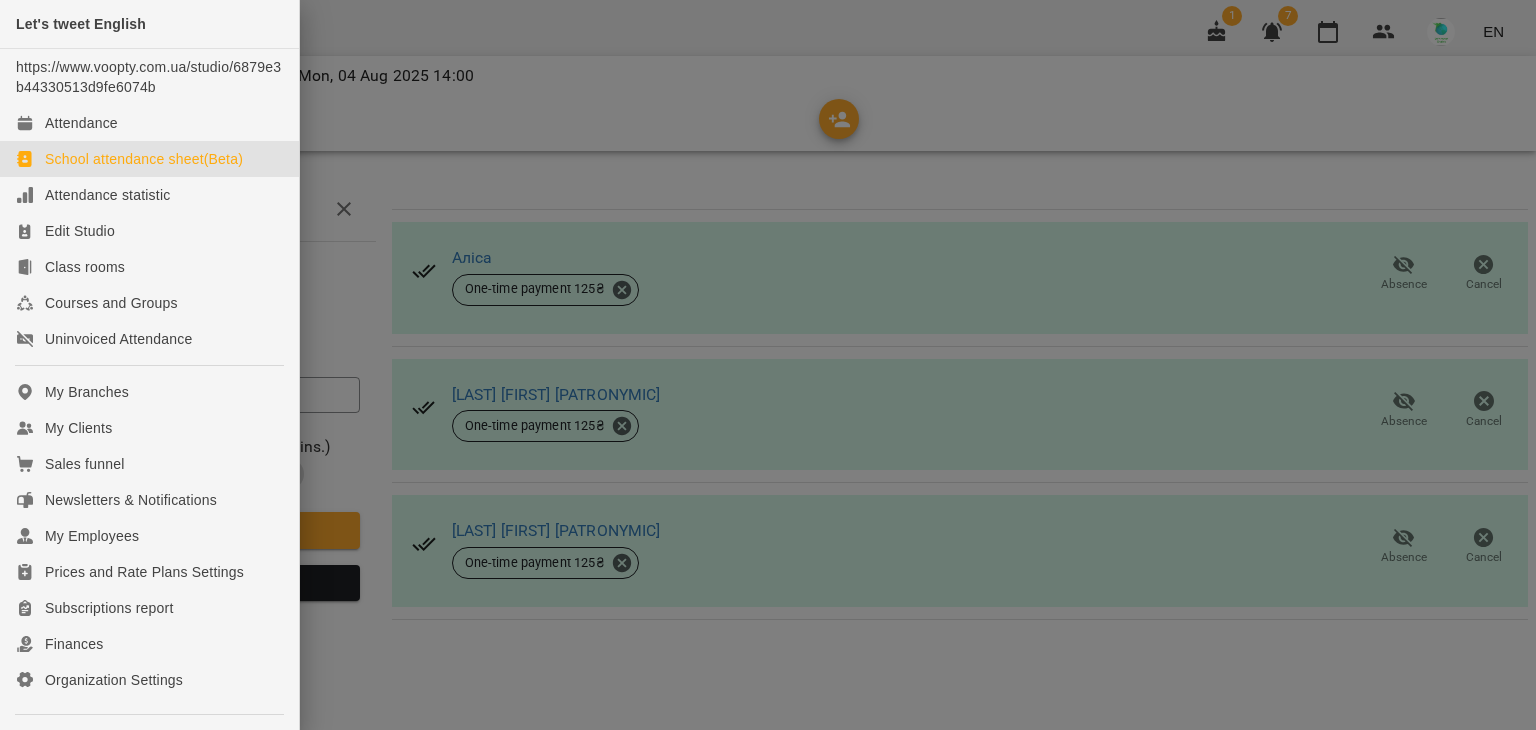 click on "School attendance sheet(Beta)" at bounding box center [144, 159] 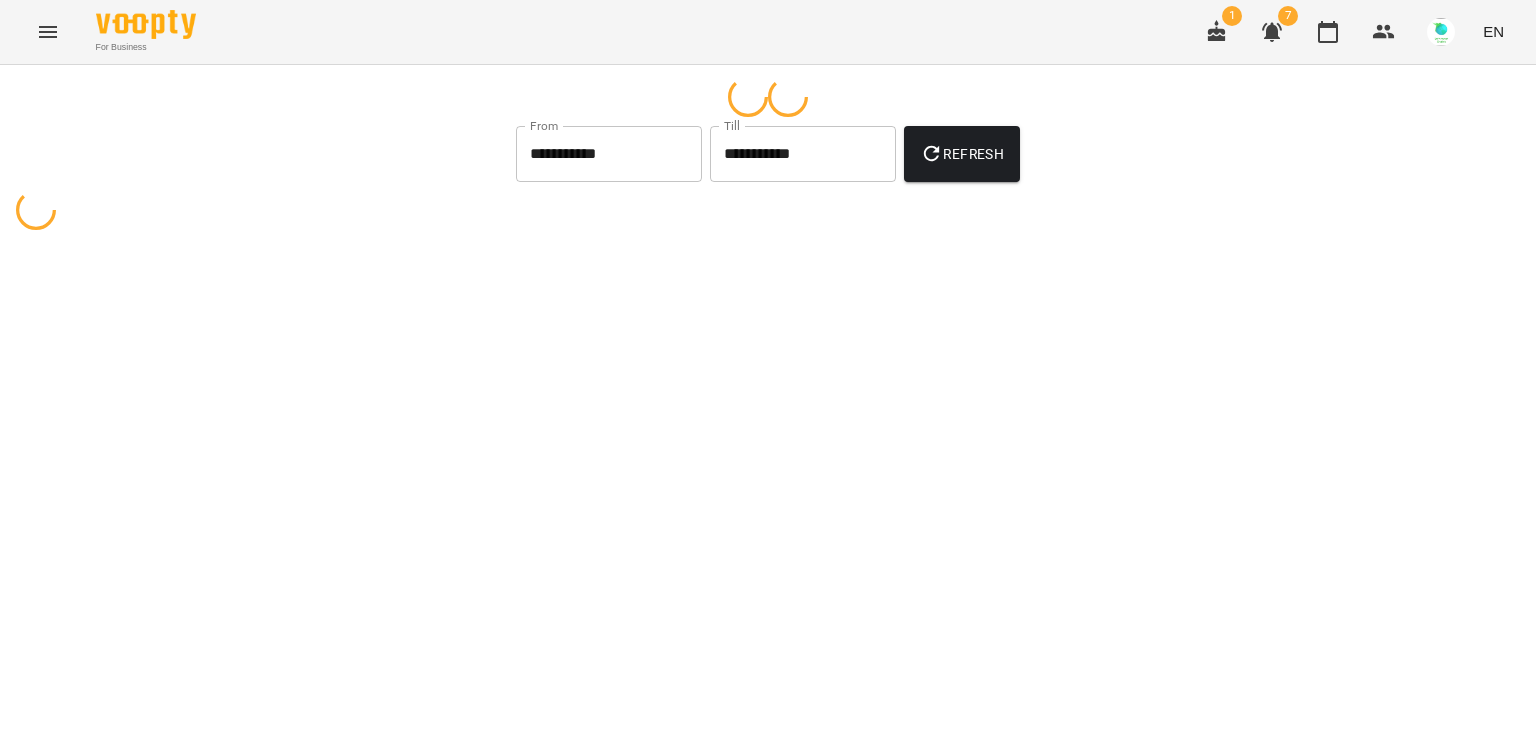 select on "**********" 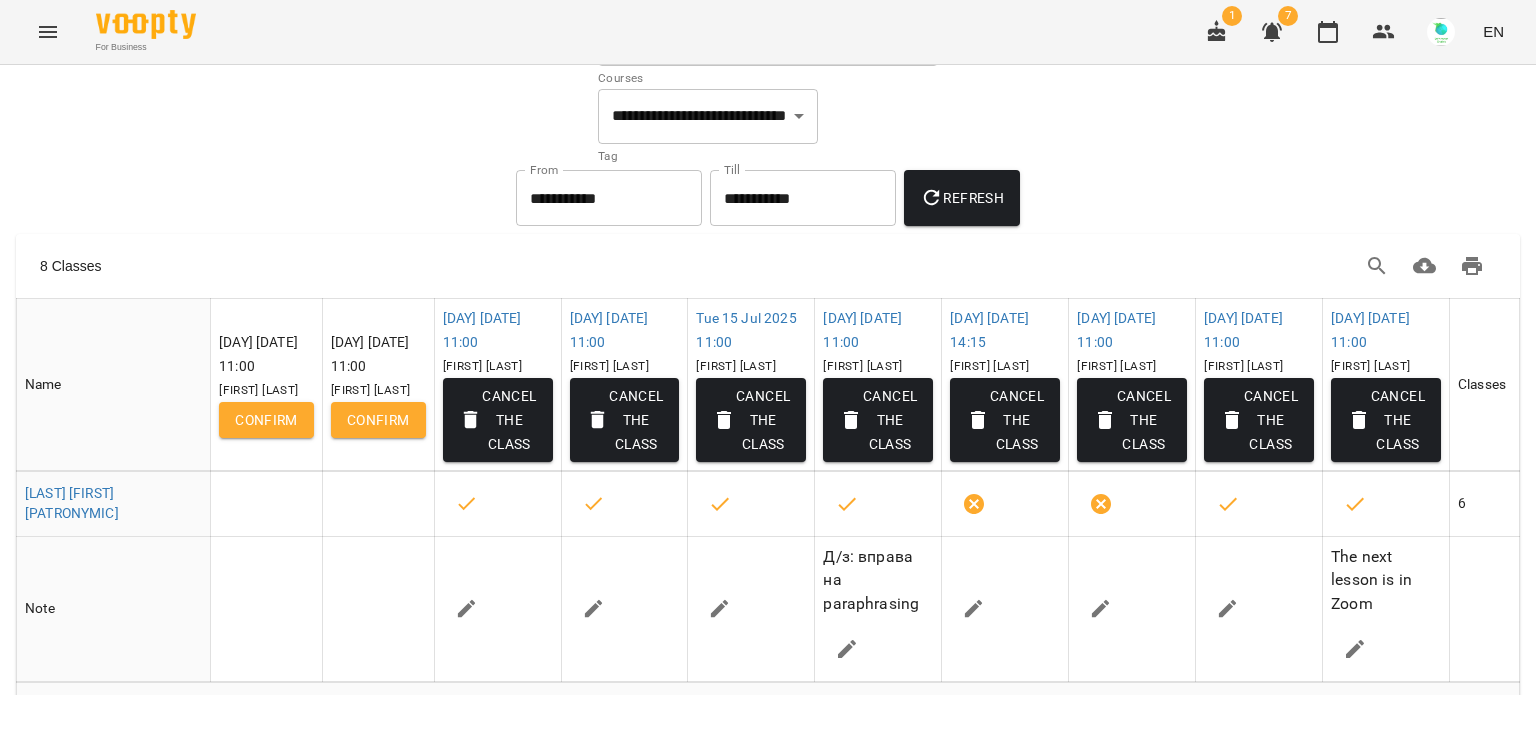scroll, scrollTop: 66, scrollLeft: 0, axis: vertical 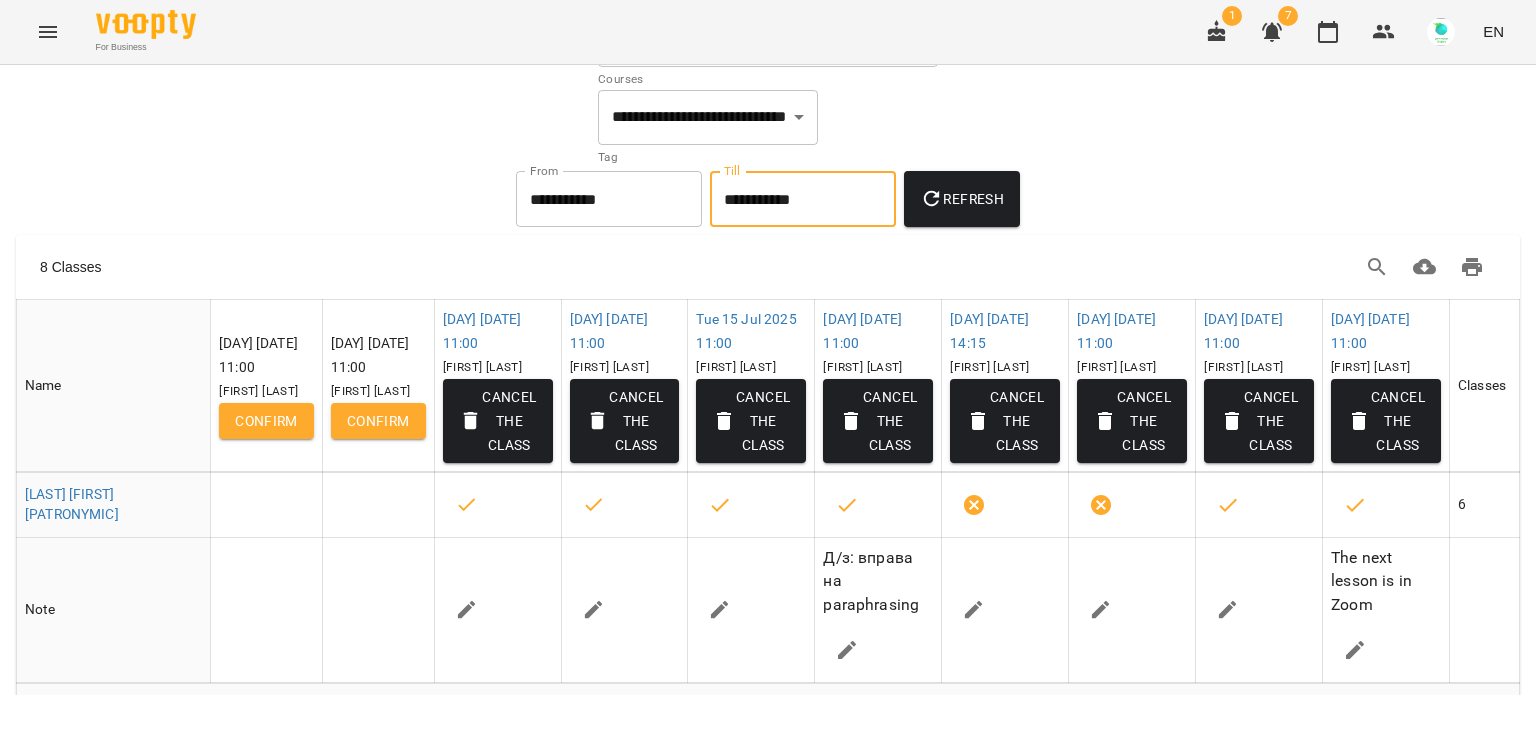 click on "**********" at bounding box center [803, 199] 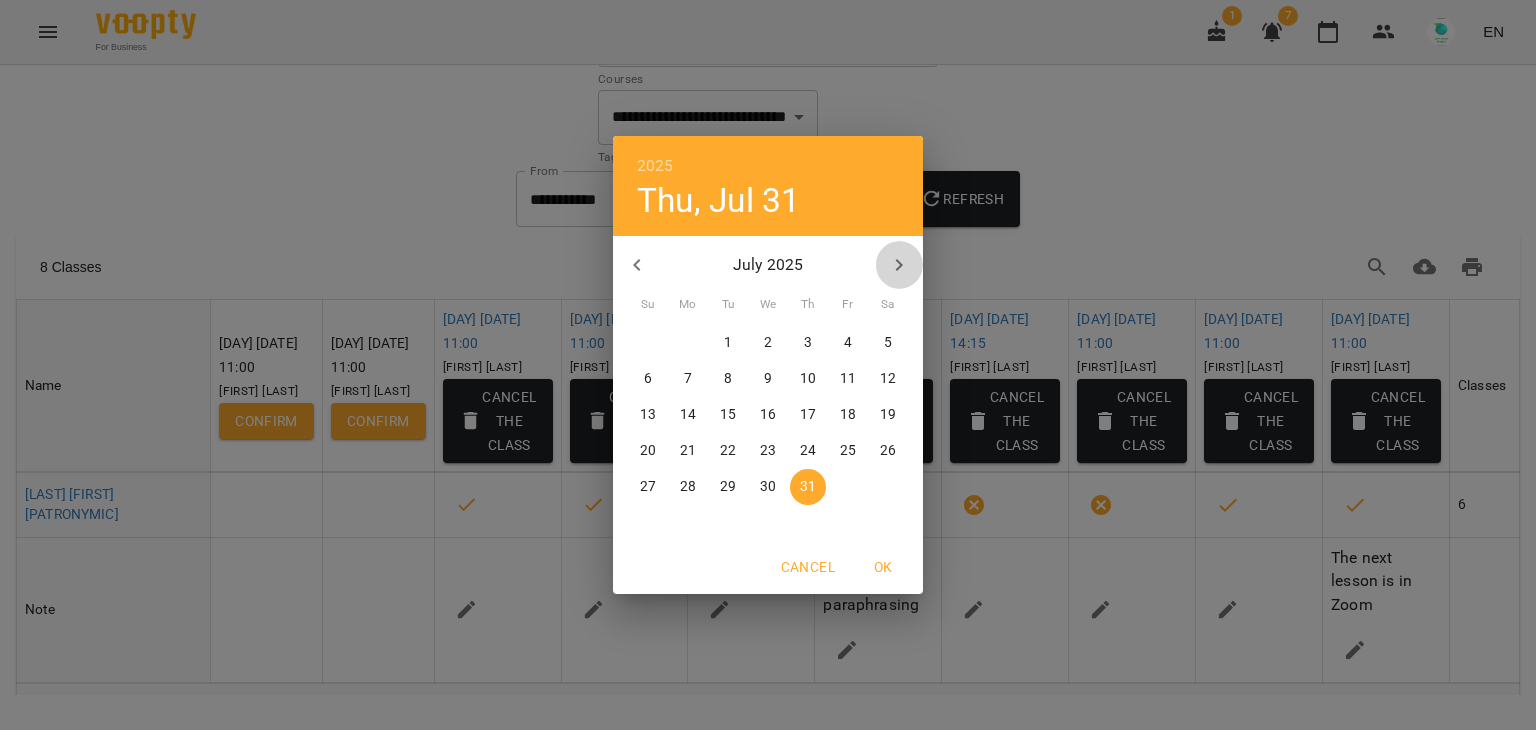 click 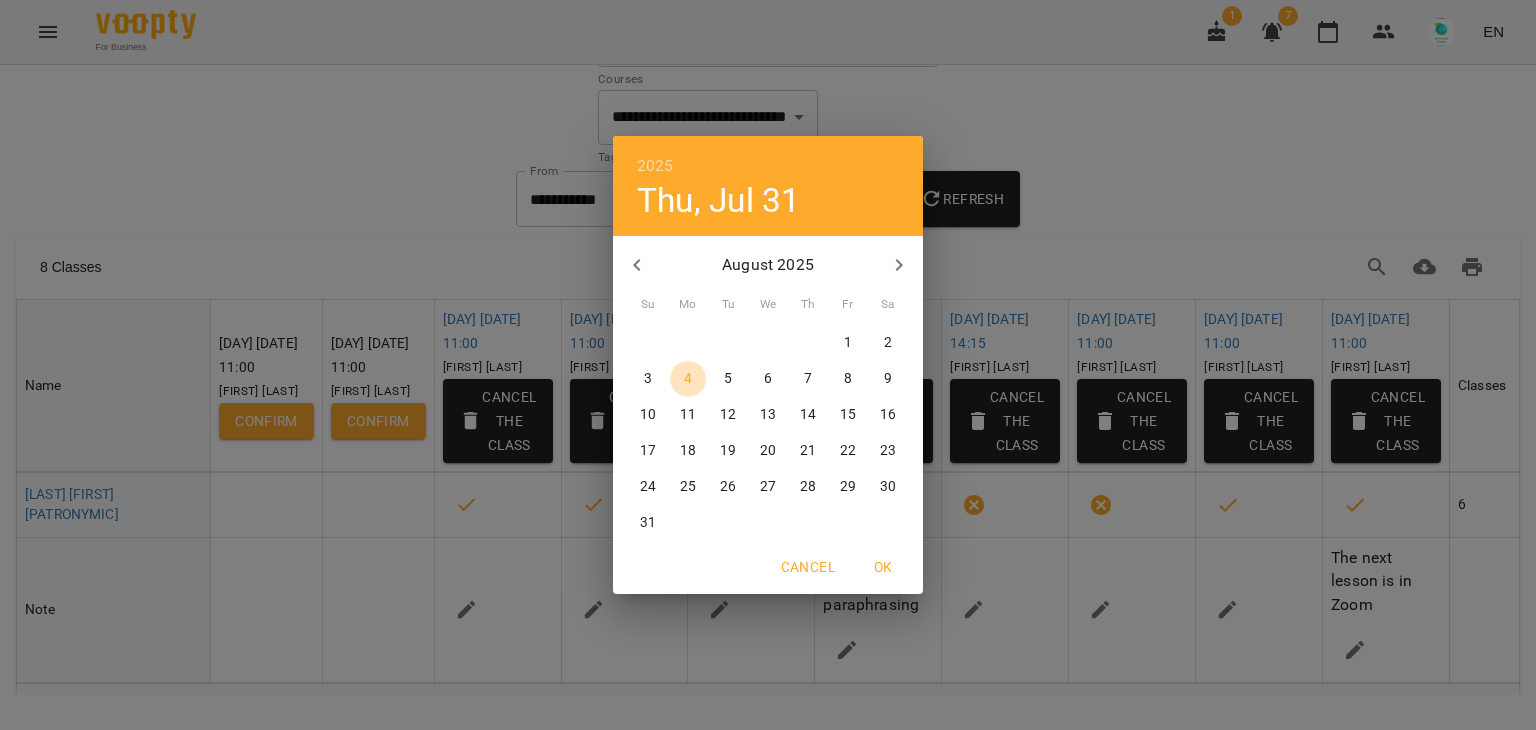 click on "4" at bounding box center (688, 379) 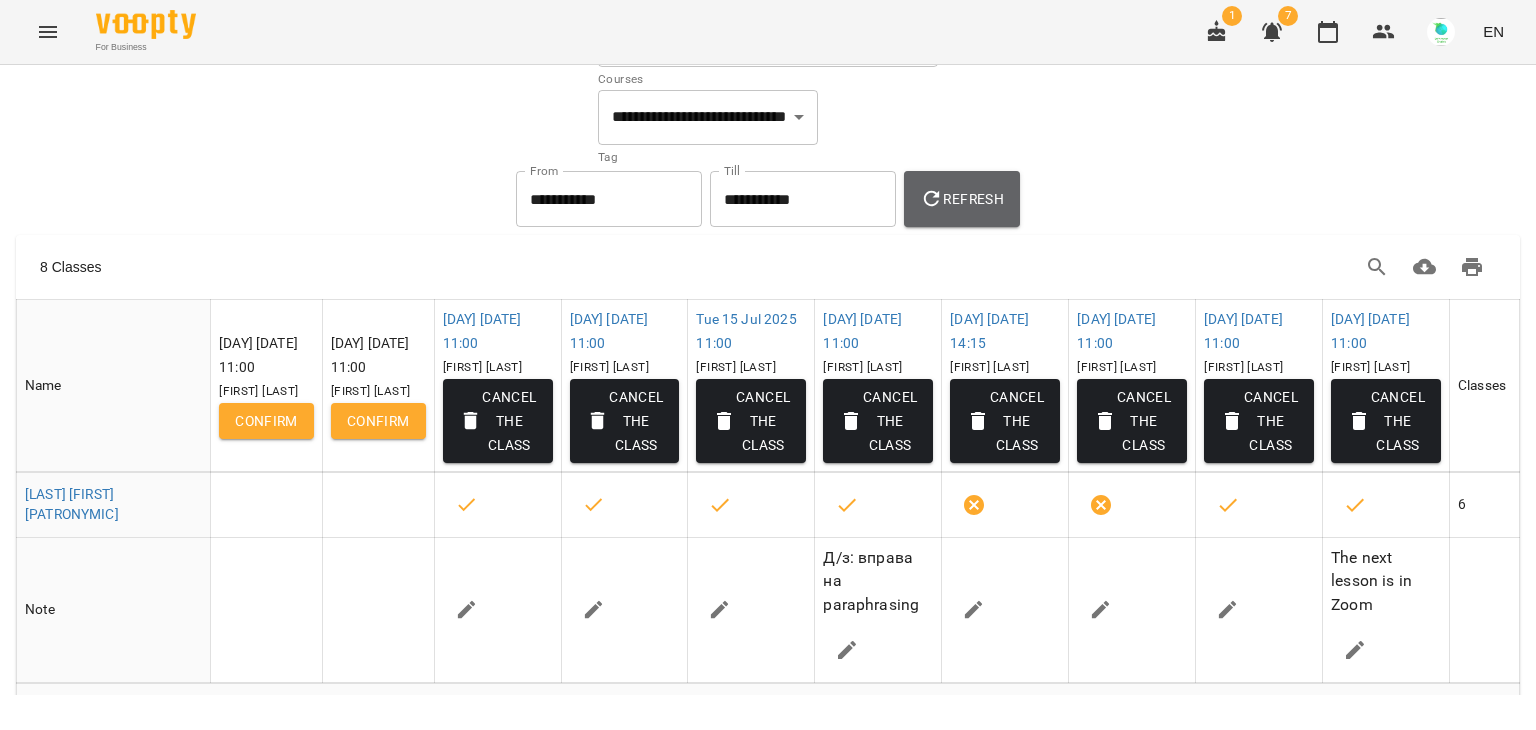click on "Refresh" at bounding box center (962, 199) 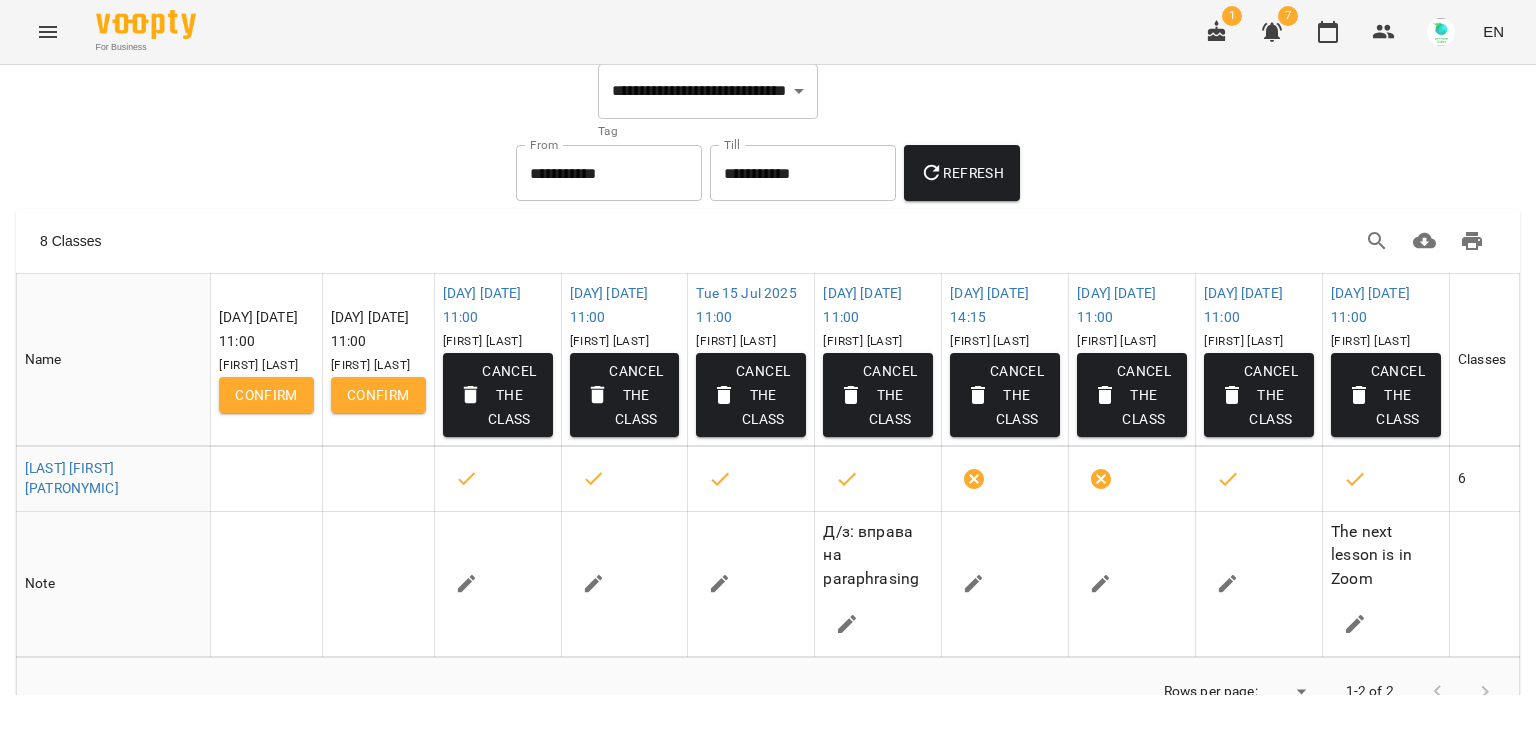 scroll, scrollTop: 64, scrollLeft: 0, axis: vertical 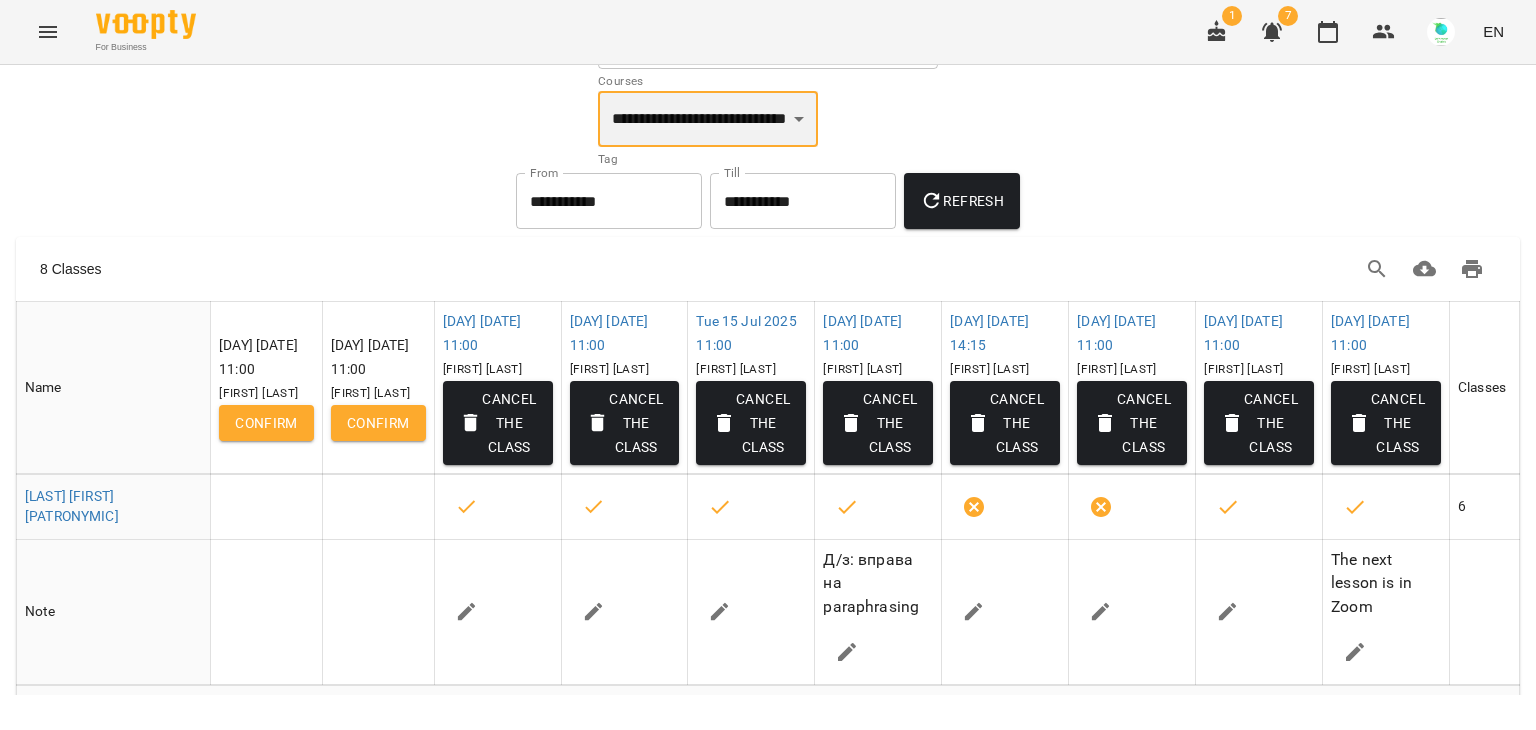 click on "**********" at bounding box center (708, 119) 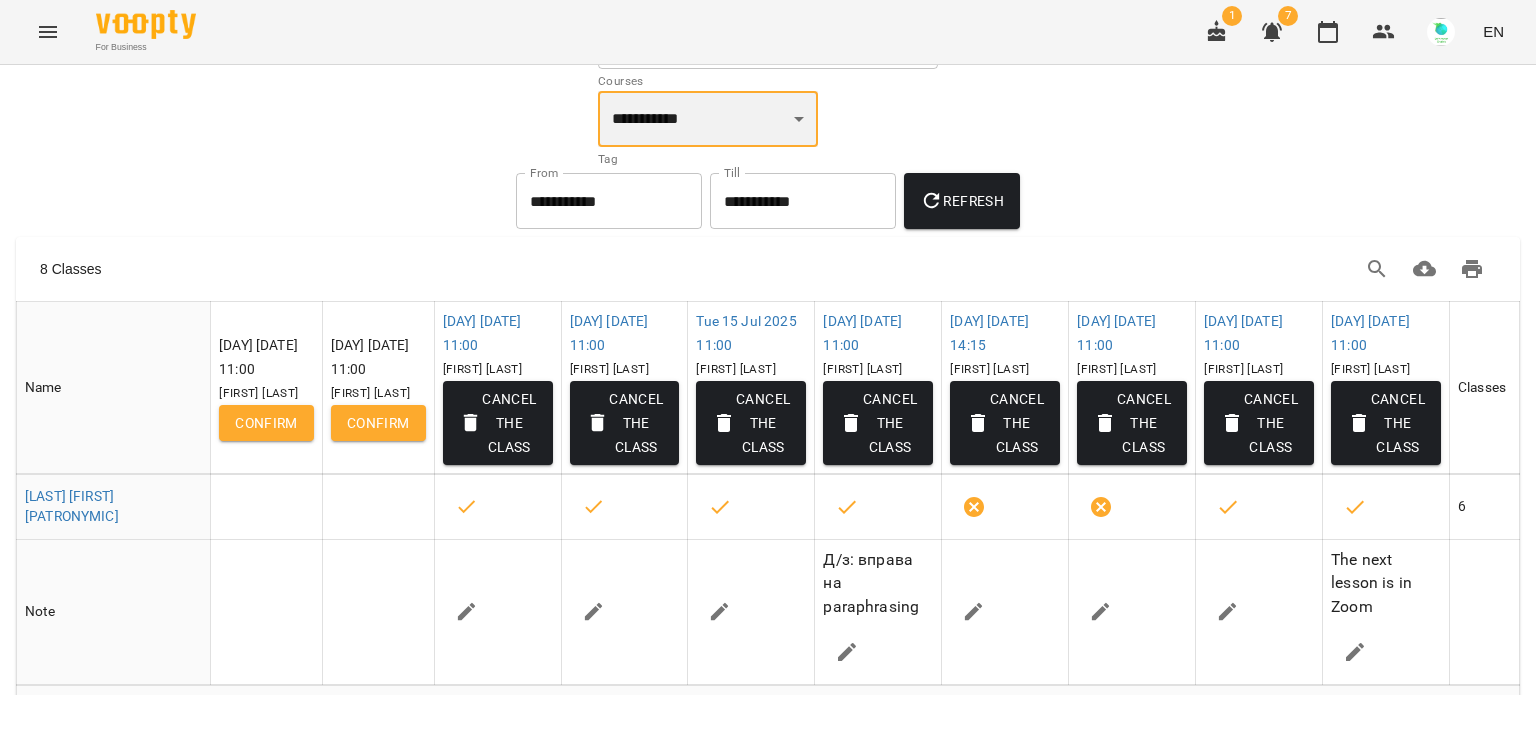 click on "**********" at bounding box center [708, 119] 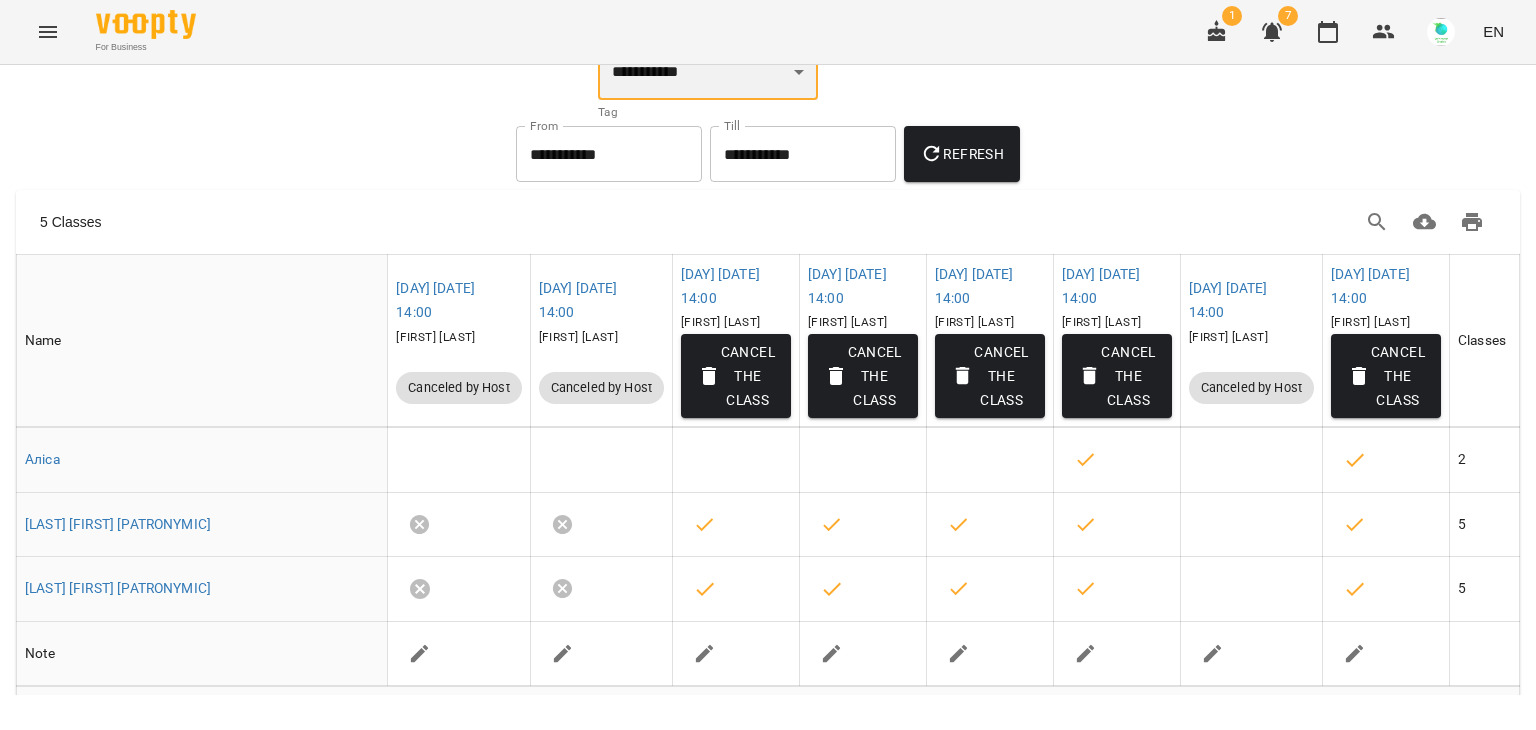 scroll, scrollTop: 163, scrollLeft: 0, axis: vertical 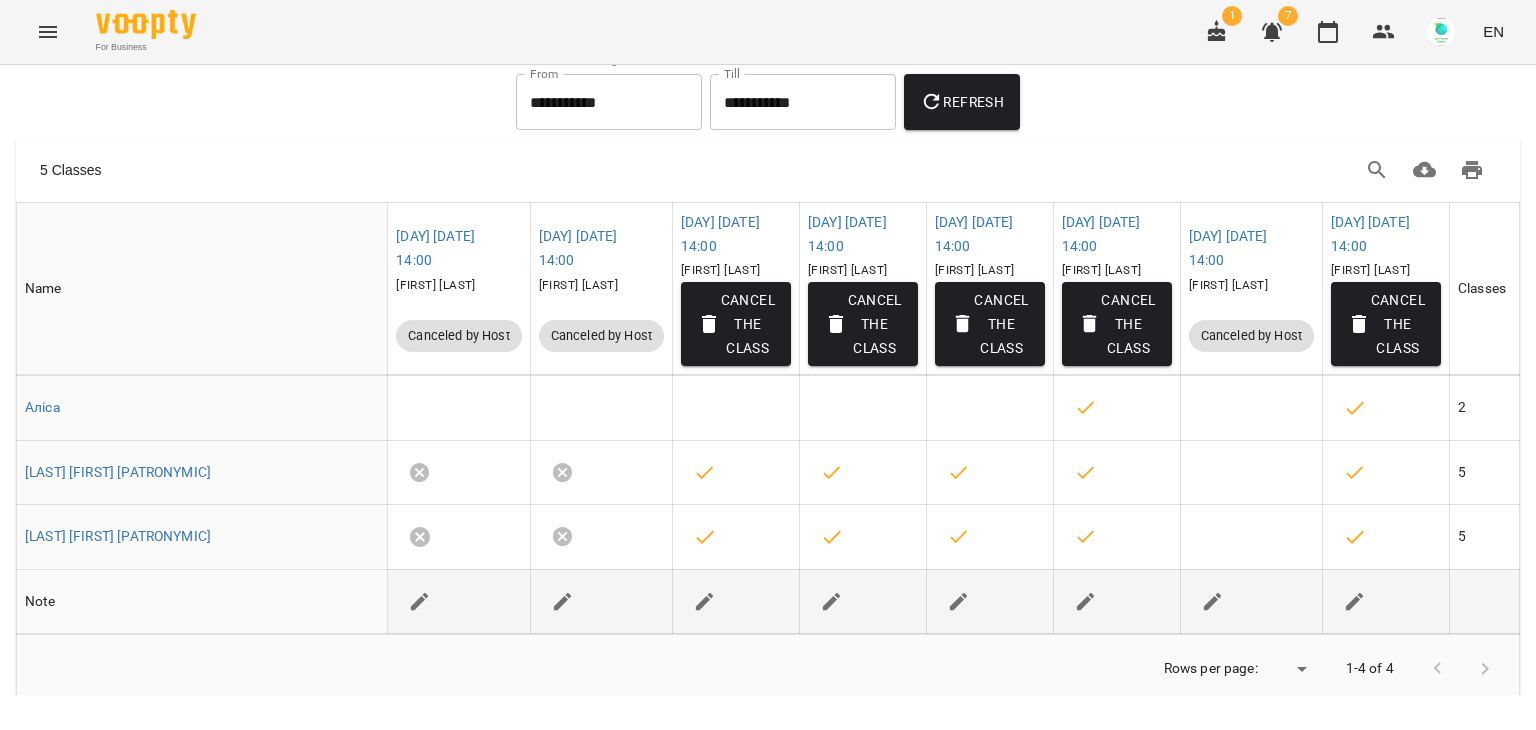 click 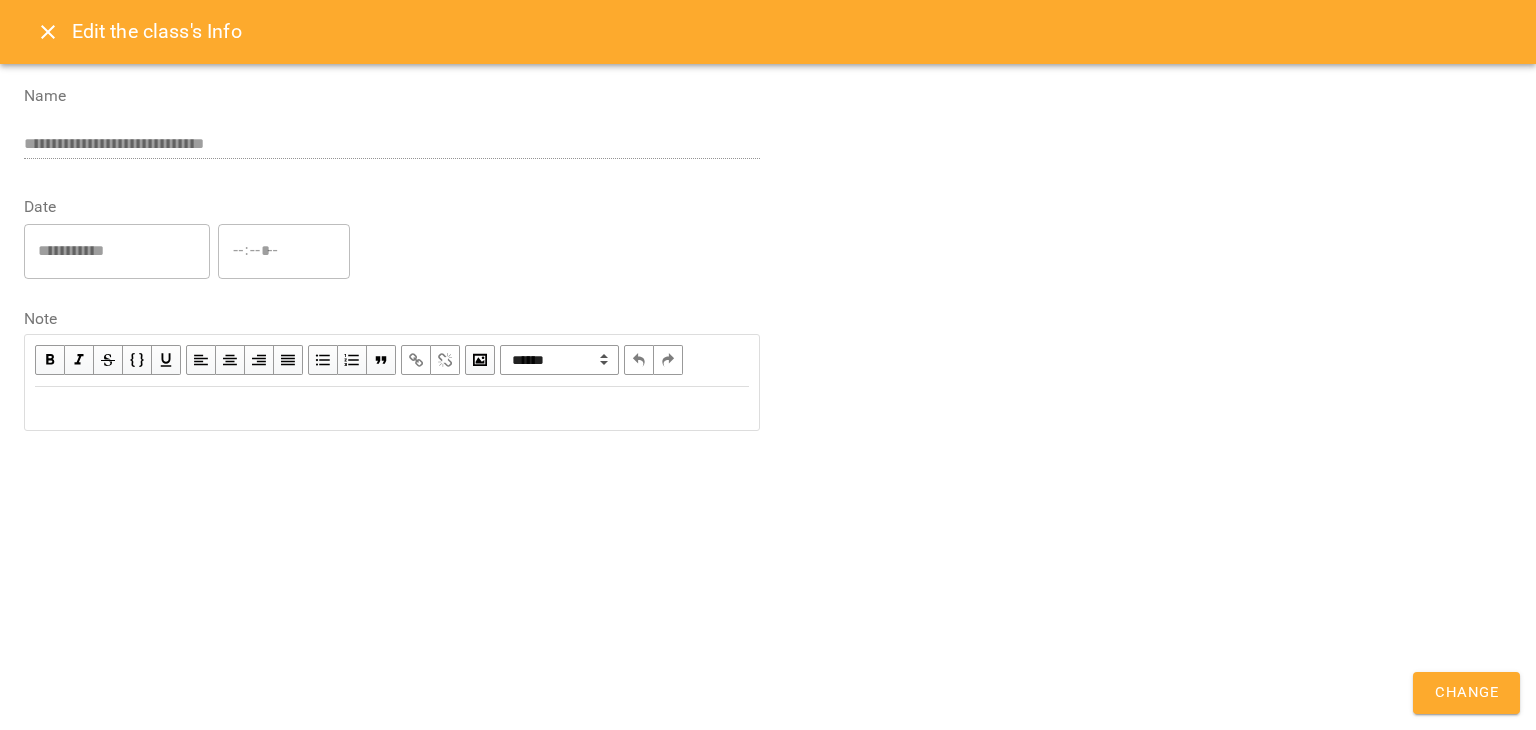 click at bounding box center [392, 408] 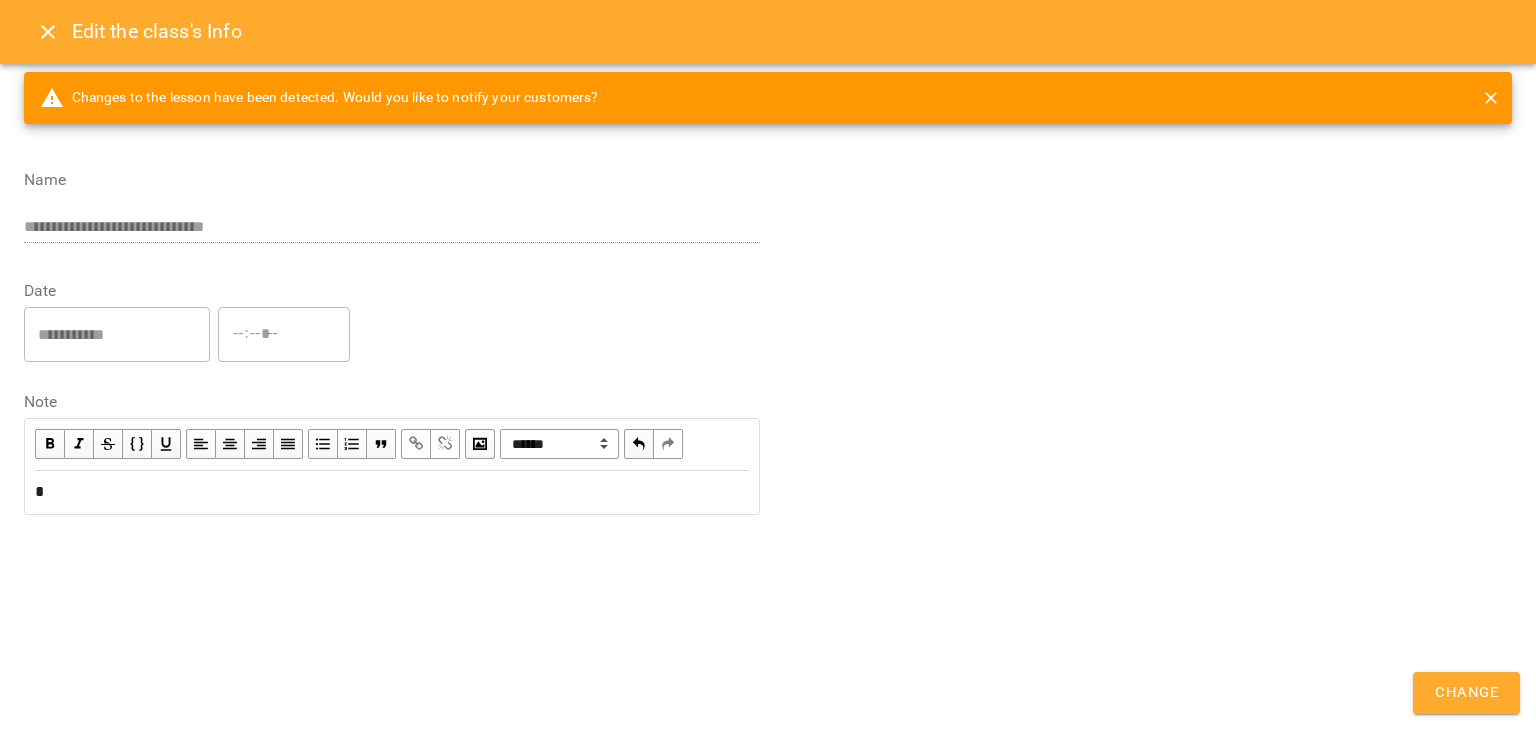 type 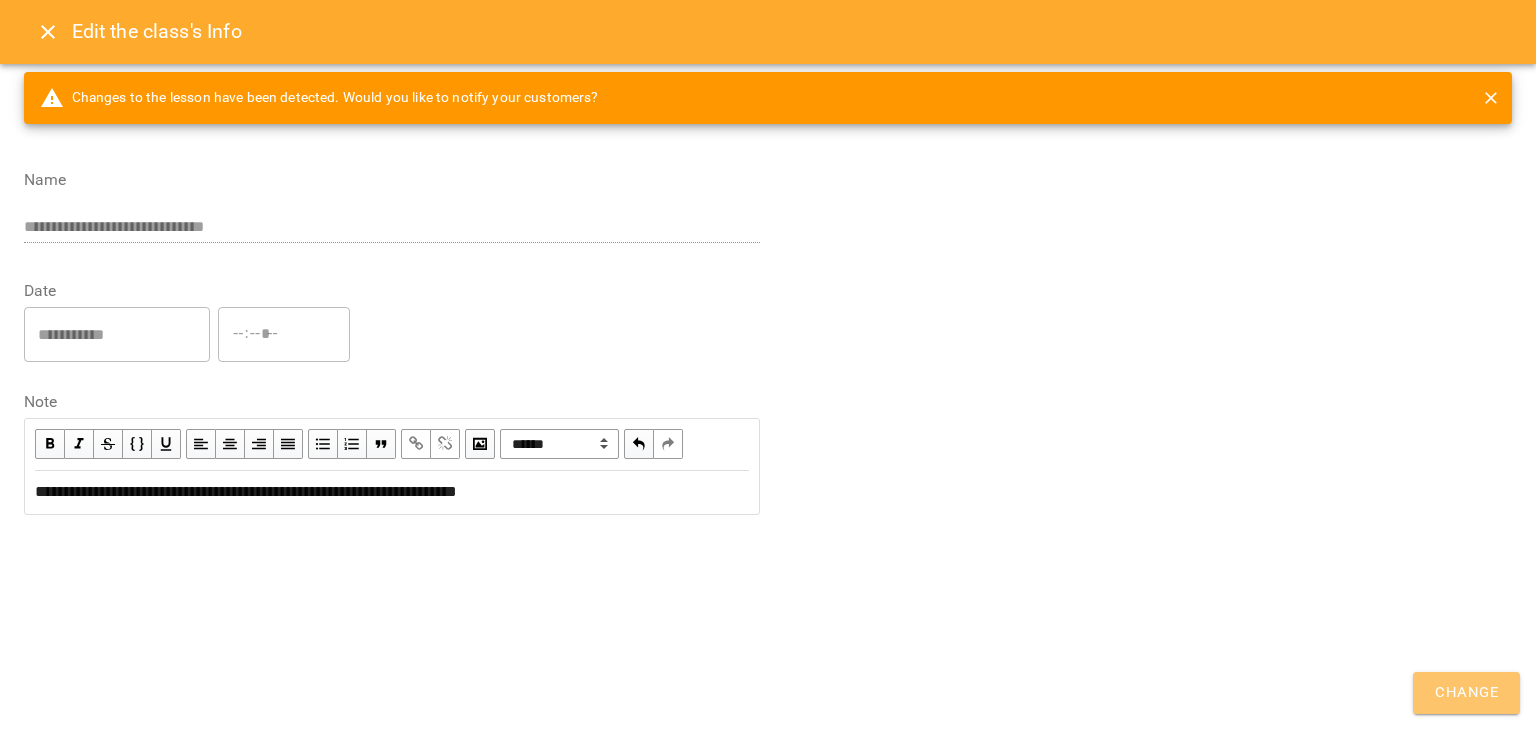 click on "Change" at bounding box center [1466, 693] 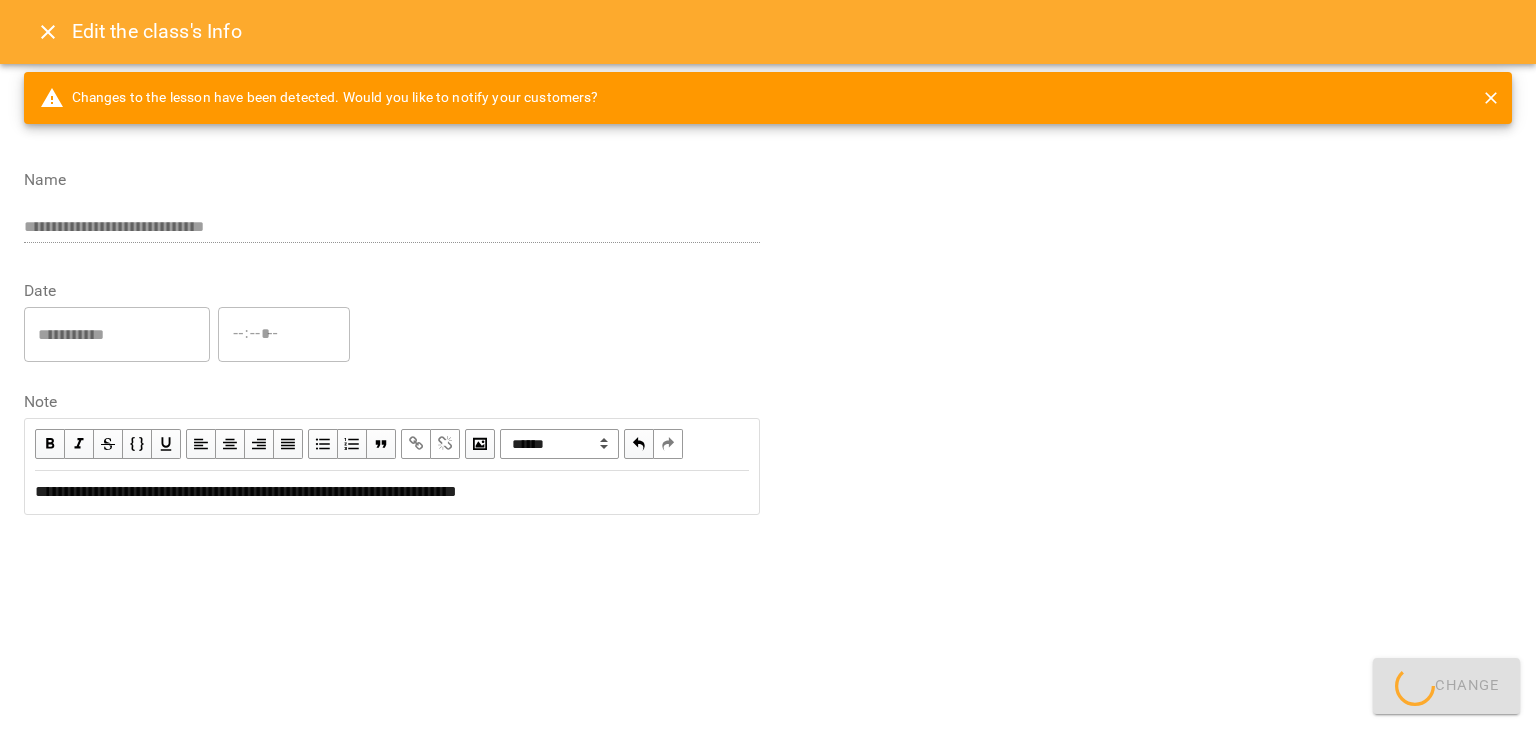 scroll, scrollTop: 338, scrollLeft: 0, axis: vertical 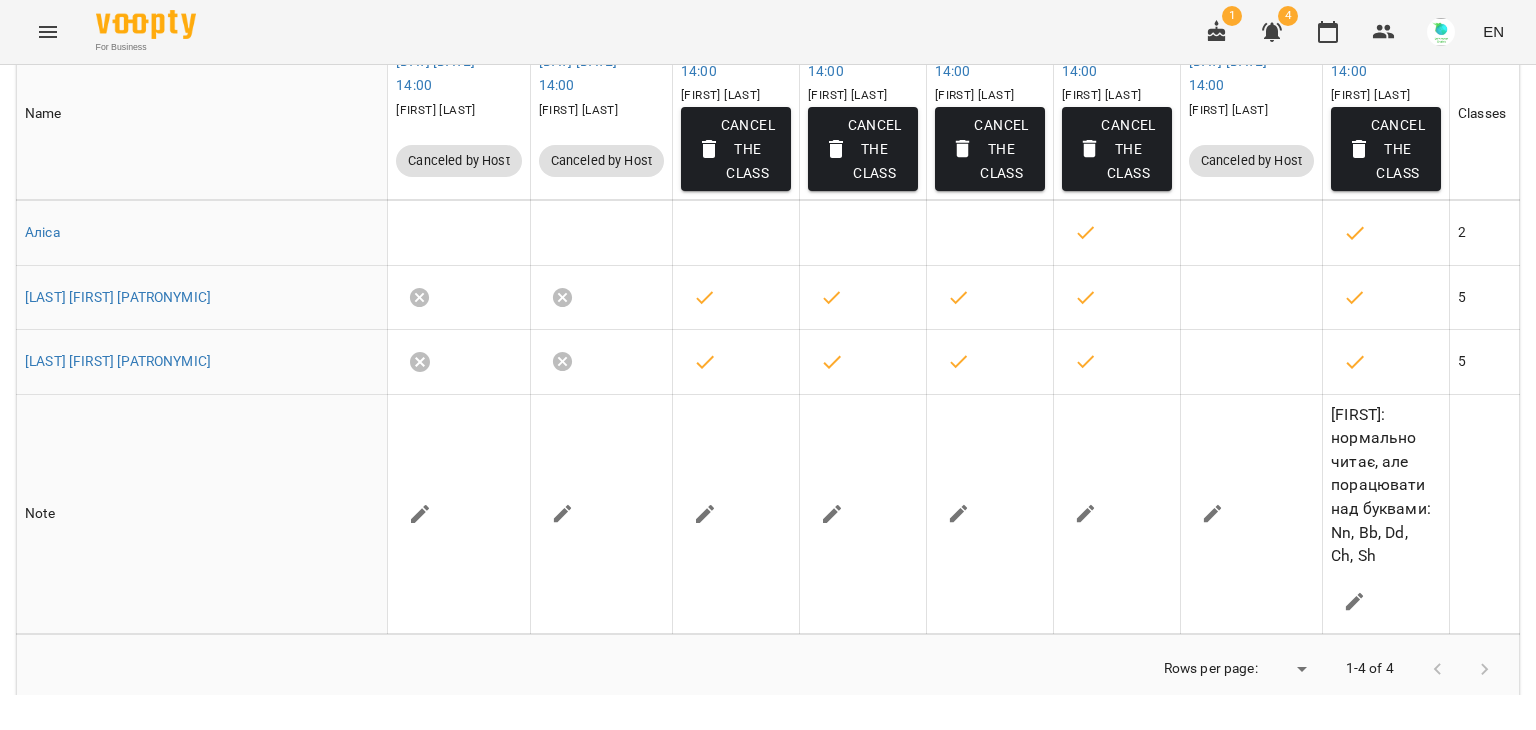 click 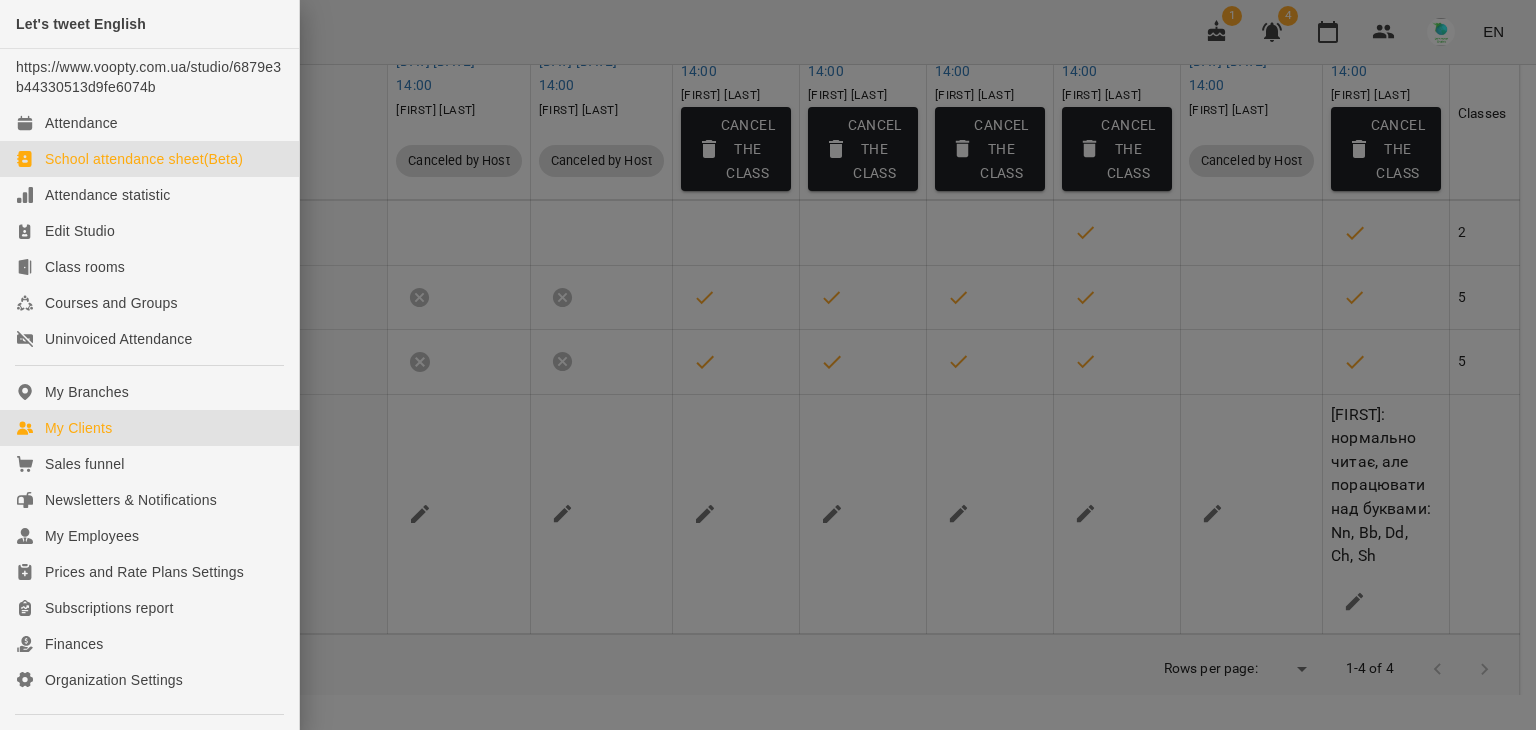 click on "My Clients" at bounding box center (78, 428) 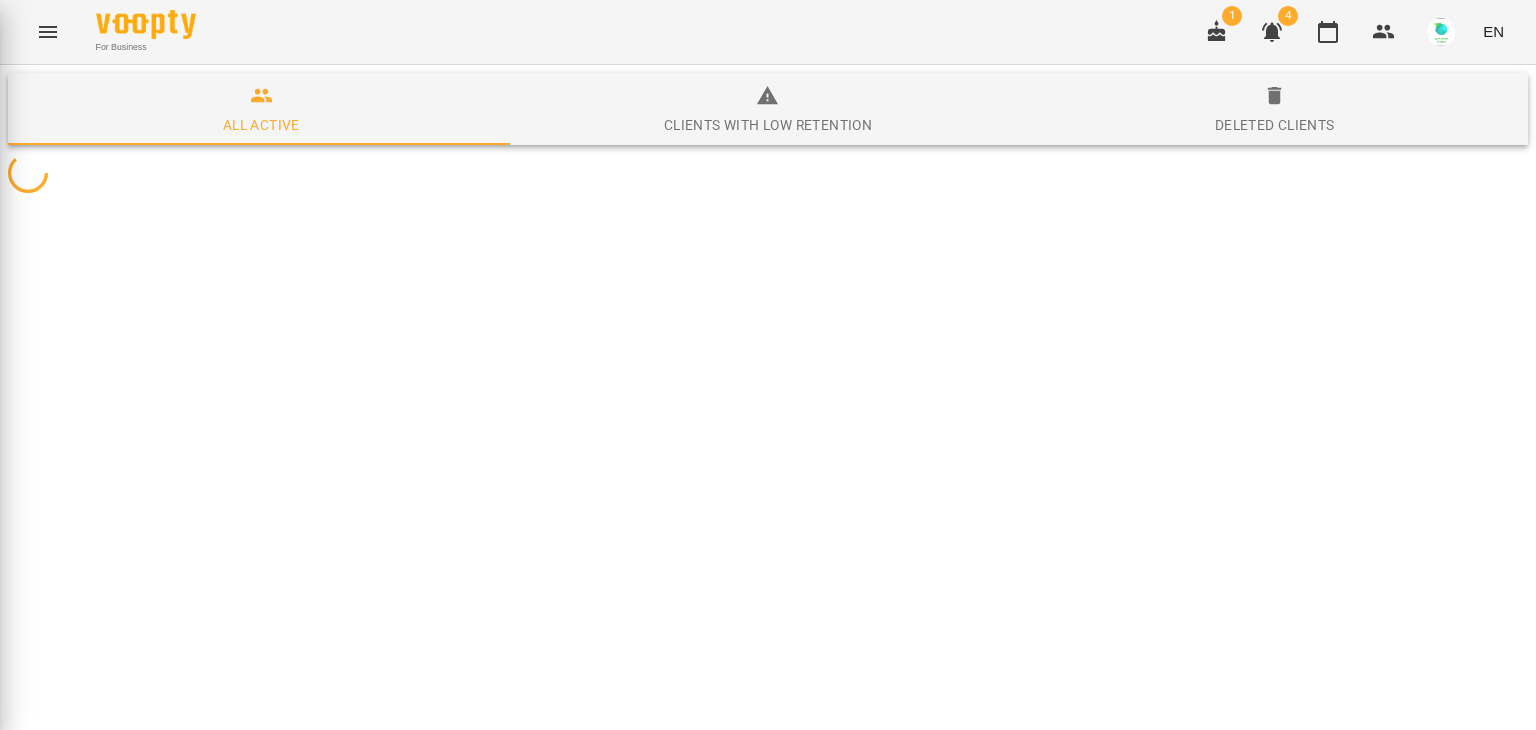 scroll, scrollTop: 0, scrollLeft: 0, axis: both 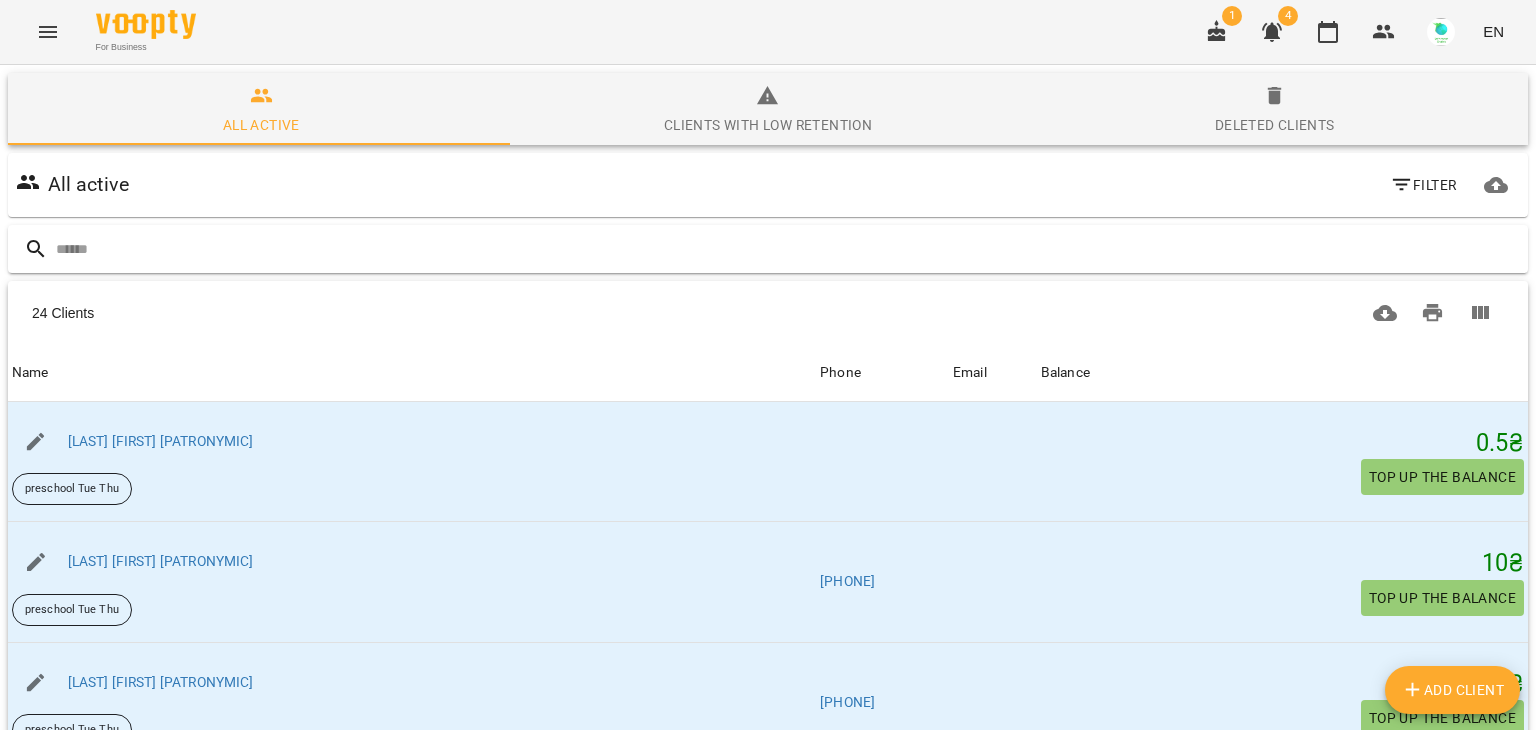 click at bounding box center (788, 249) 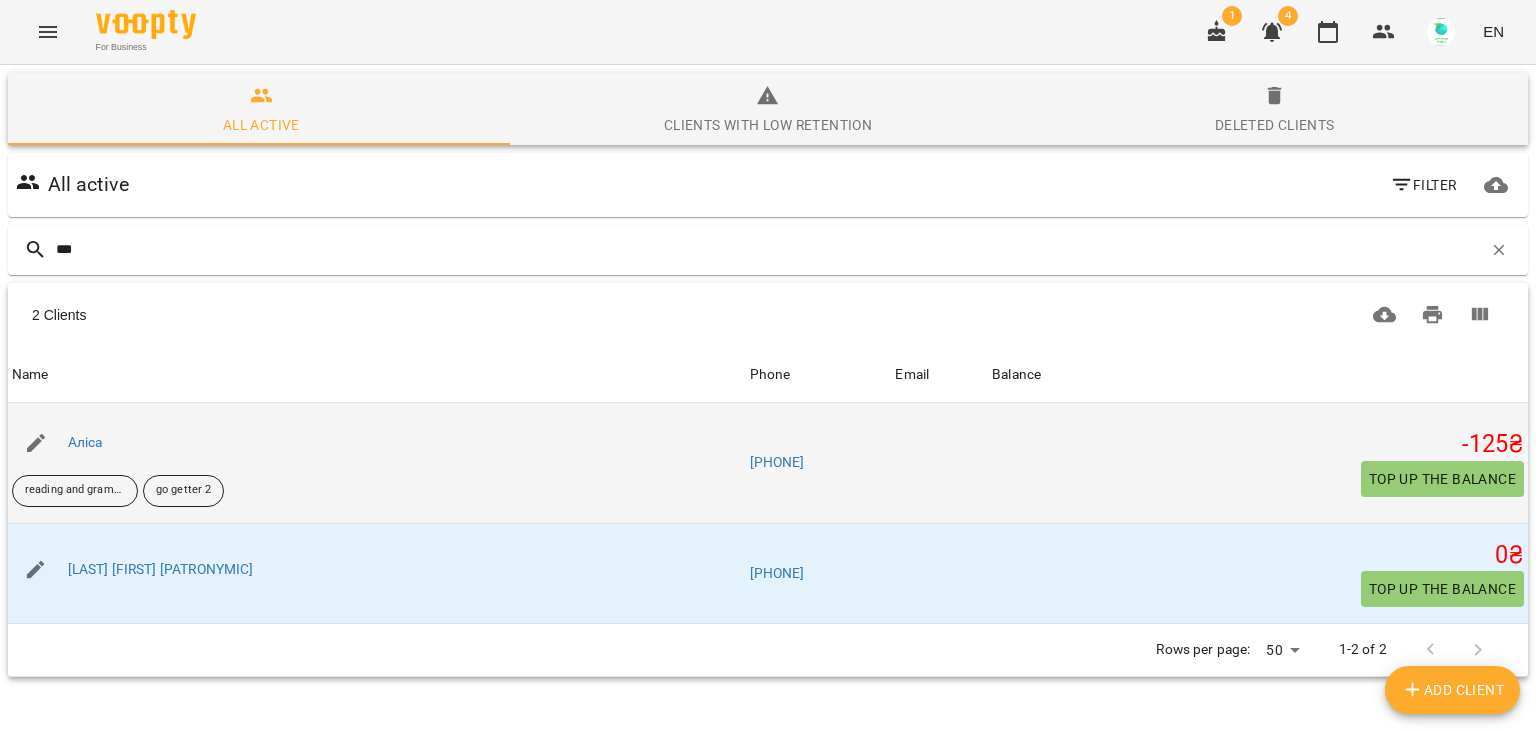 type on "***" 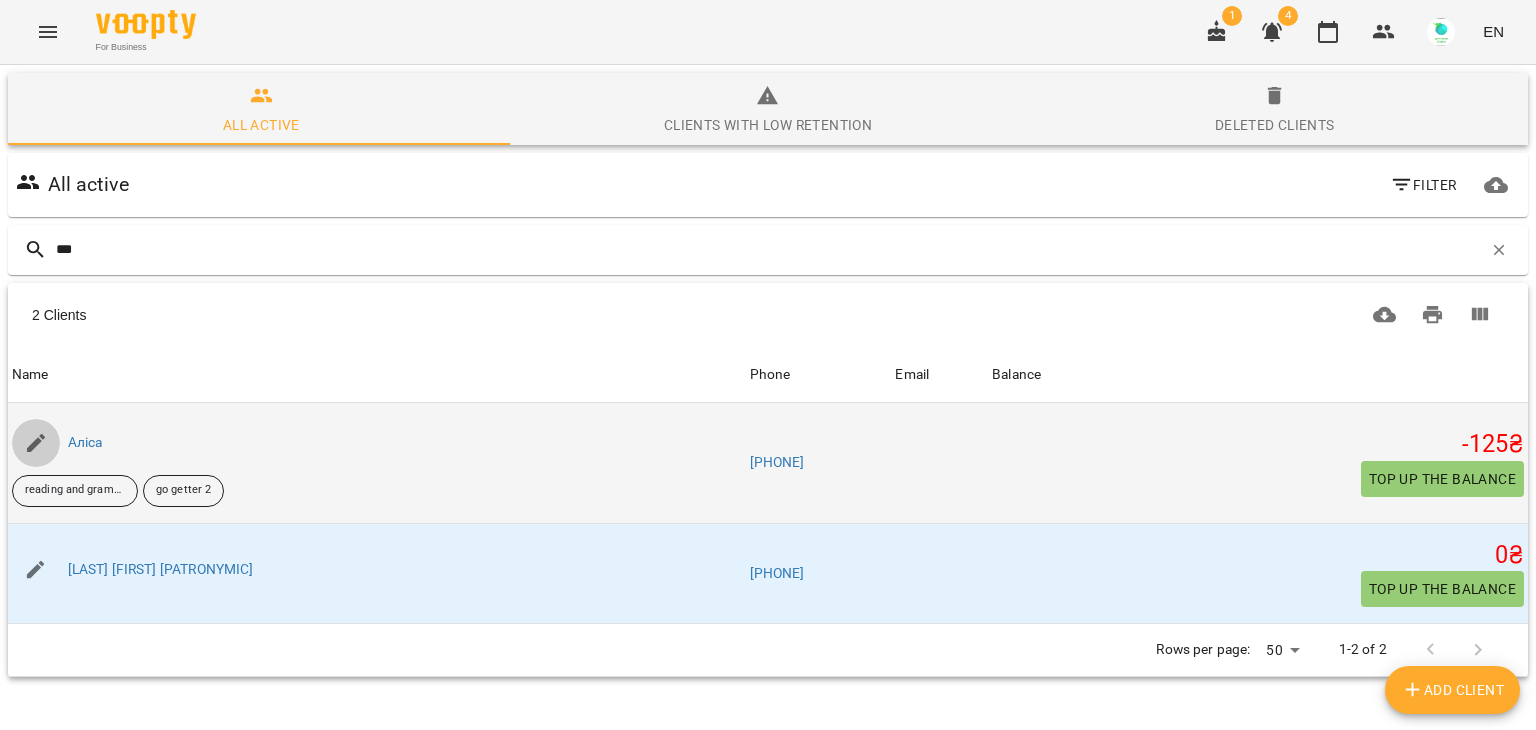 click 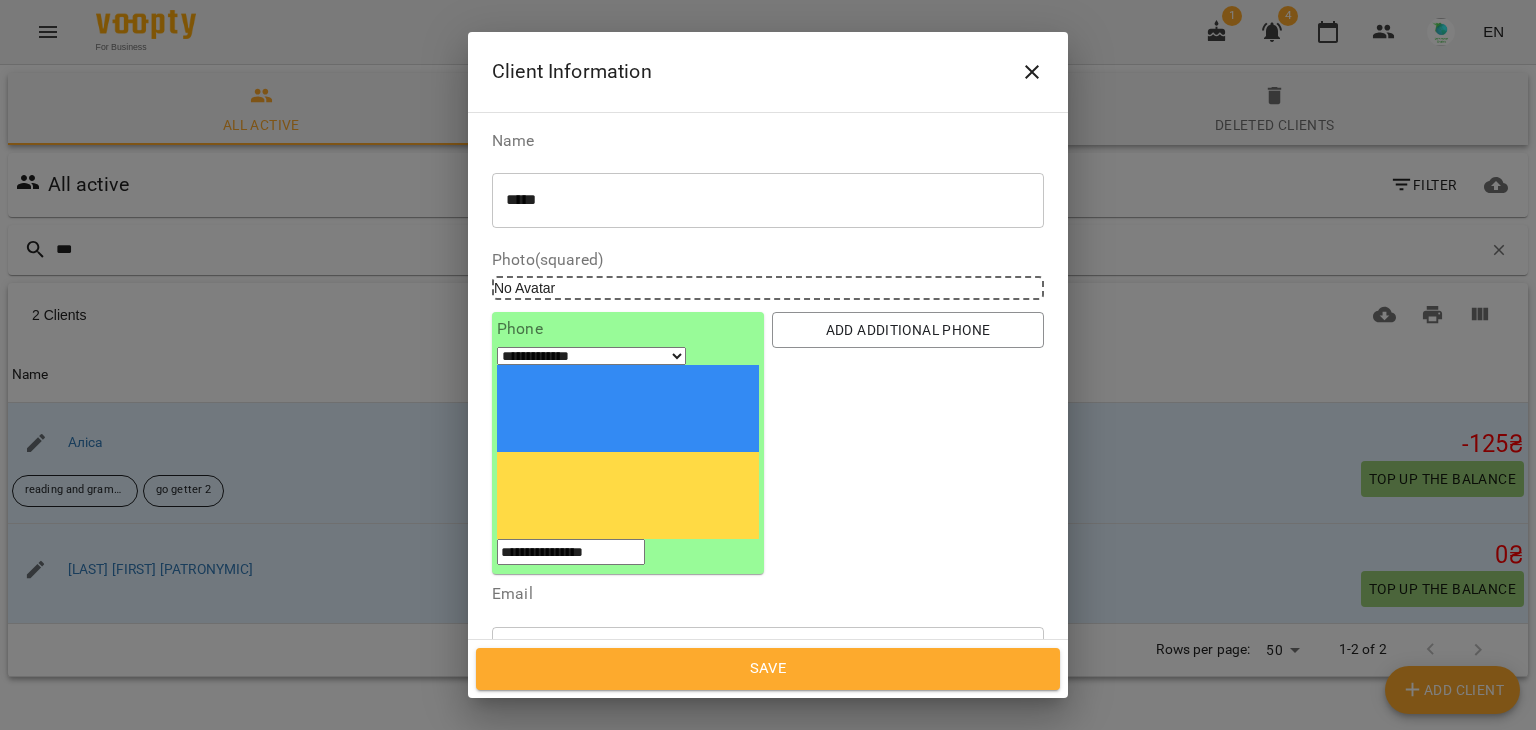 click on "***** * ​" at bounding box center (768, 200) 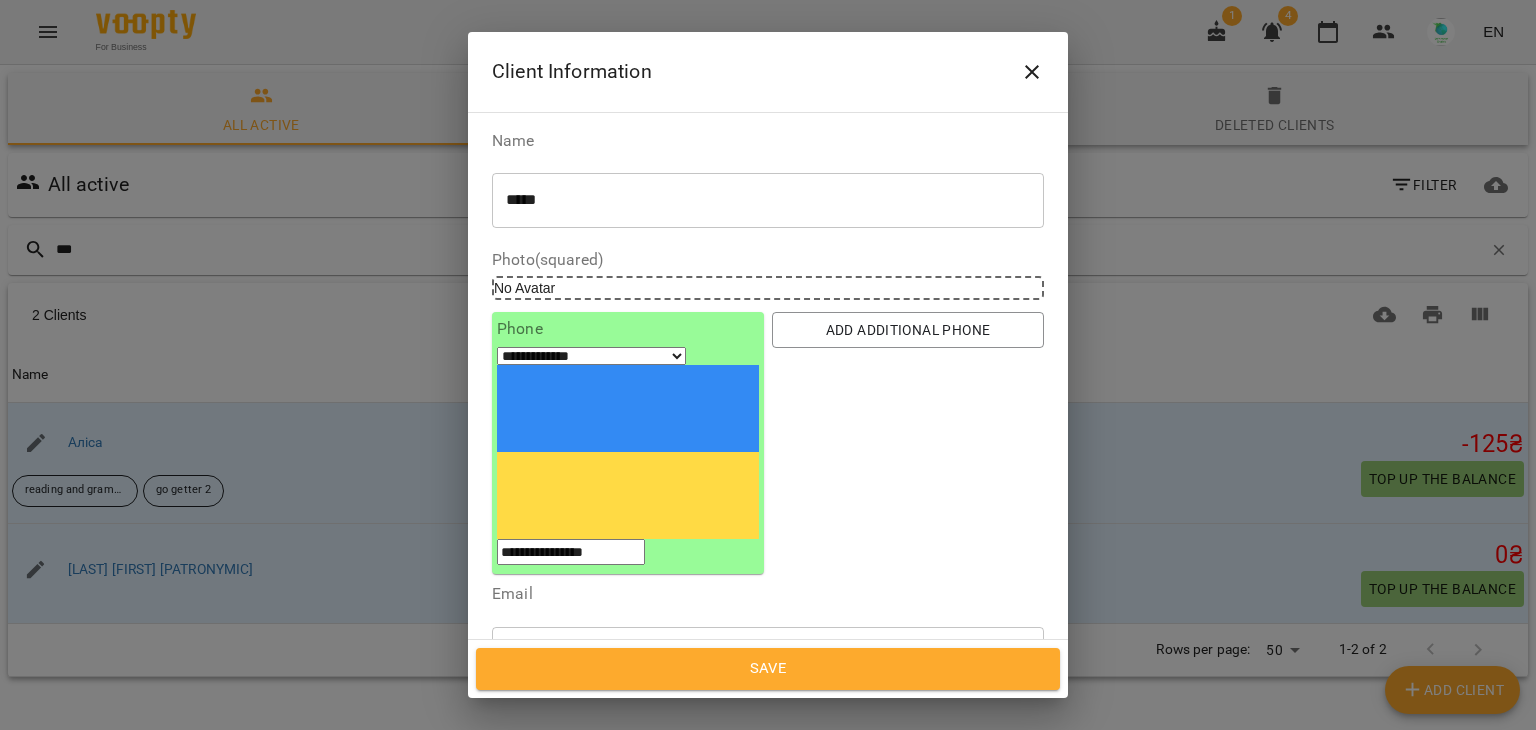 click on "***** * ​" at bounding box center [768, 200] 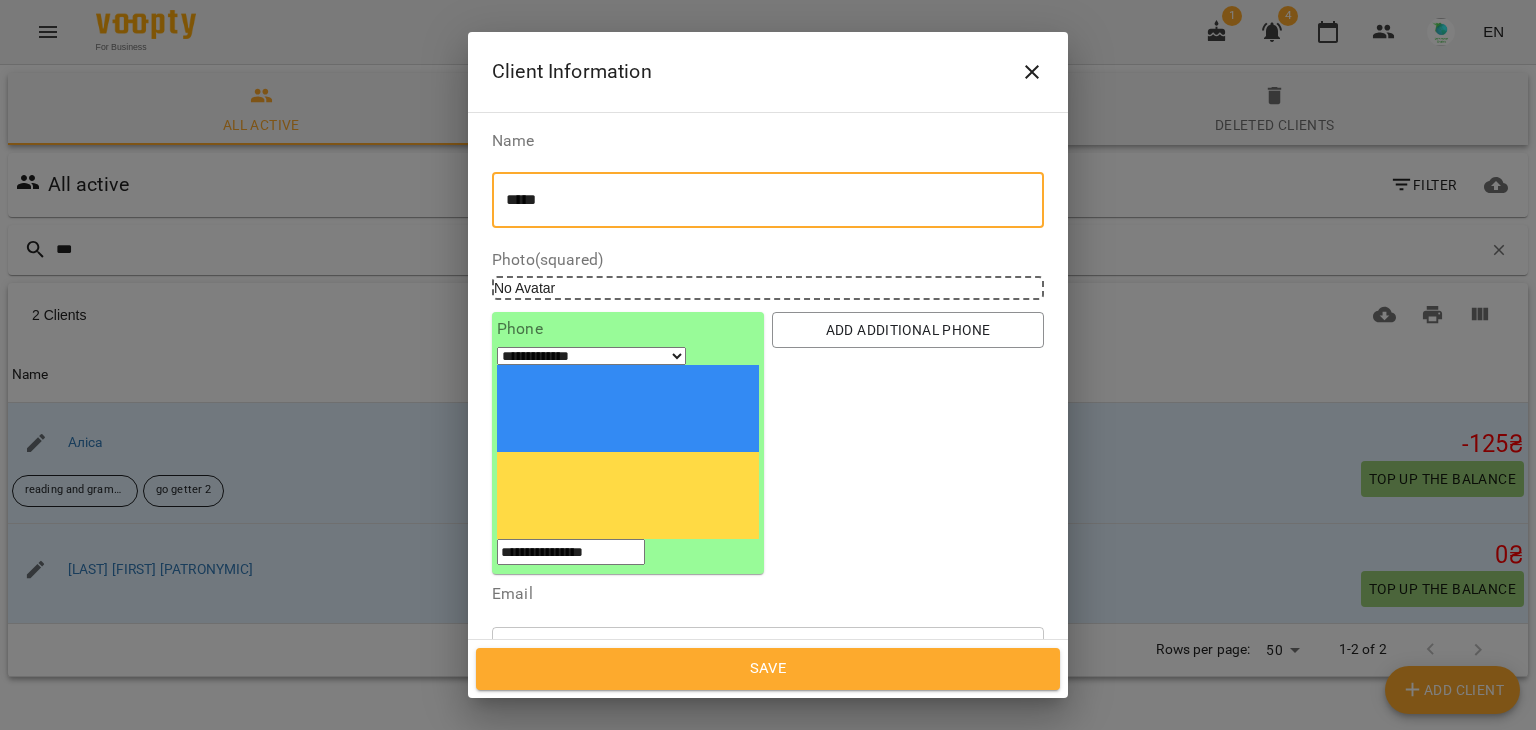 click on "***** * ​" at bounding box center [768, 200] 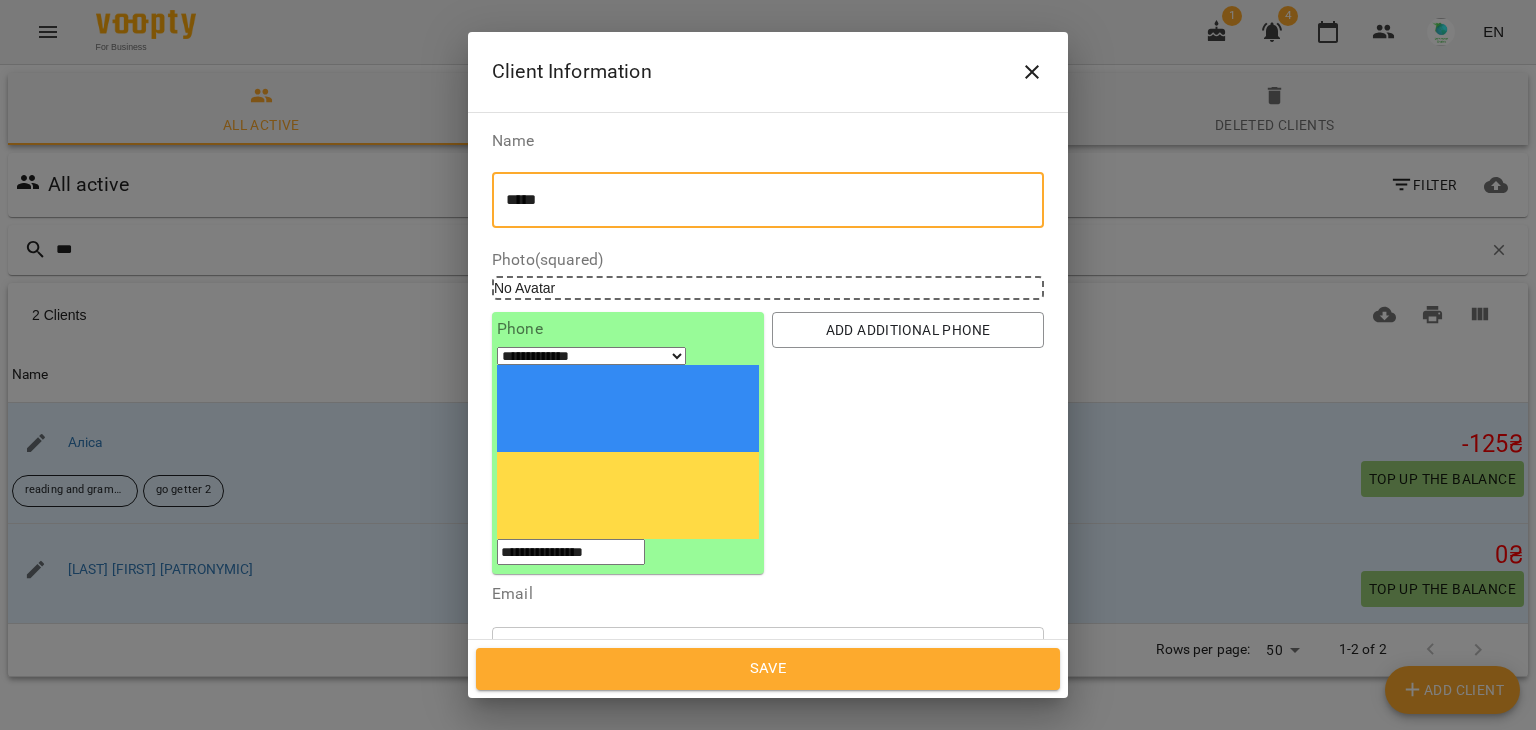 click on "*****" at bounding box center [760, 200] 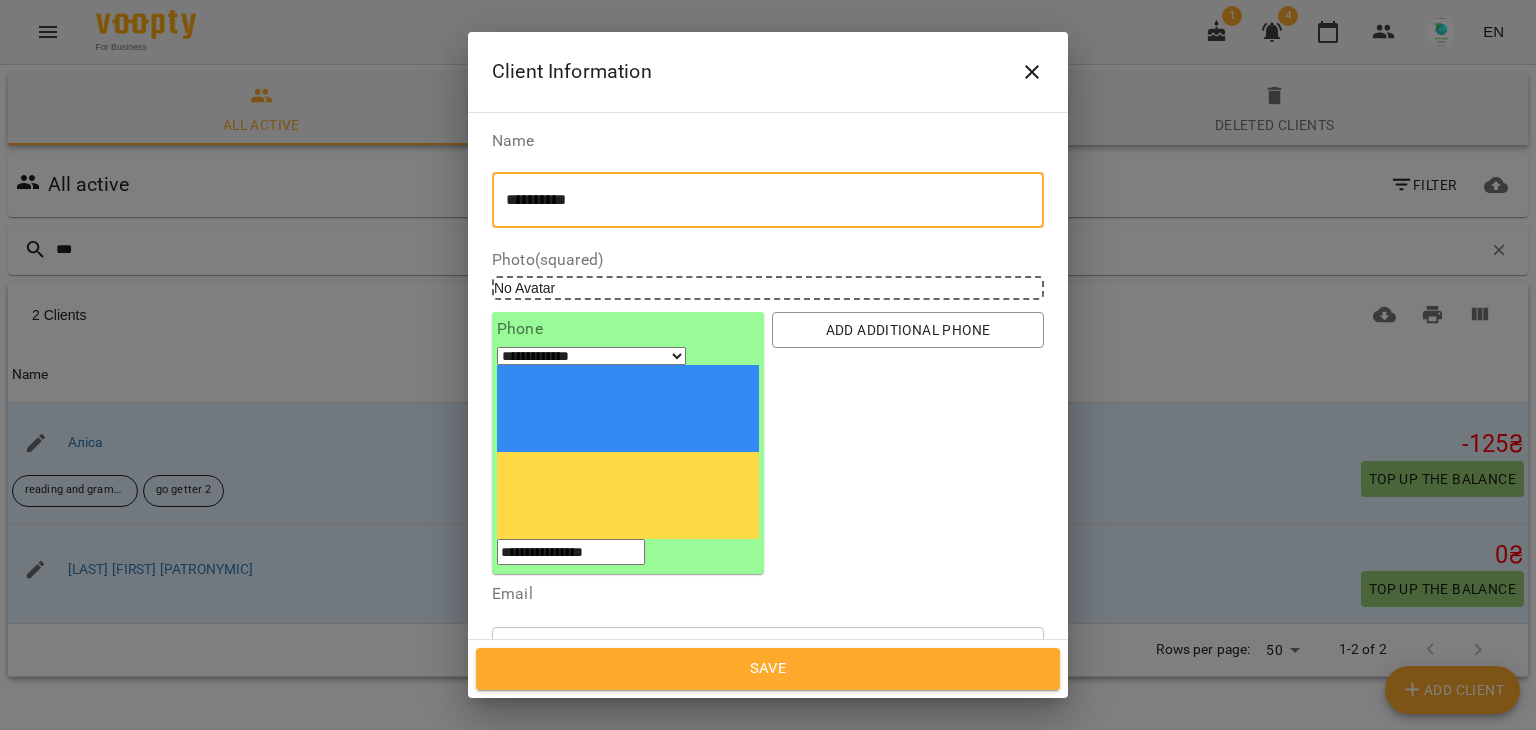 type on "**********" 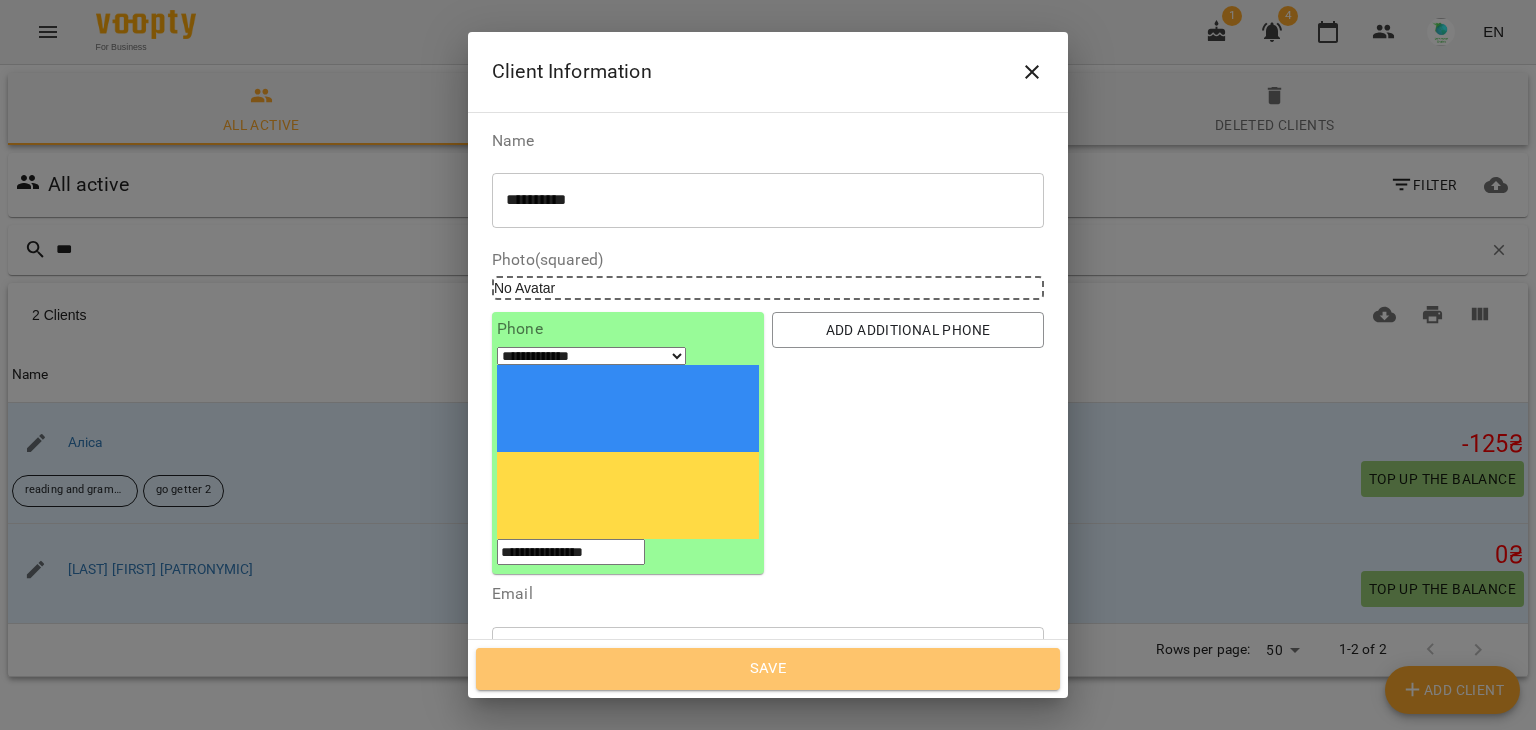 click on "Save" at bounding box center (768, 669) 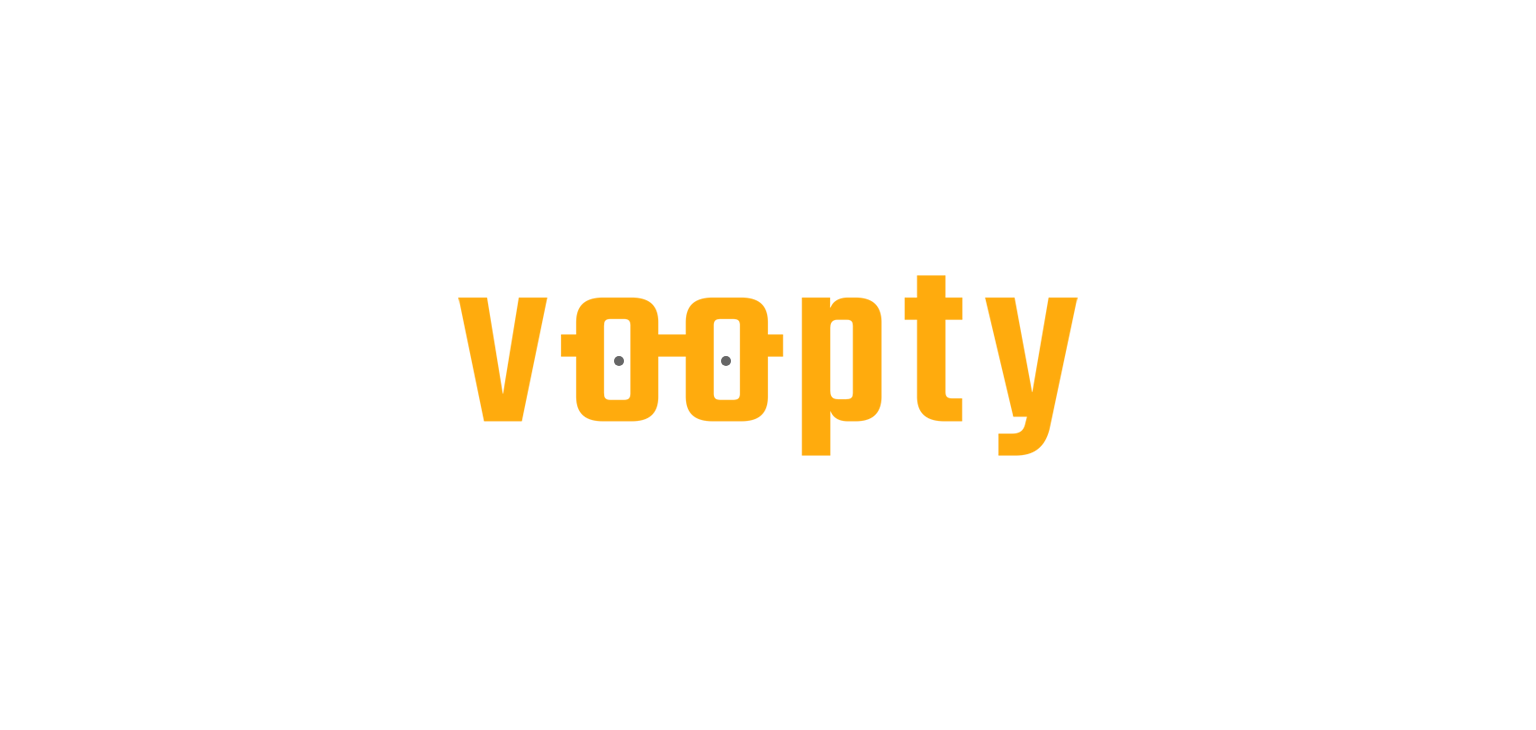 scroll, scrollTop: 0, scrollLeft: 0, axis: both 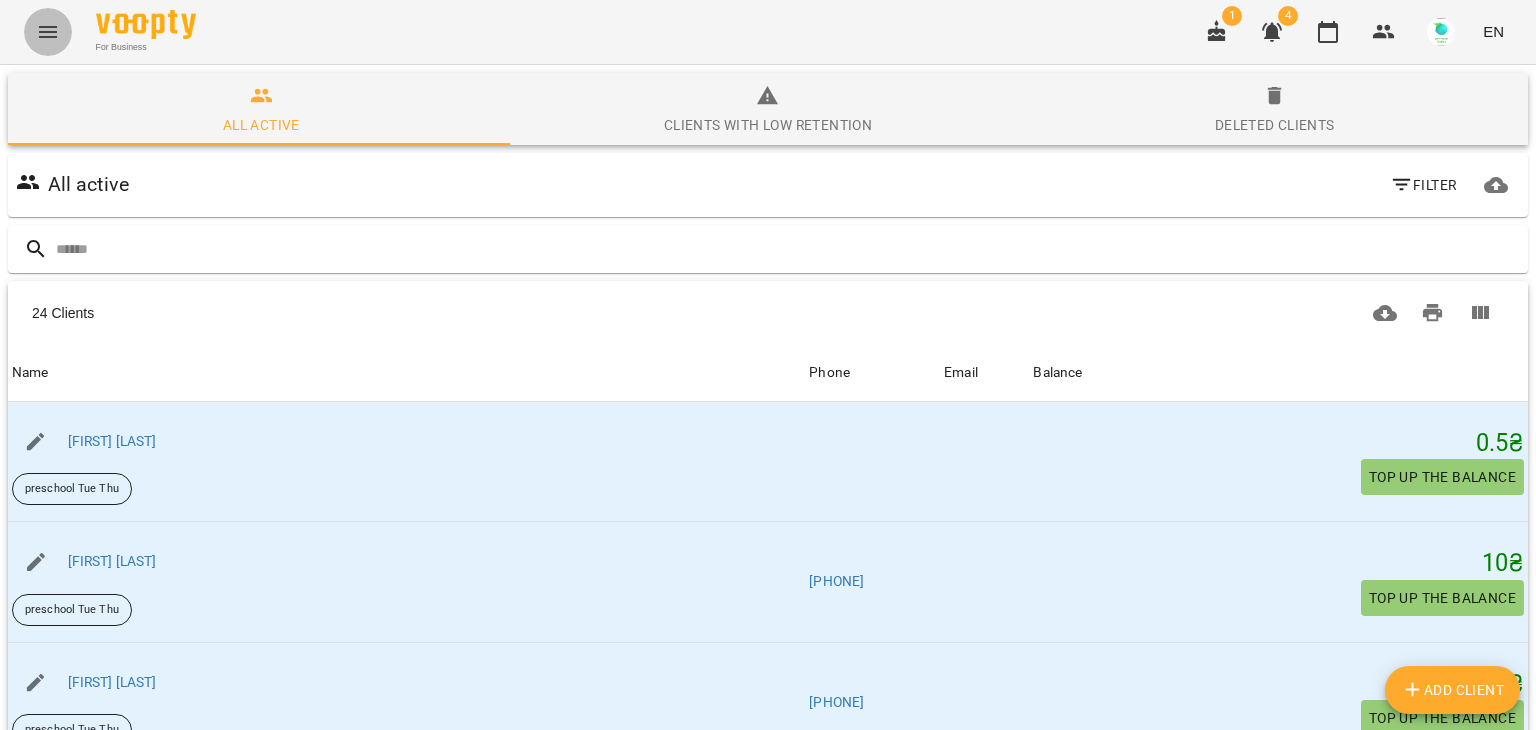 click 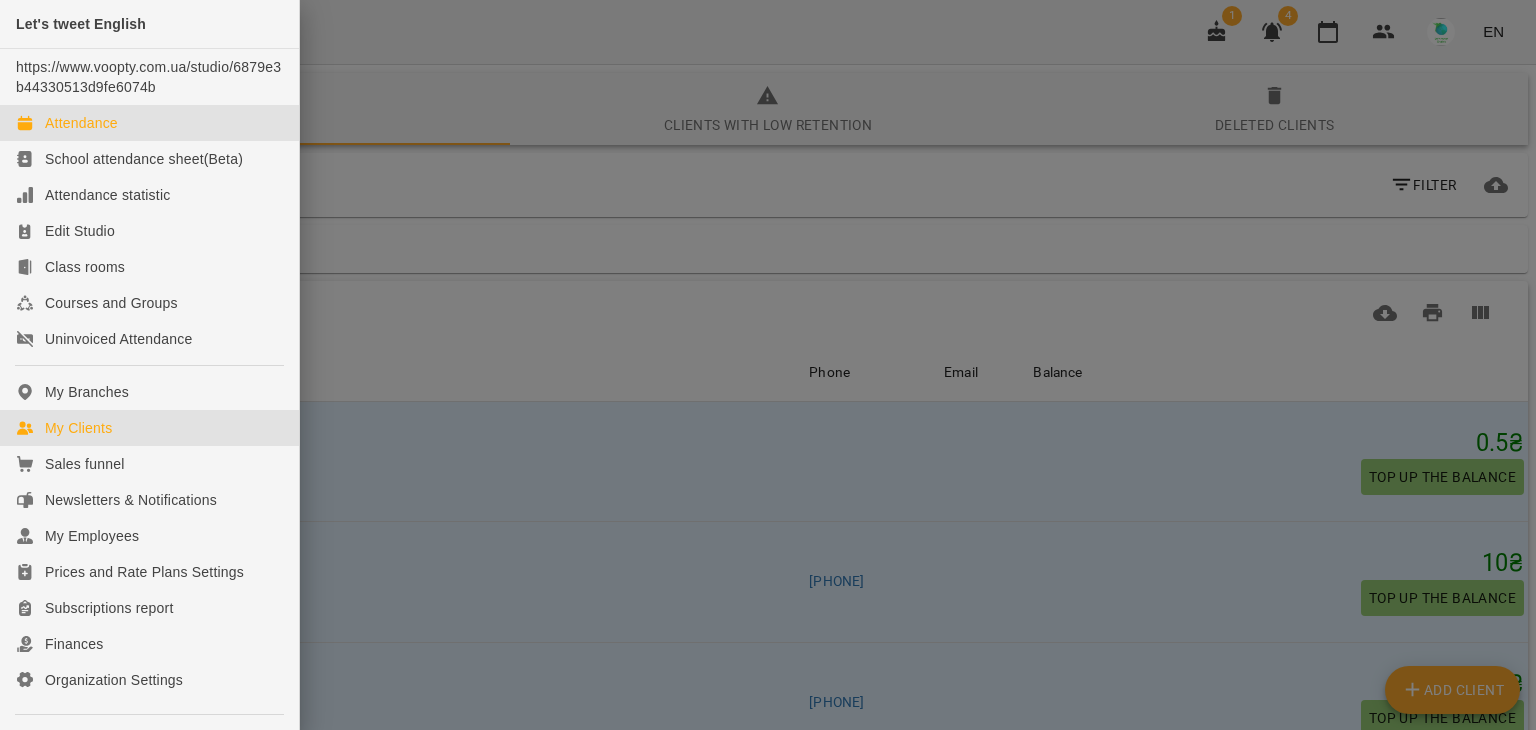 click on "Attendance" at bounding box center (81, 123) 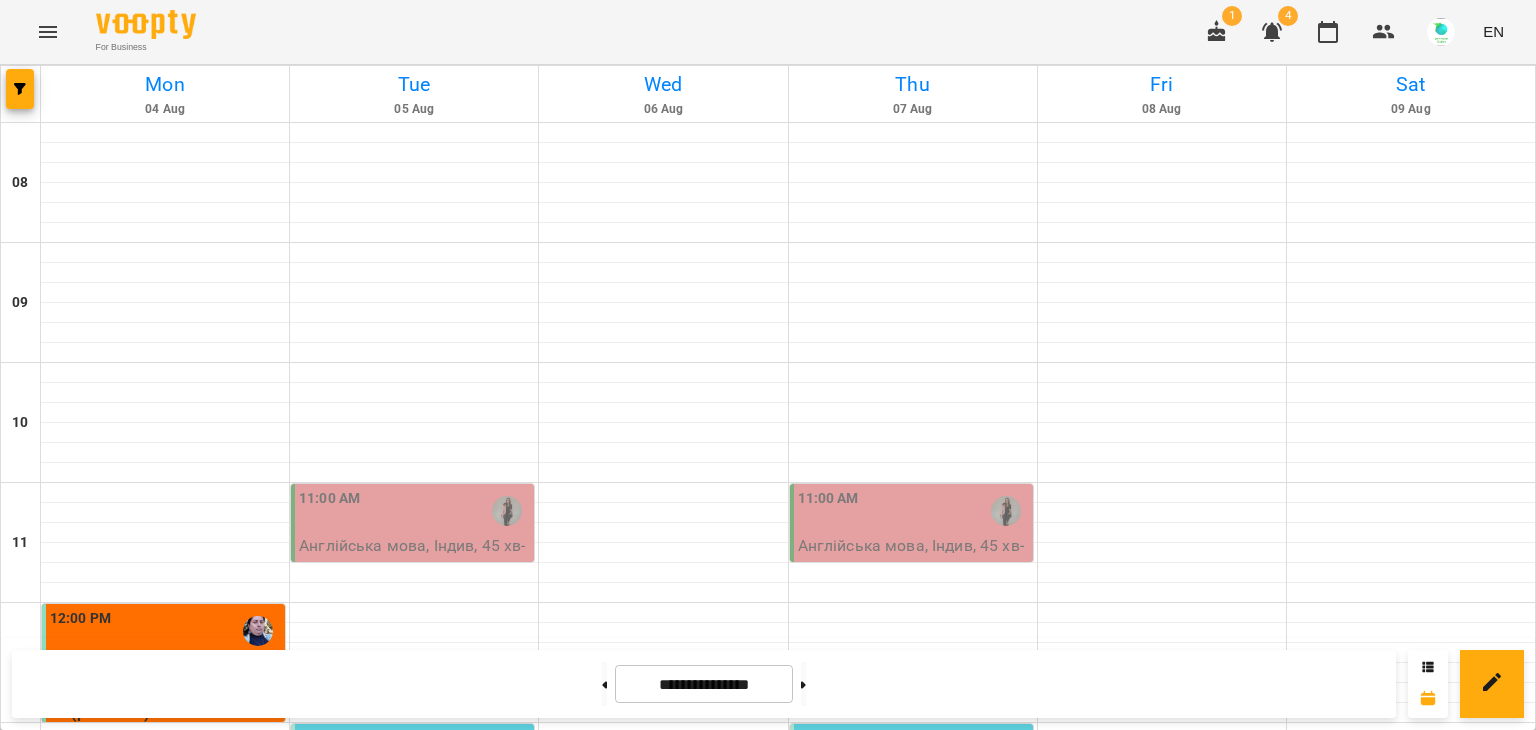 scroll, scrollTop: 404, scrollLeft: 0, axis: vertical 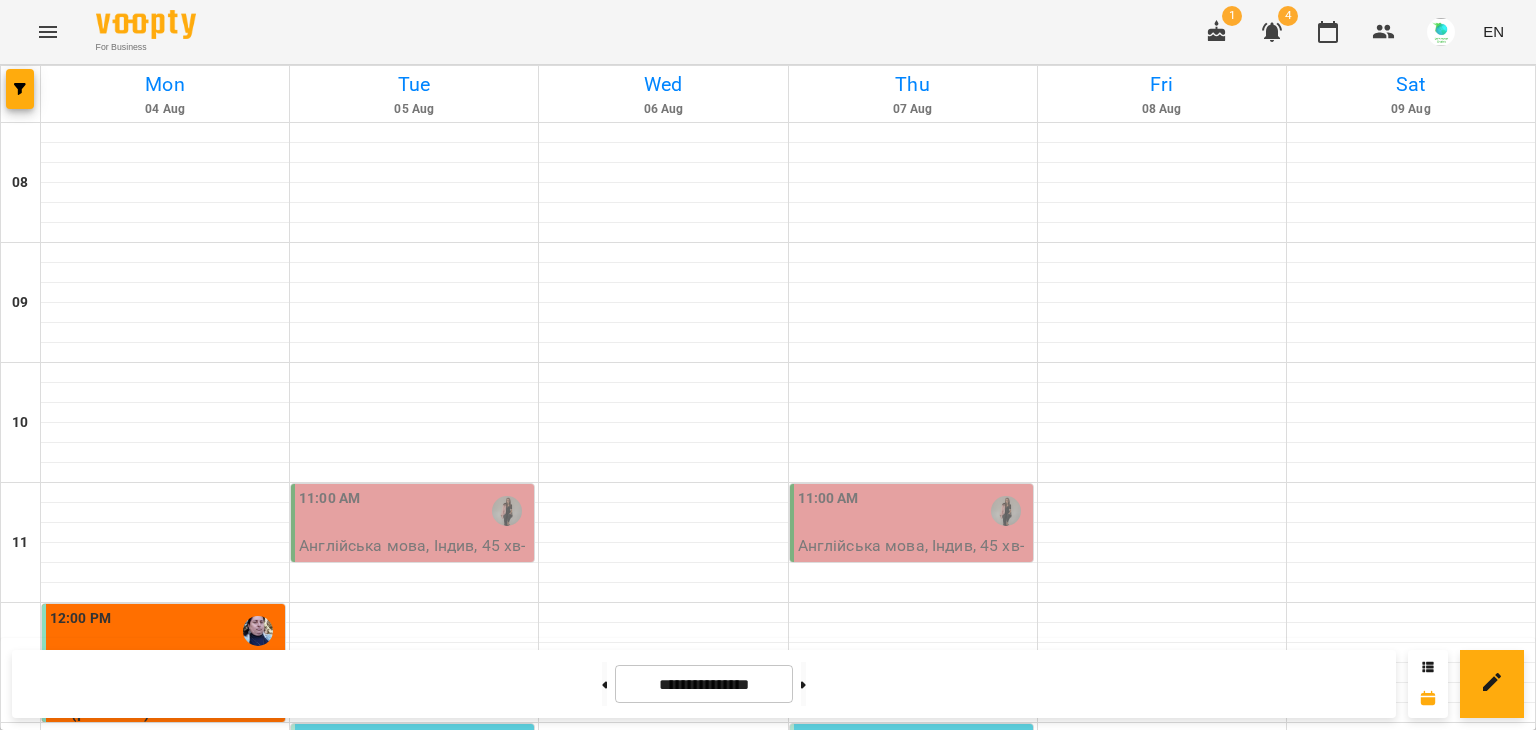 click on "2:00 PM" at bounding box center (165, 871) 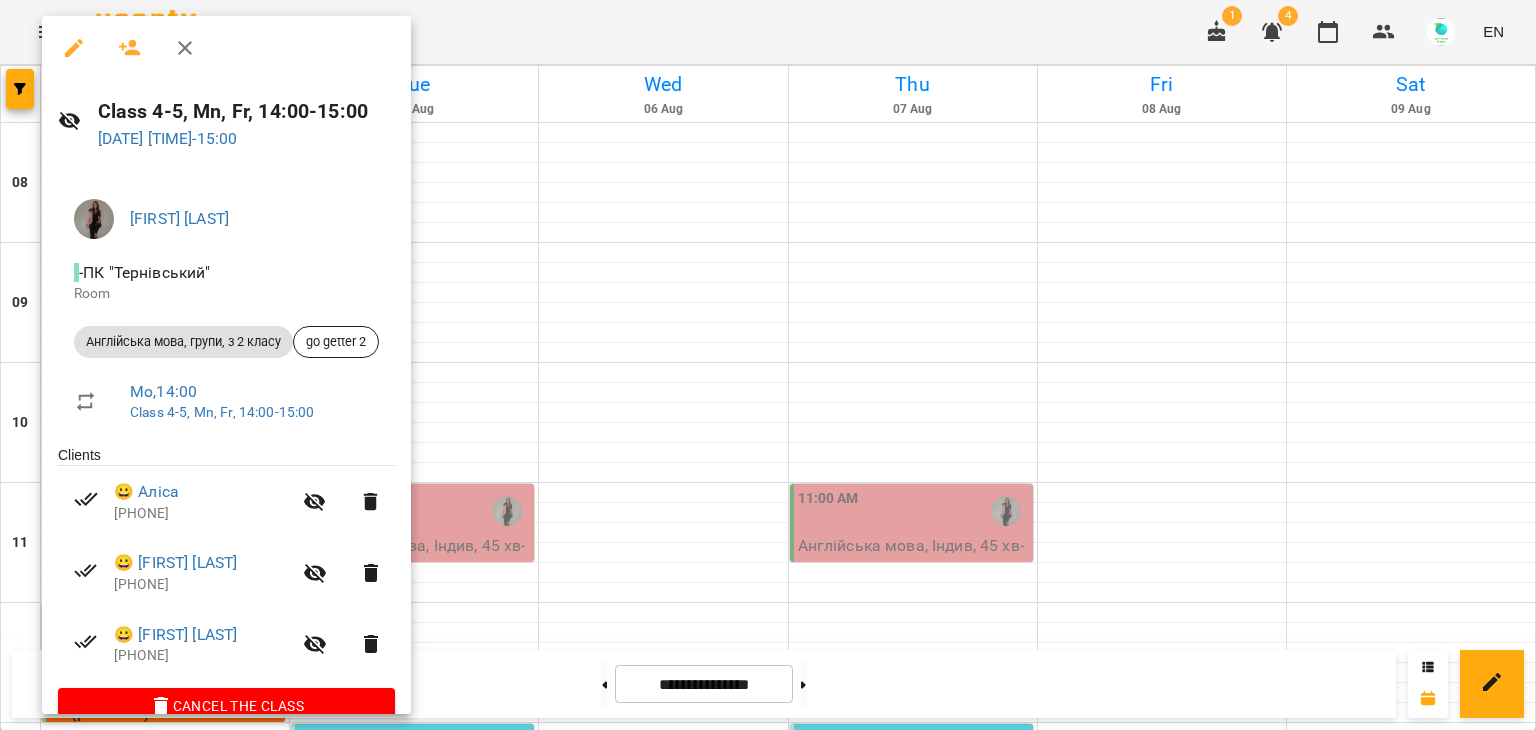 drag, startPoint x: 541, startPoint y: 617, endPoint x: 544, endPoint y: 686, distance: 69.065186 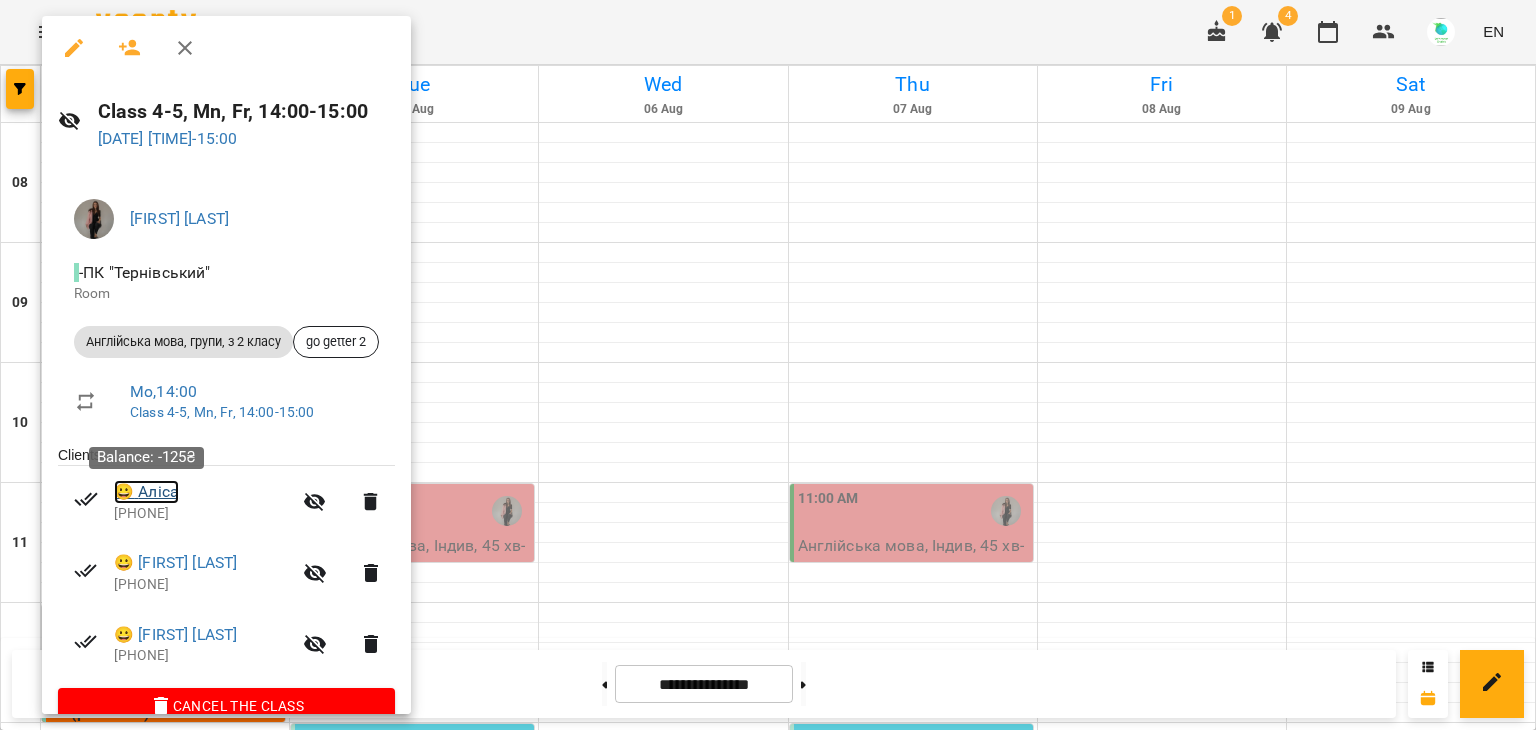click on "😀   Аліса" at bounding box center [146, 492] 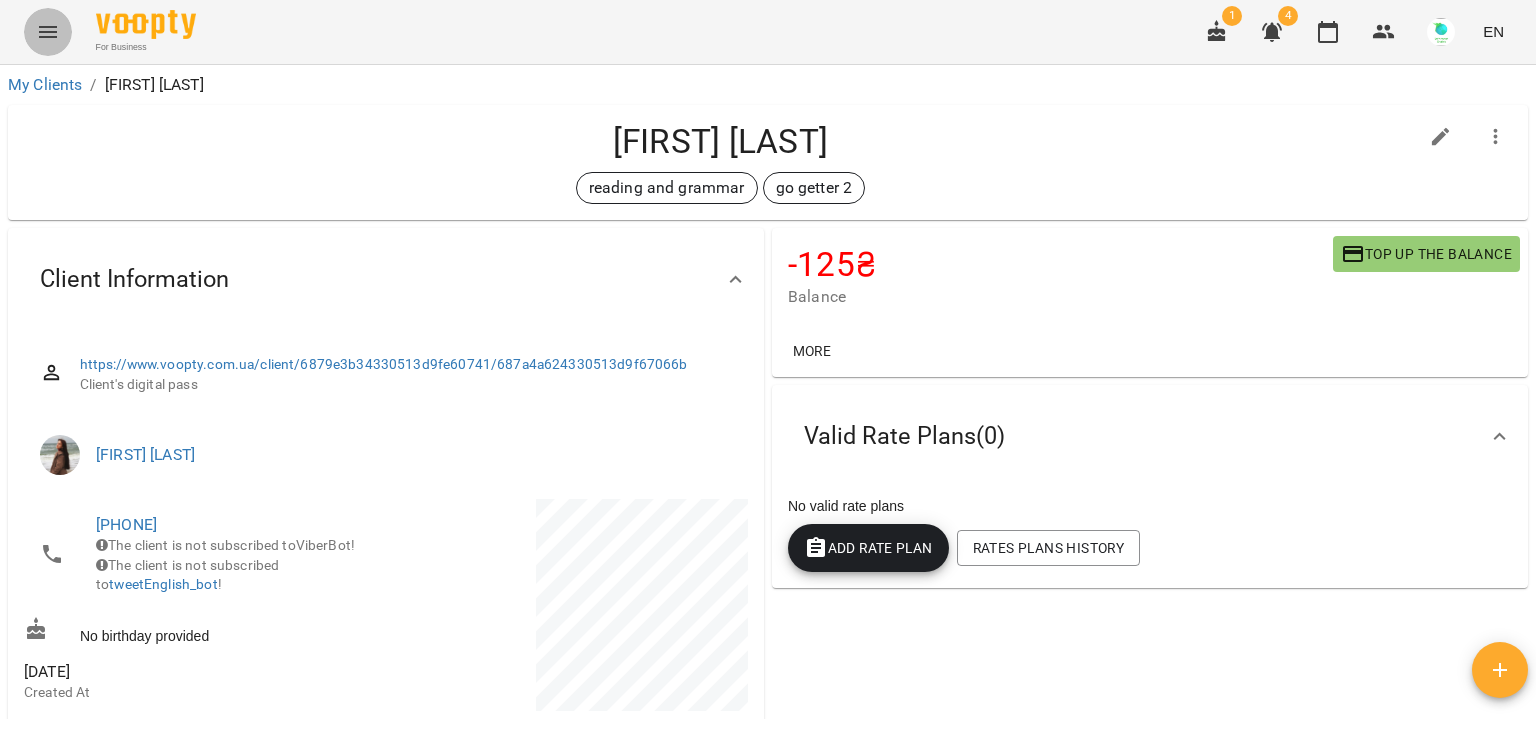 click 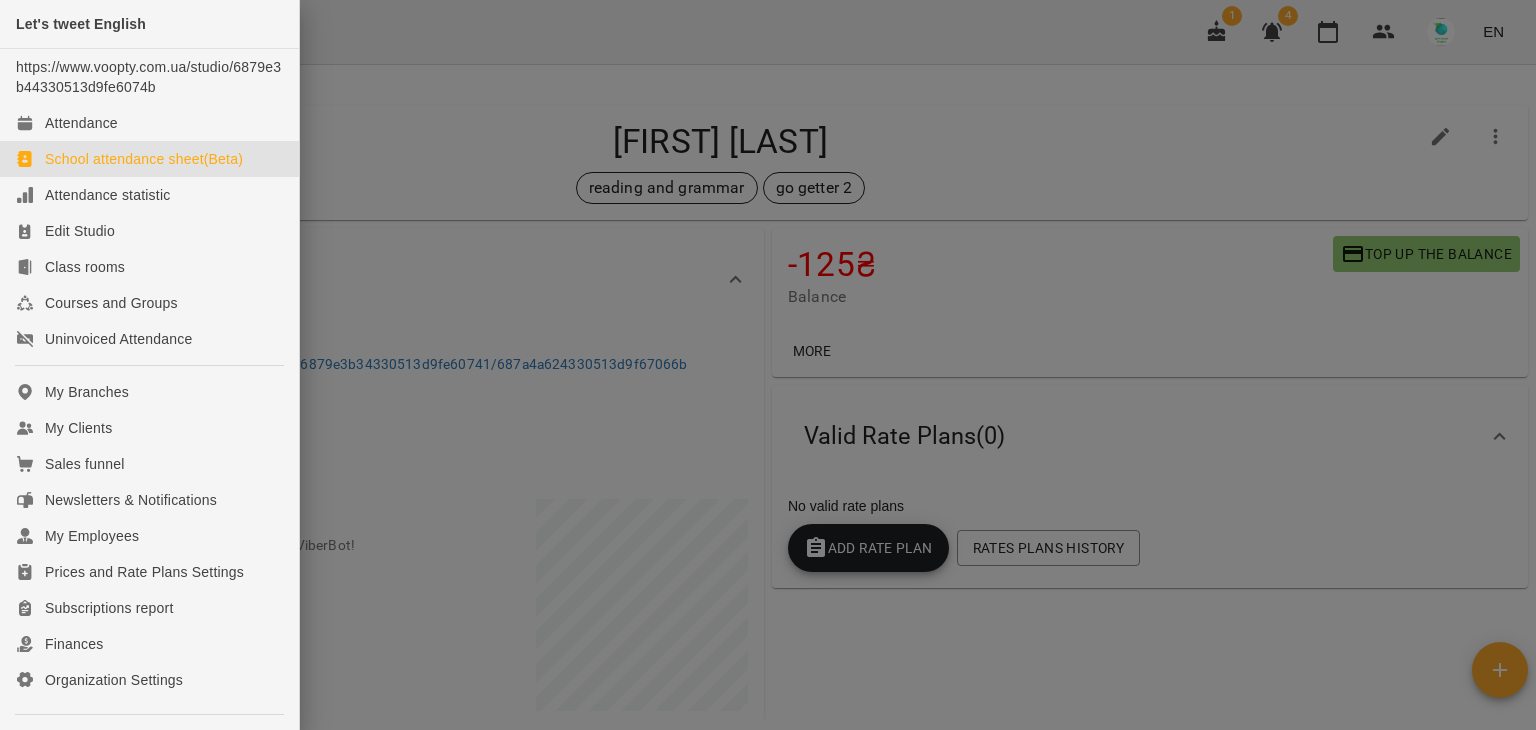 click on "School attendance sheet(Beta)" at bounding box center (144, 159) 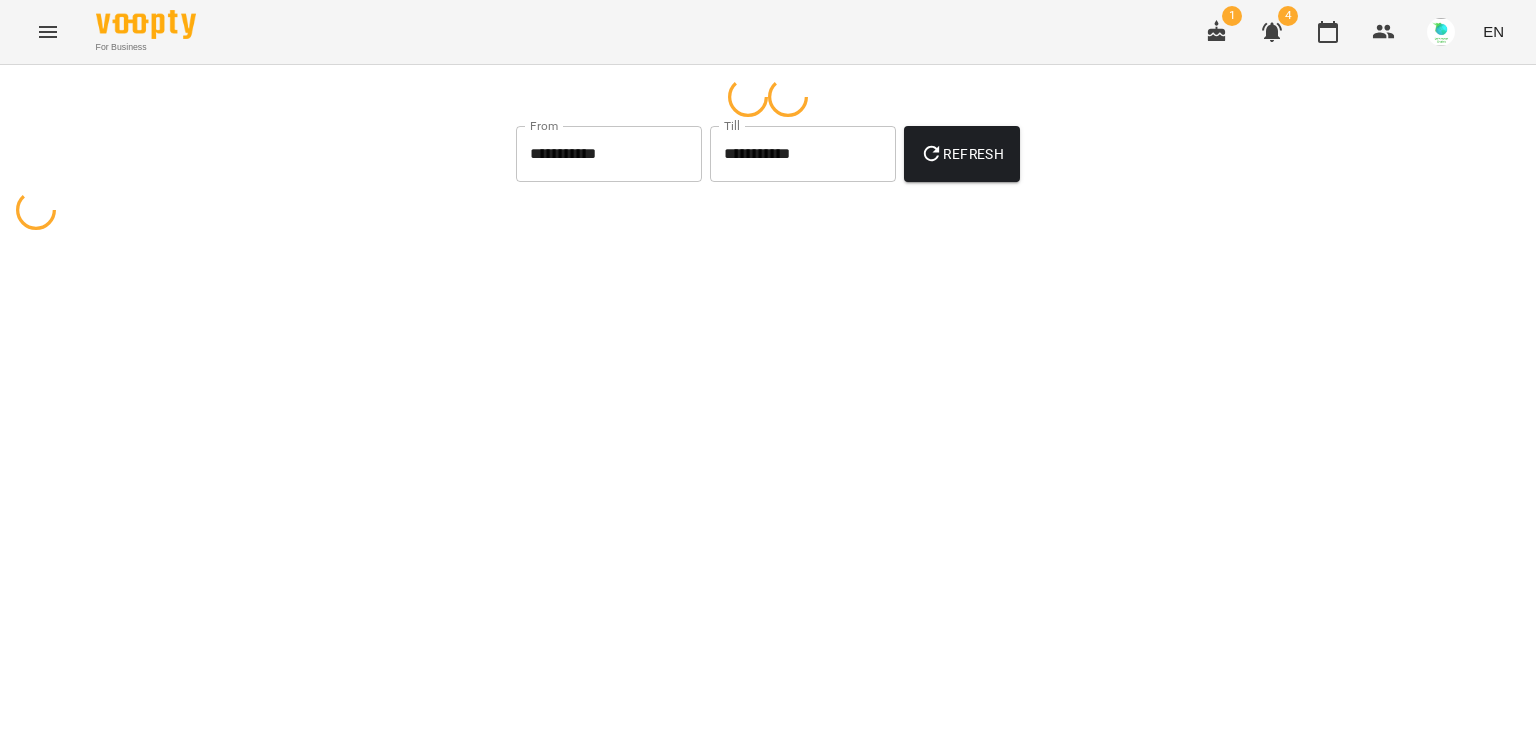 select on "**********" 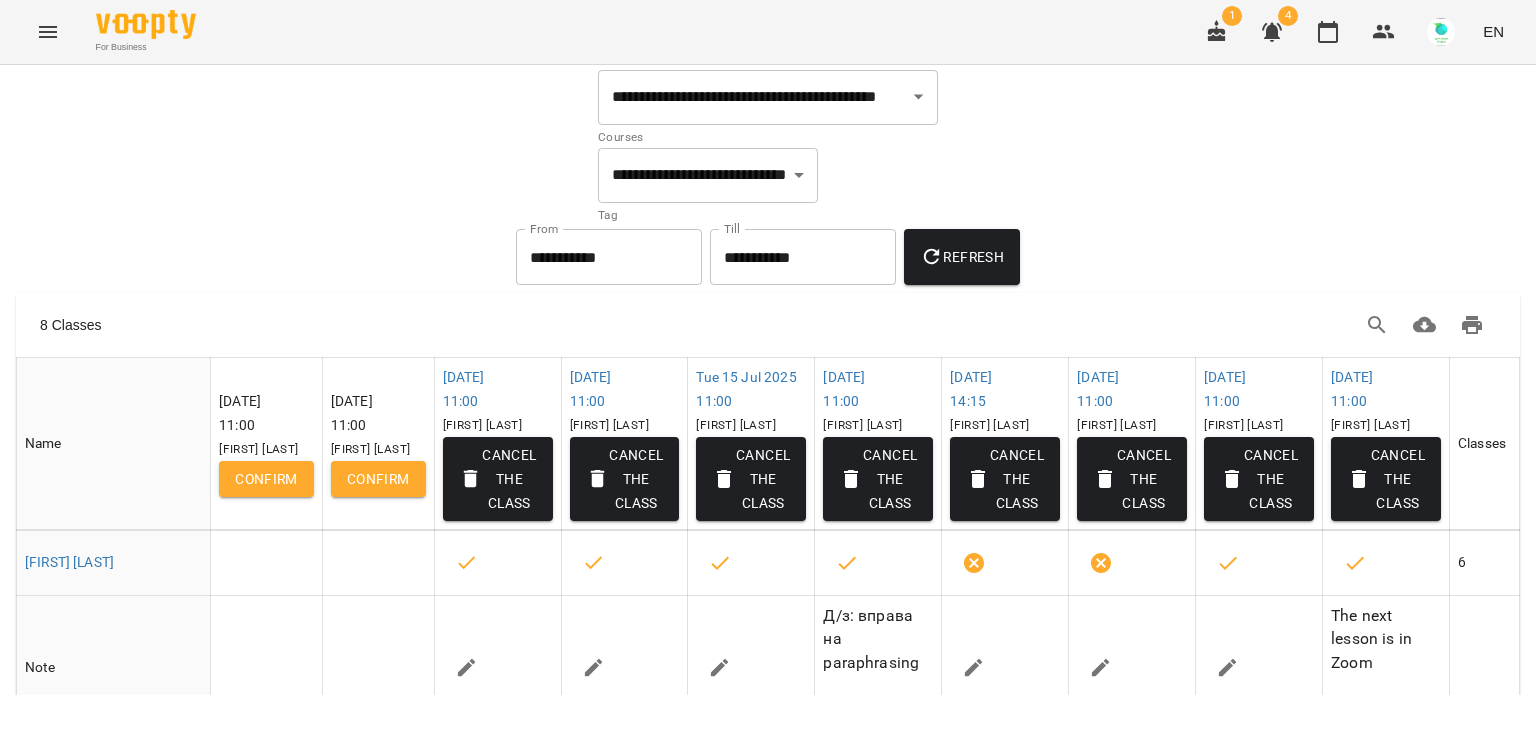 scroll, scrollTop: 10, scrollLeft: 0, axis: vertical 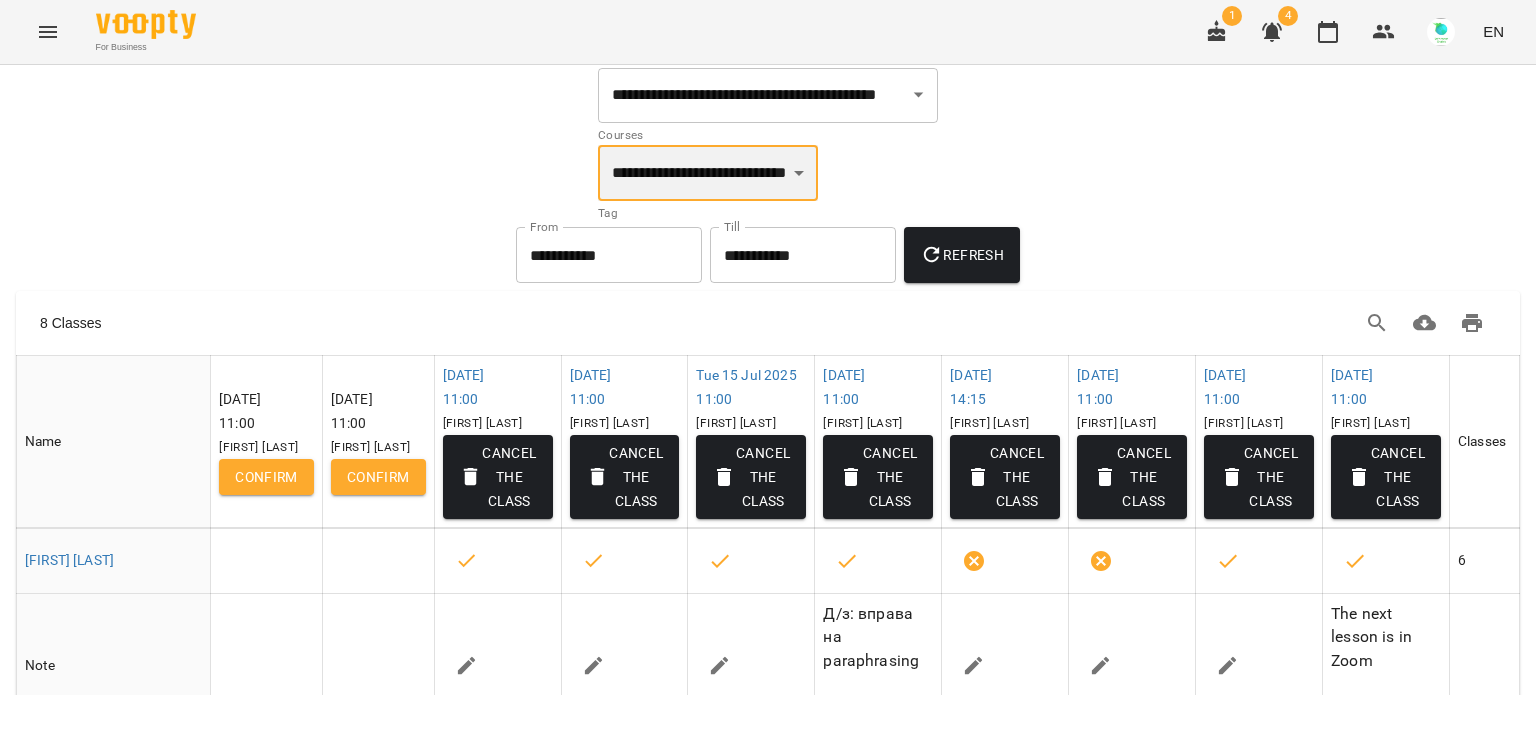 click on "**********" at bounding box center [708, 173] 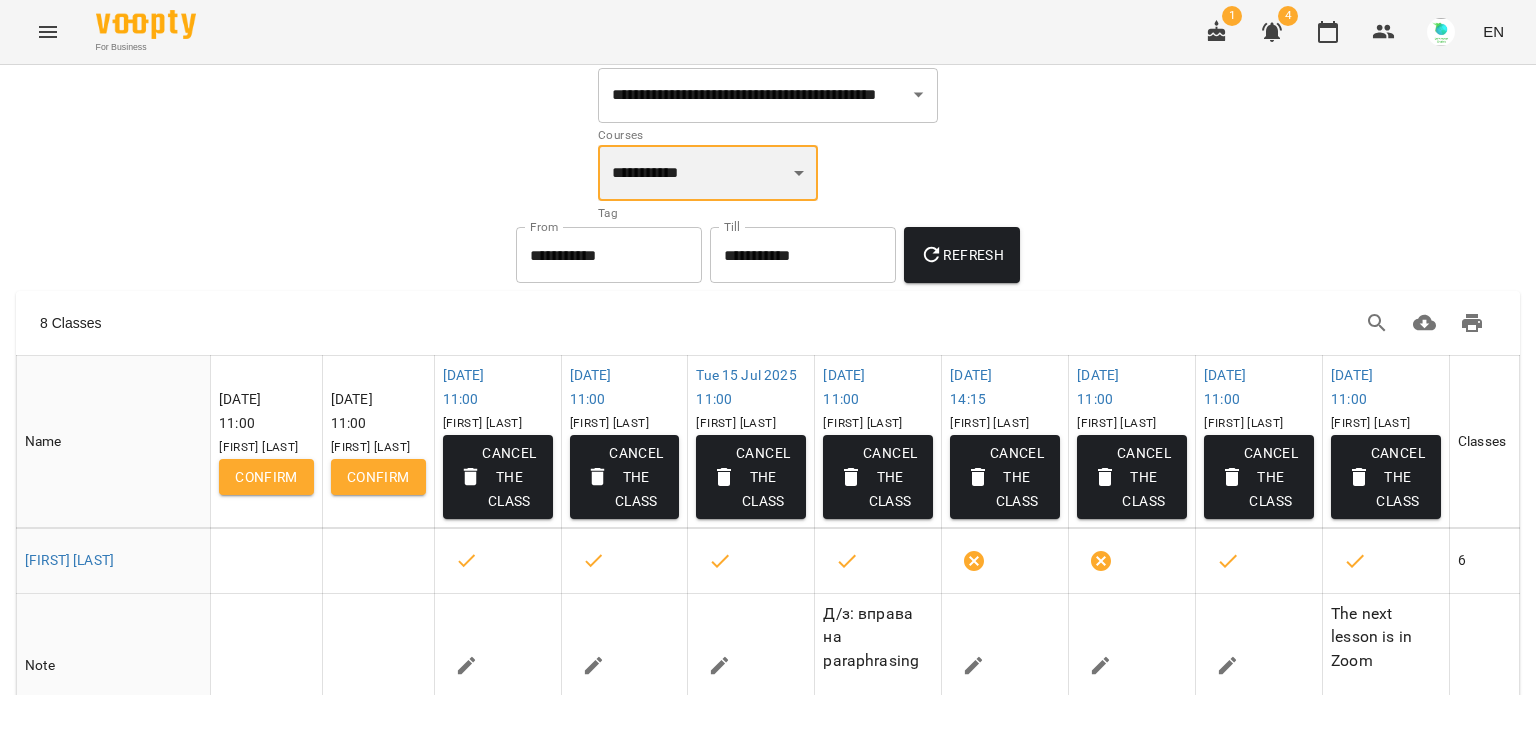 click on "**********" at bounding box center (708, 173) 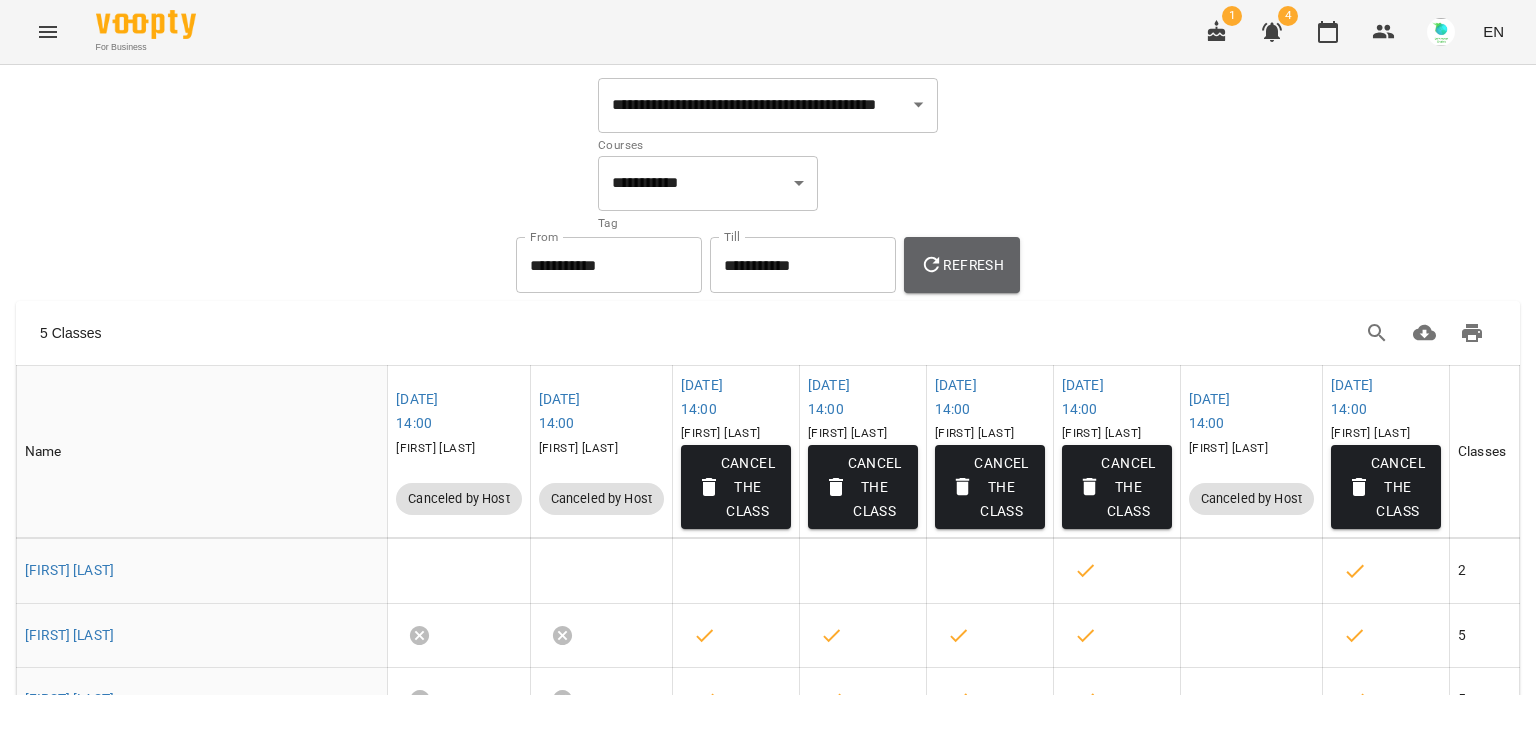 click on "Refresh" at bounding box center [962, 265] 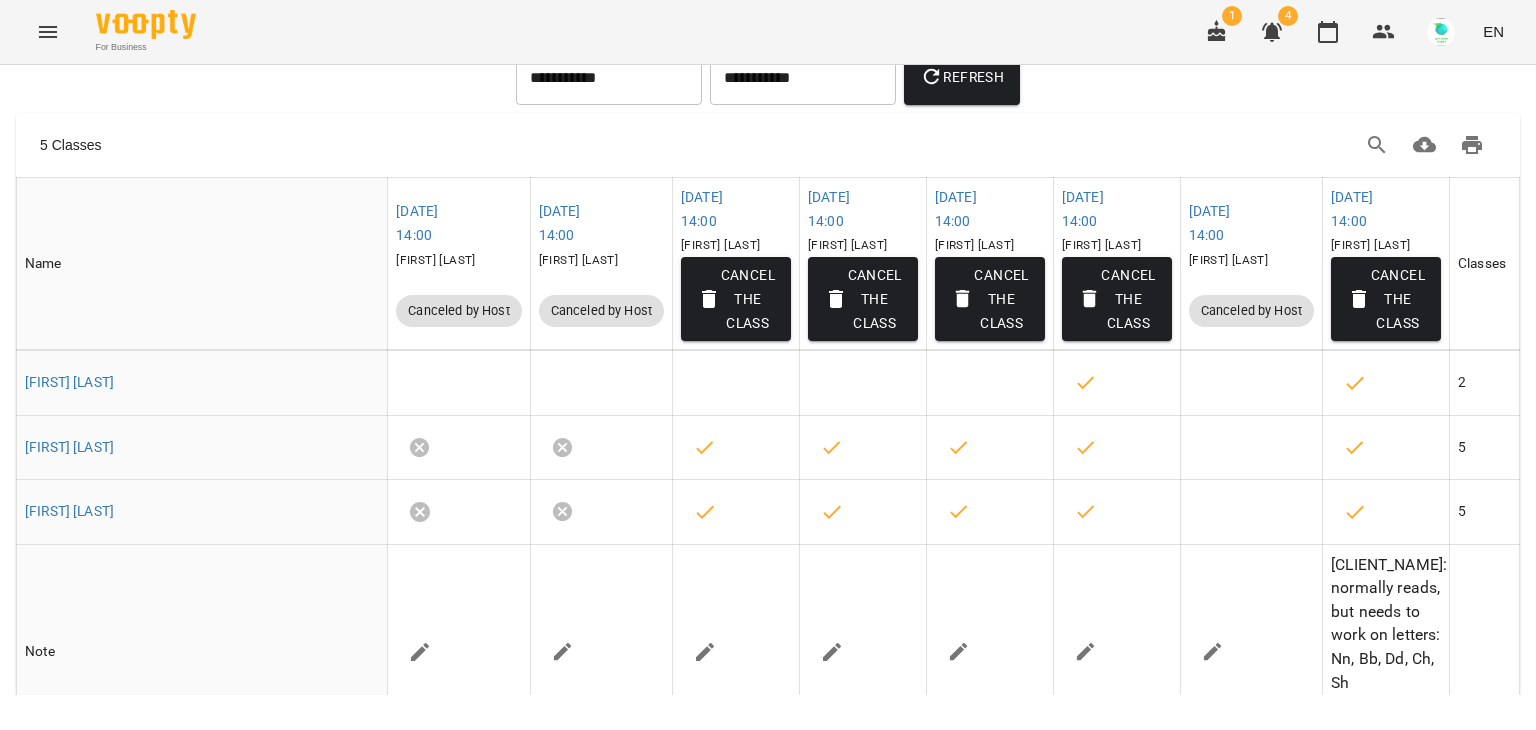 scroll, scrollTop: 338, scrollLeft: 0, axis: vertical 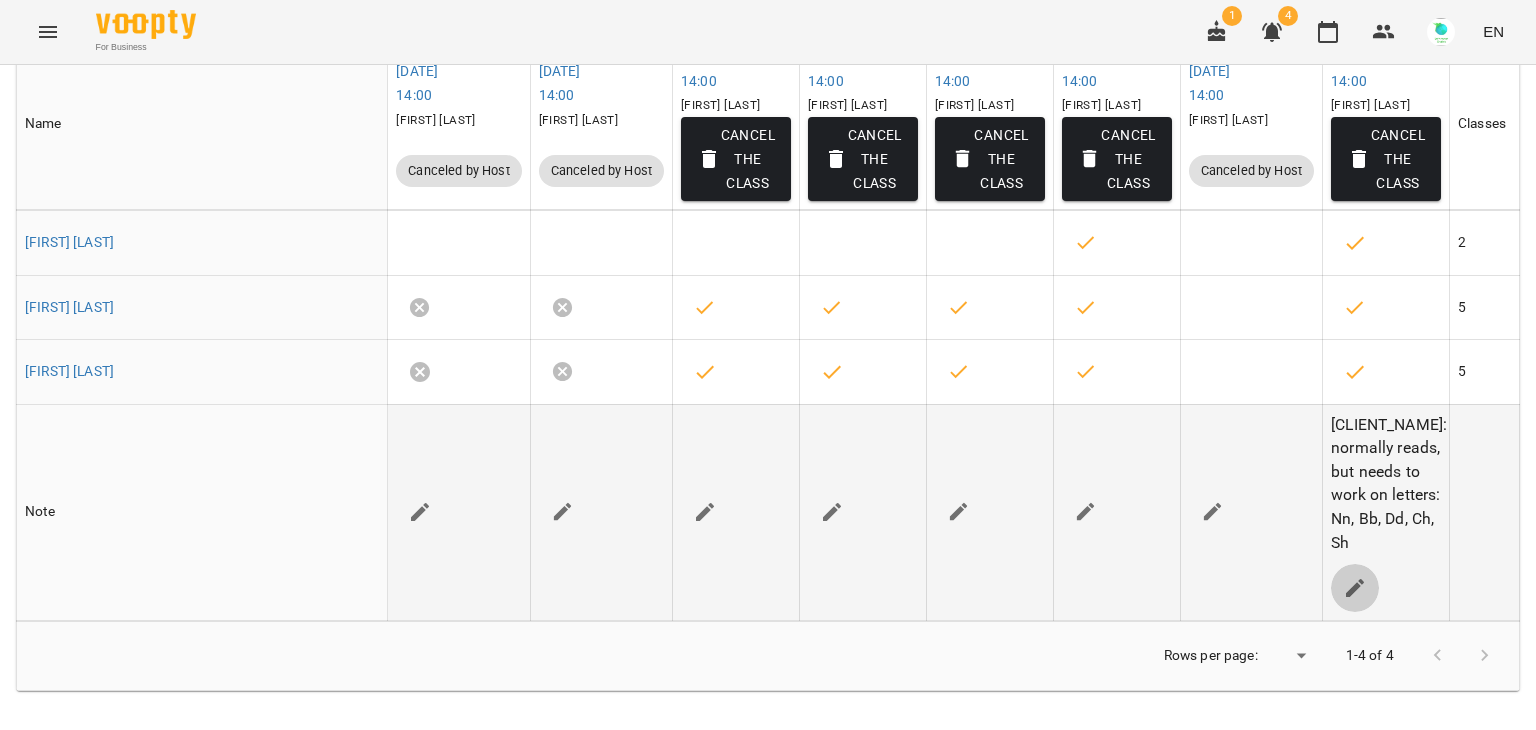 click at bounding box center [1355, 588] 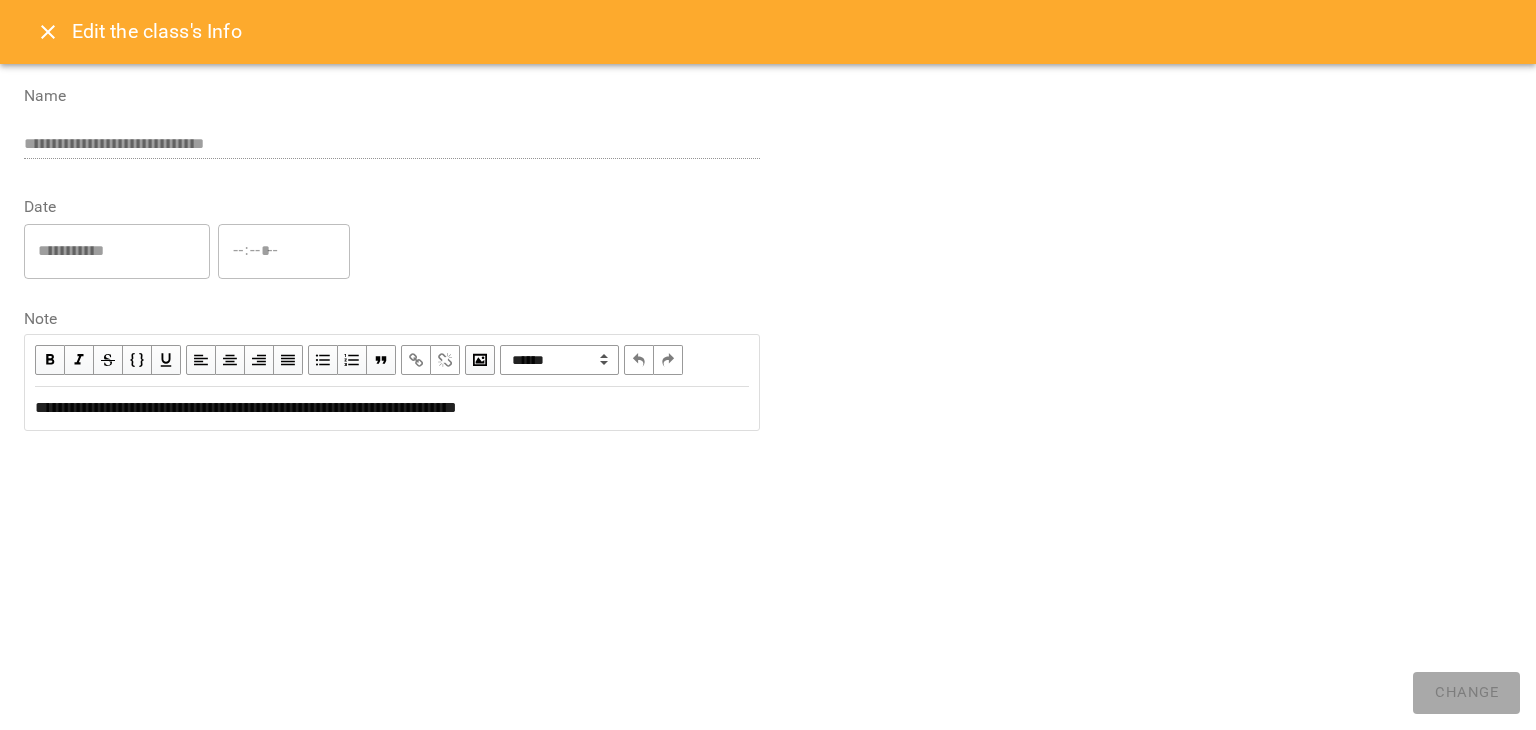 click on "**********" at bounding box center (392, 408) 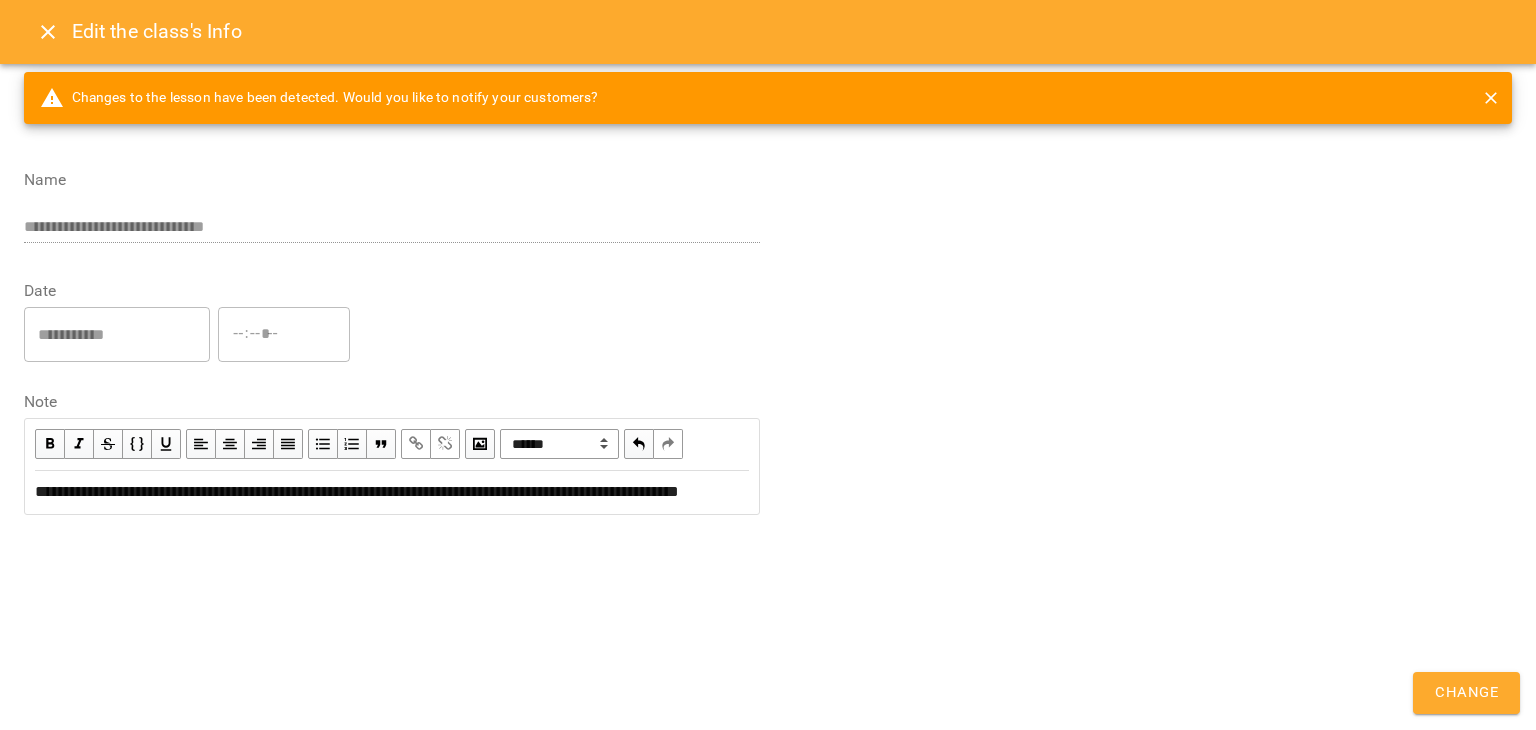 click on "Change" at bounding box center [1466, 693] 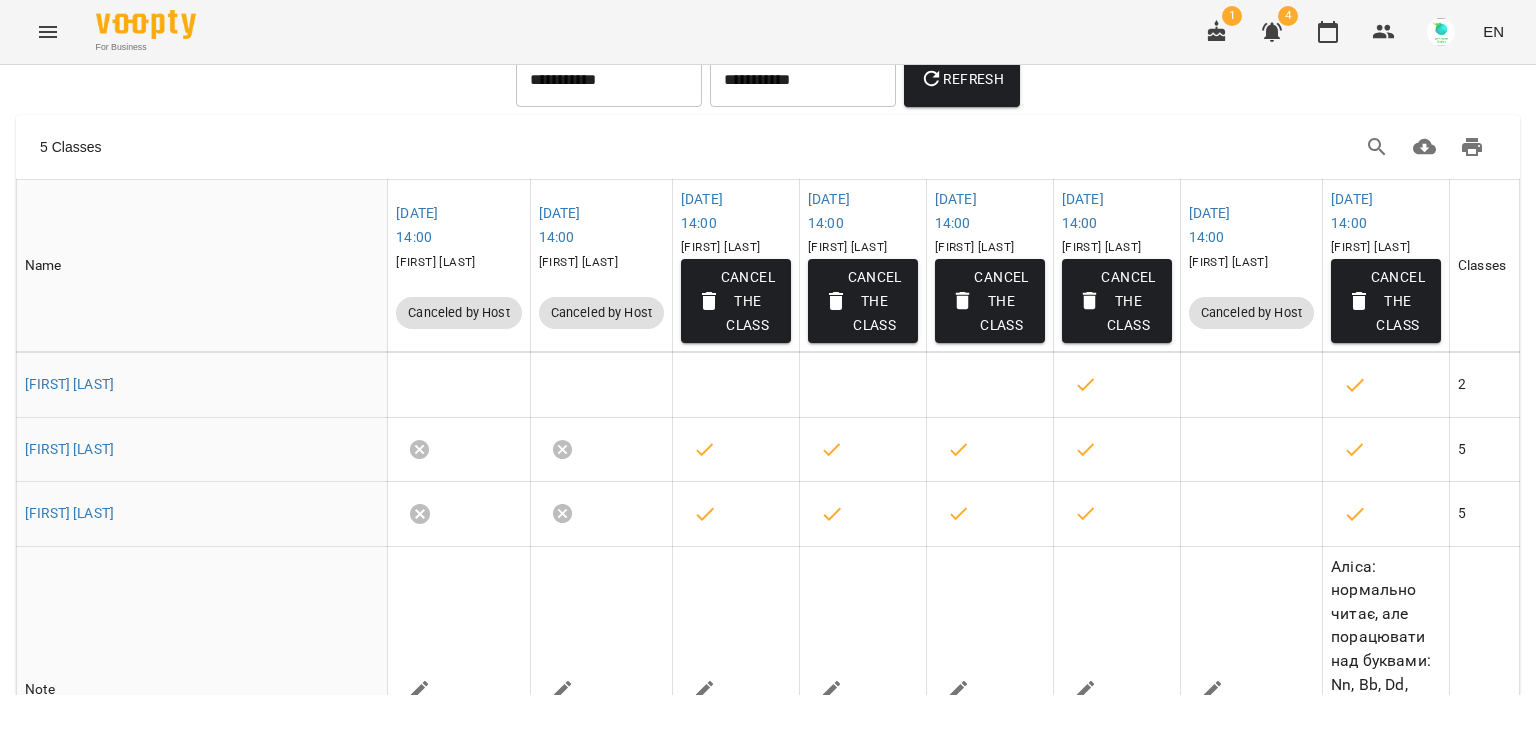 scroll, scrollTop: 188, scrollLeft: 0, axis: vertical 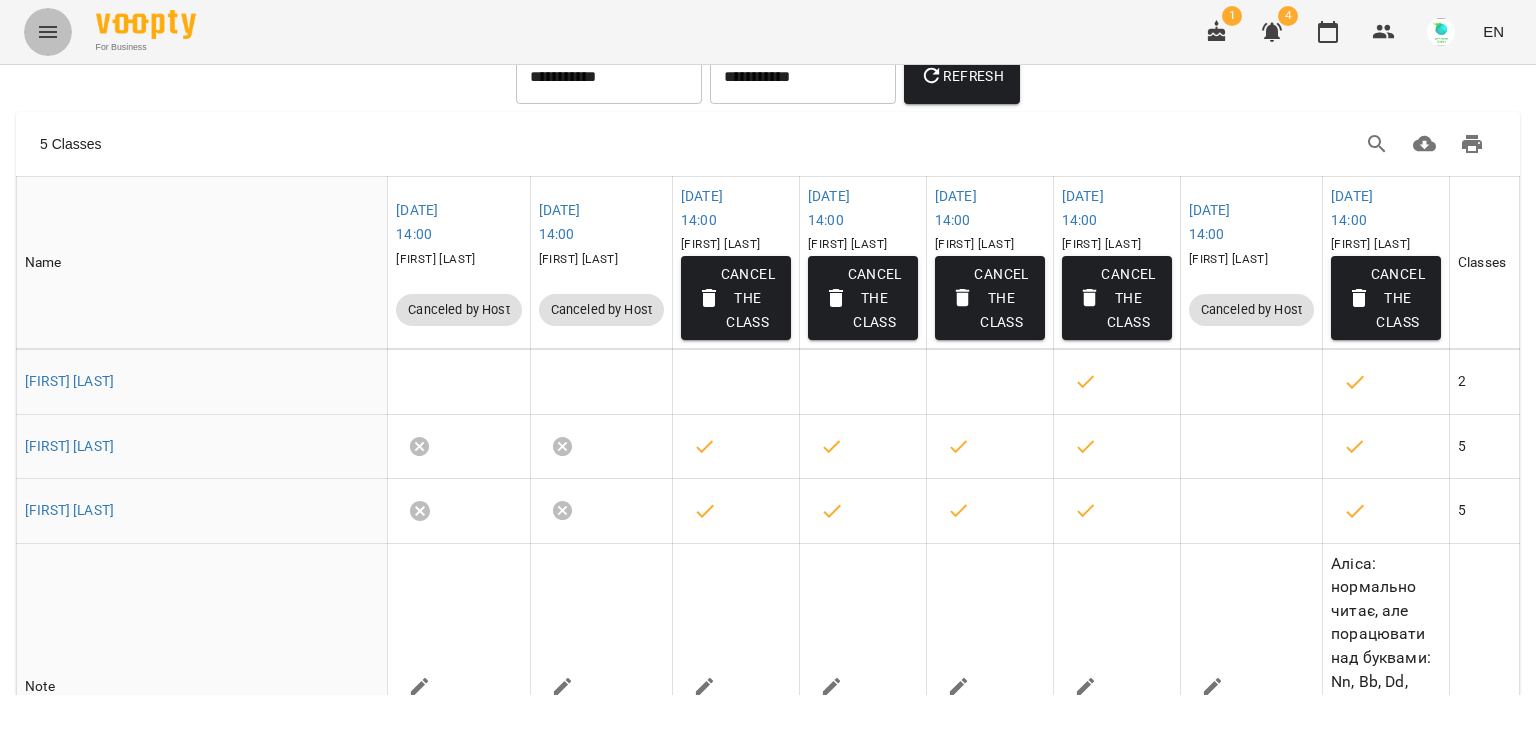 click 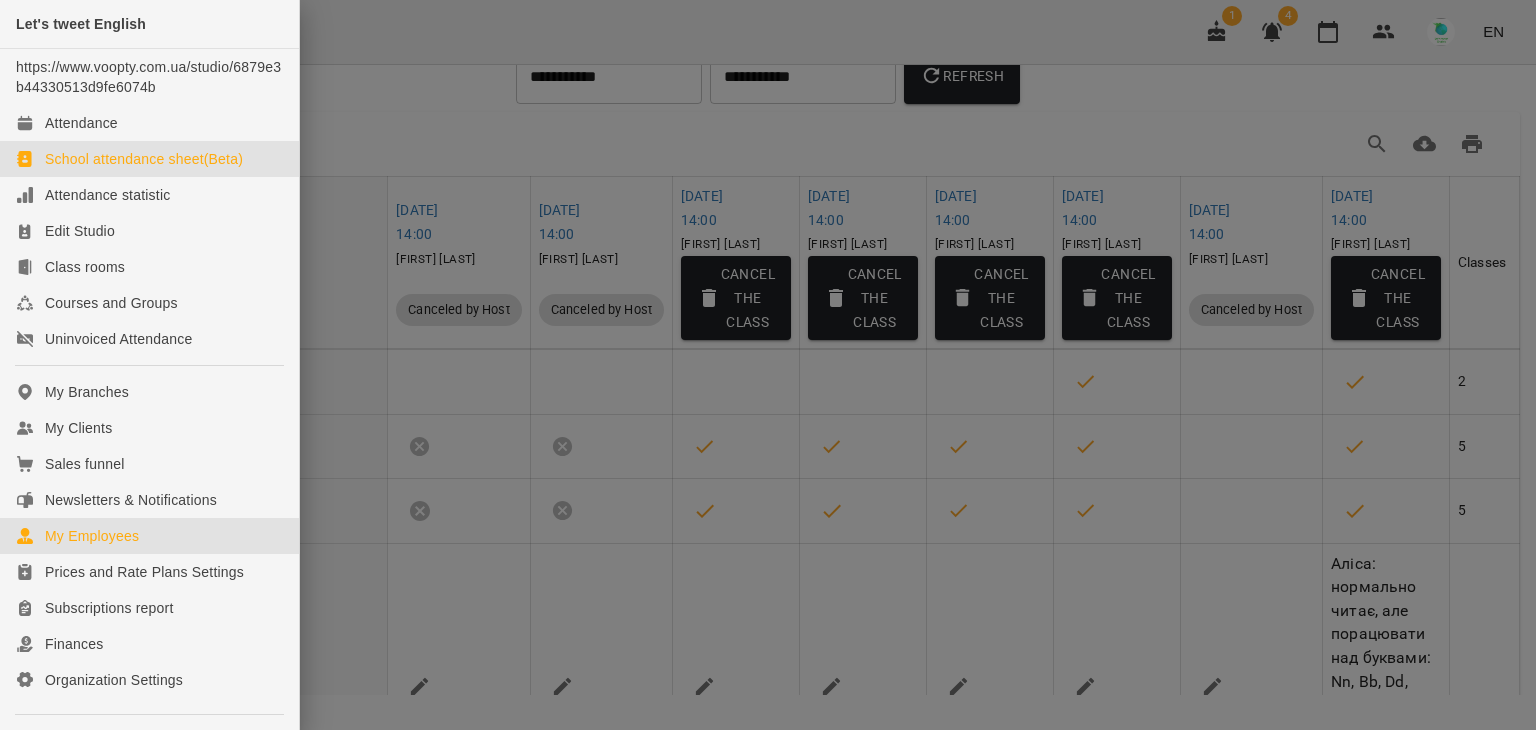 click on "My Employees" at bounding box center [149, 536] 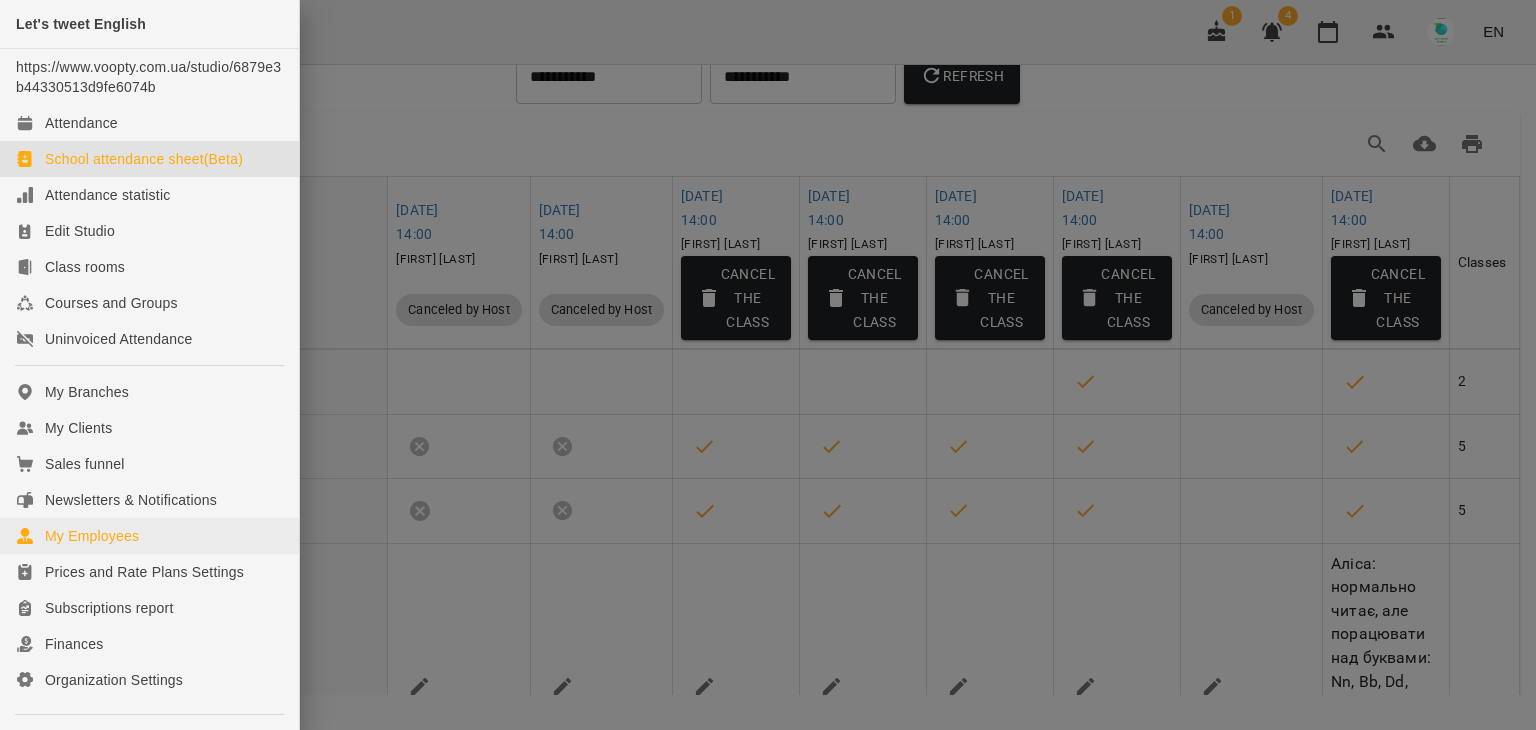 scroll, scrollTop: 0, scrollLeft: 0, axis: both 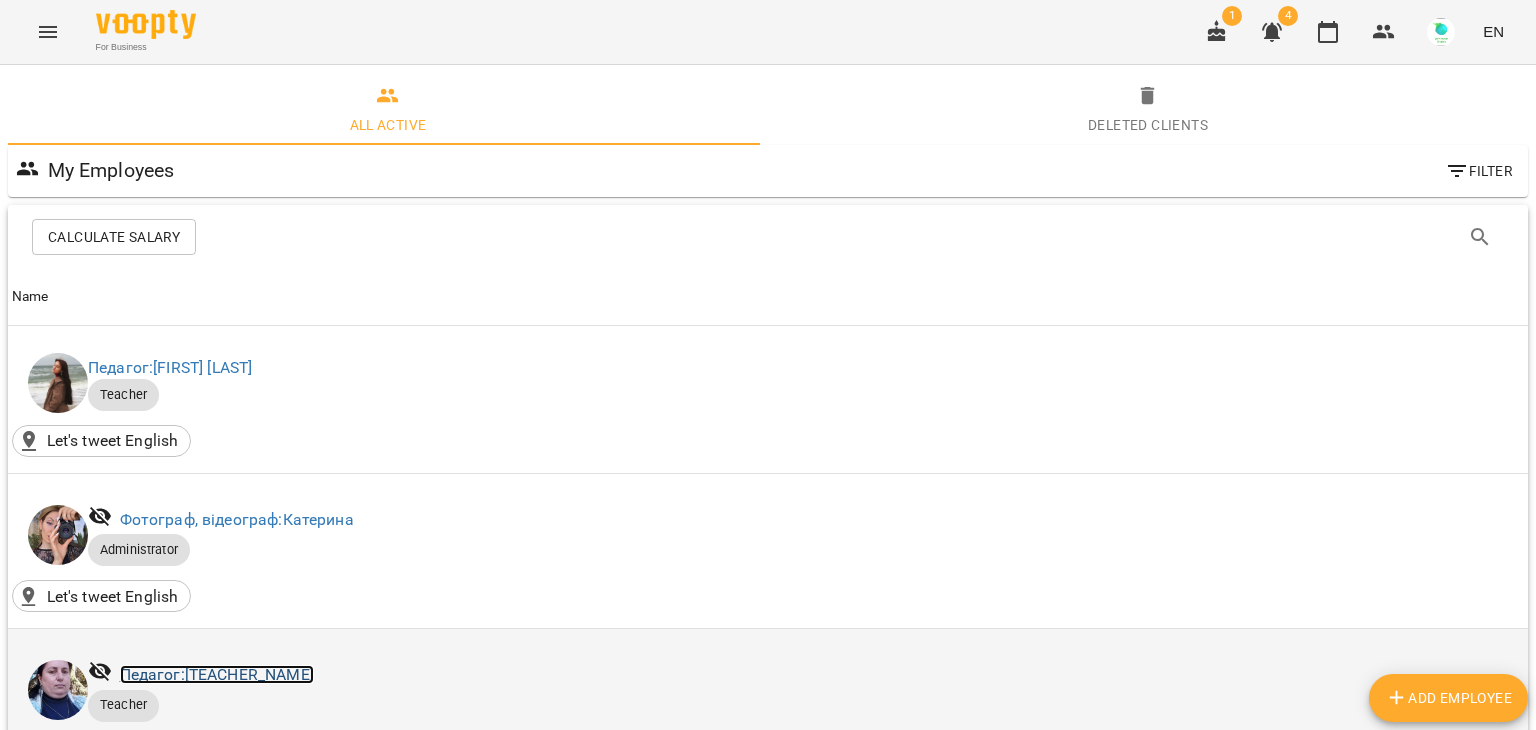 click on "Педагог:  Людмила Рудяга" at bounding box center [217, 674] 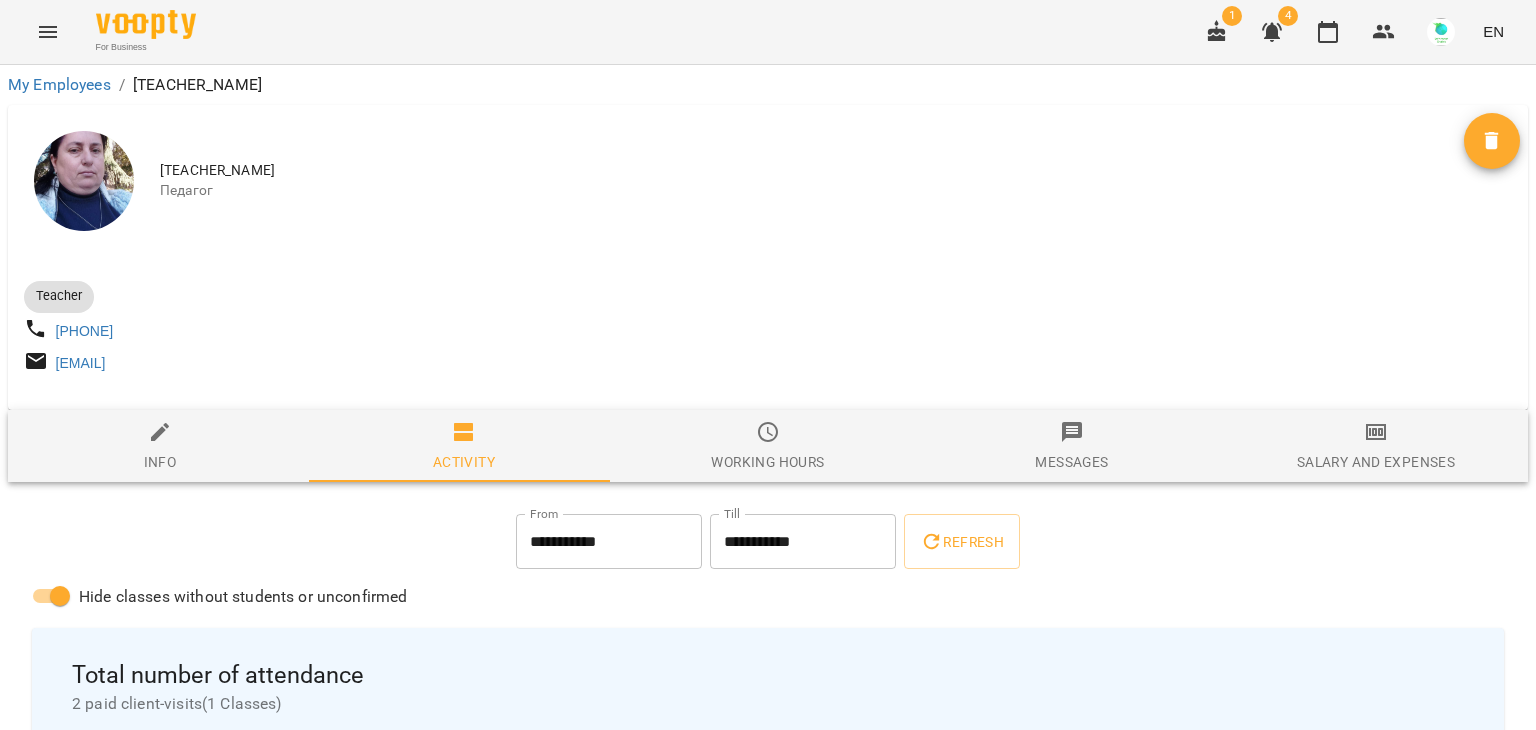 click on "Salary and Expenses" at bounding box center [1376, 447] 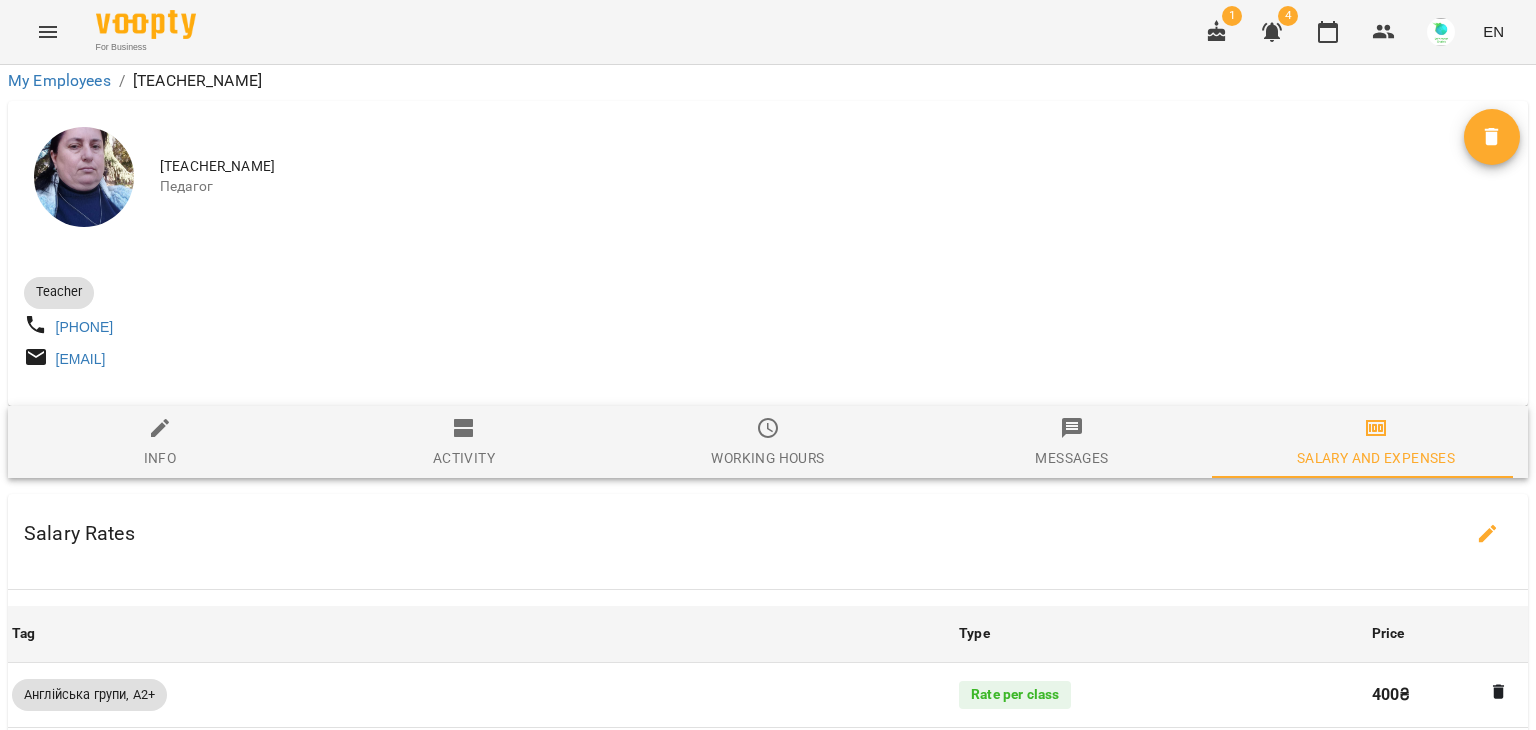 scroll, scrollTop: 1020, scrollLeft: 0, axis: vertical 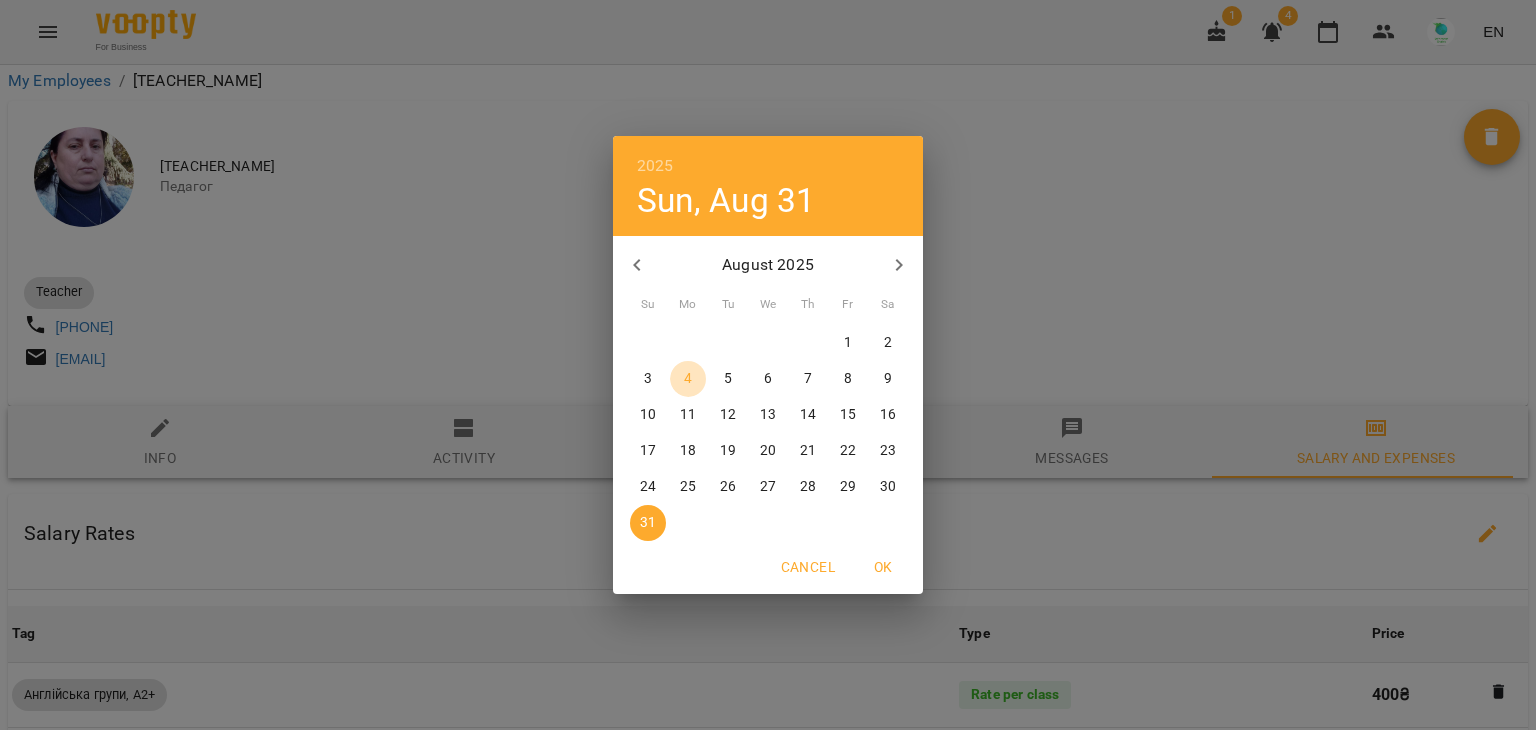click on "4" at bounding box center (688, 379) 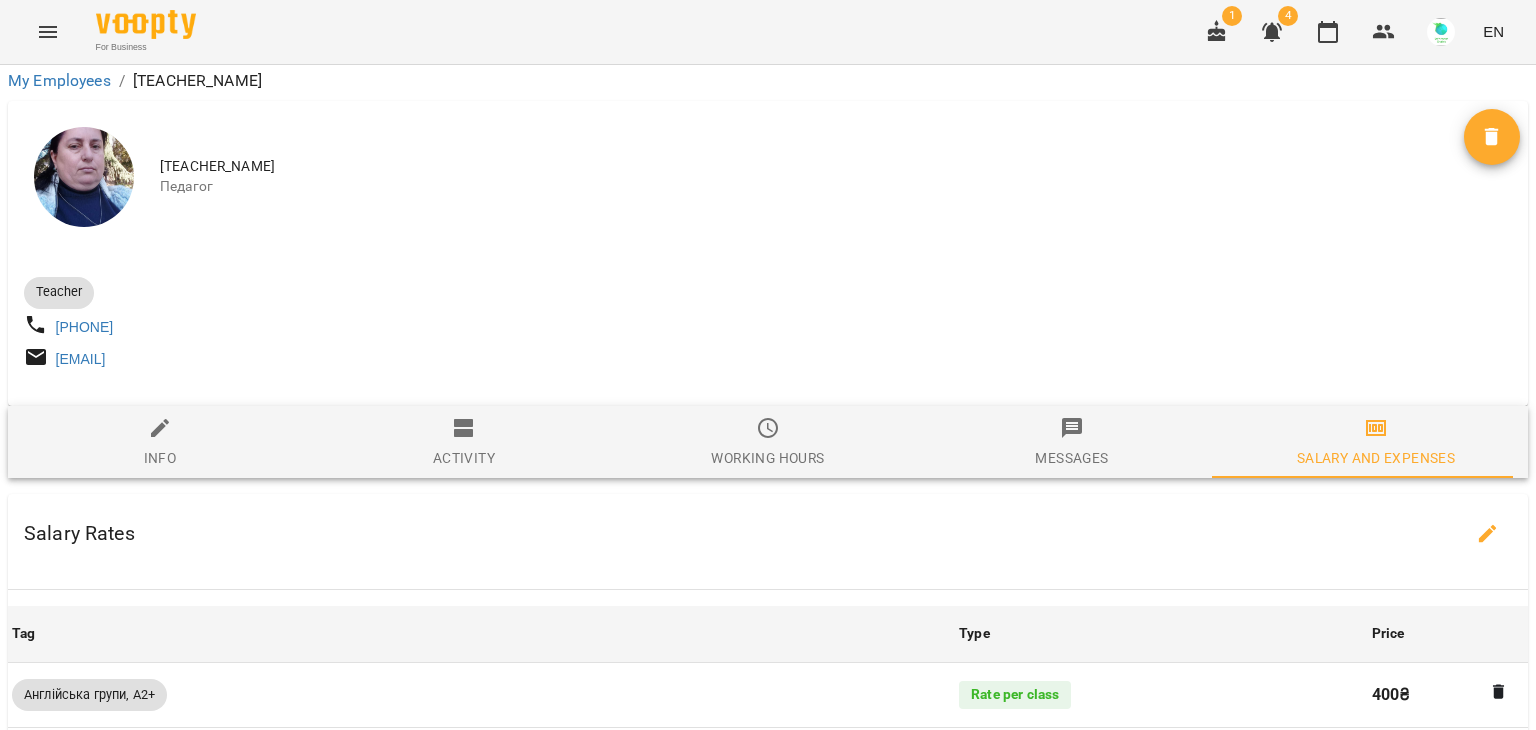 click on "Refresh" at bounding box center (962, 1327) 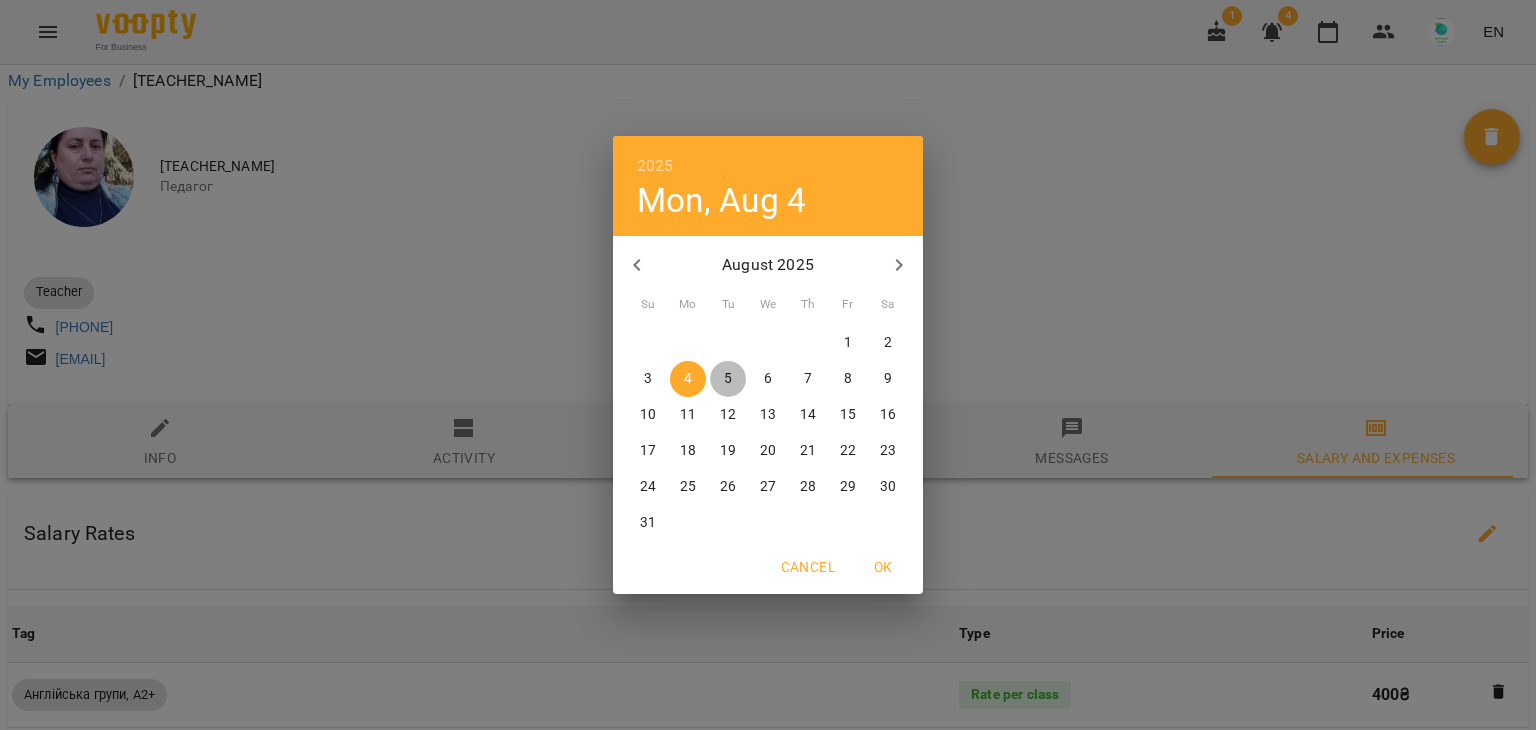 click on "5" at bounding box center (728, 379) 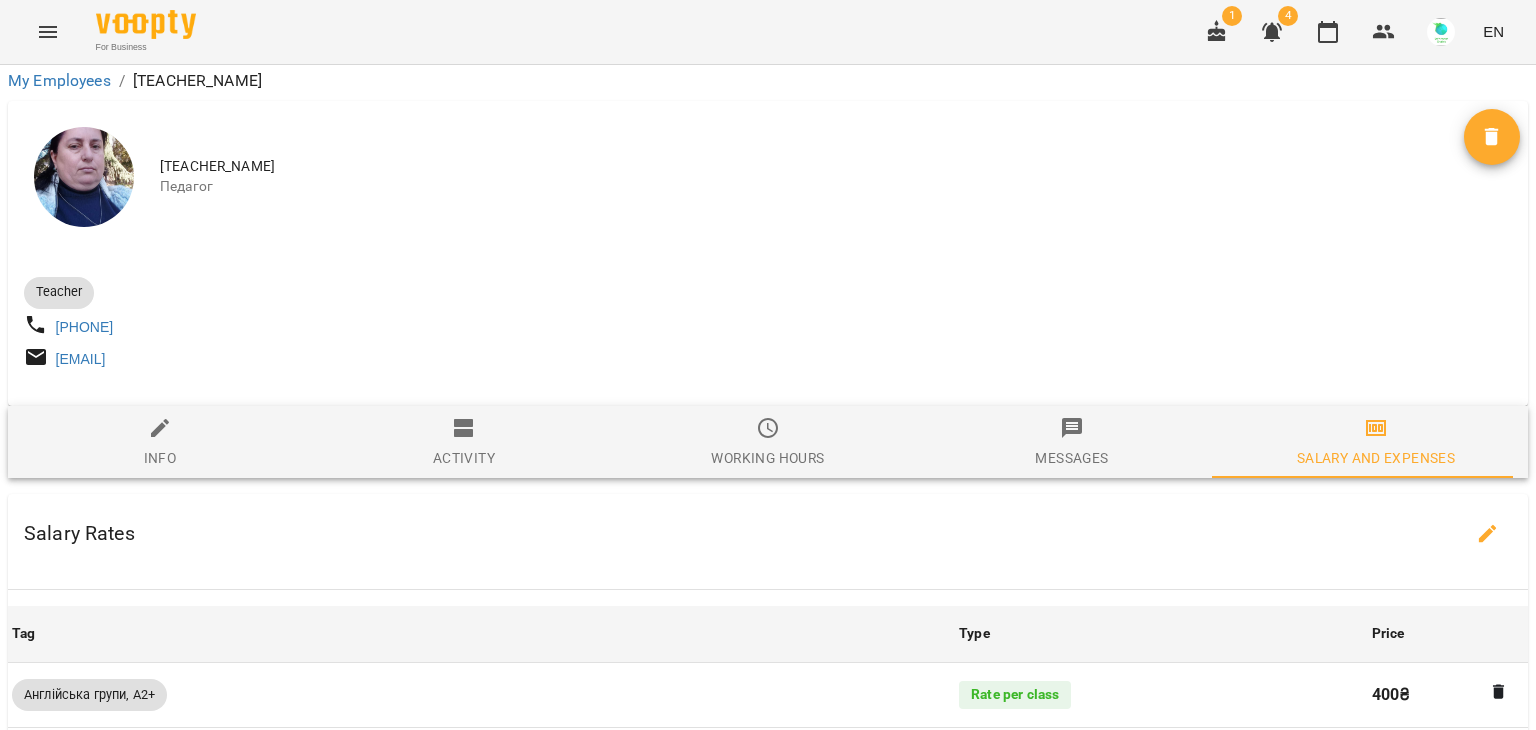 click 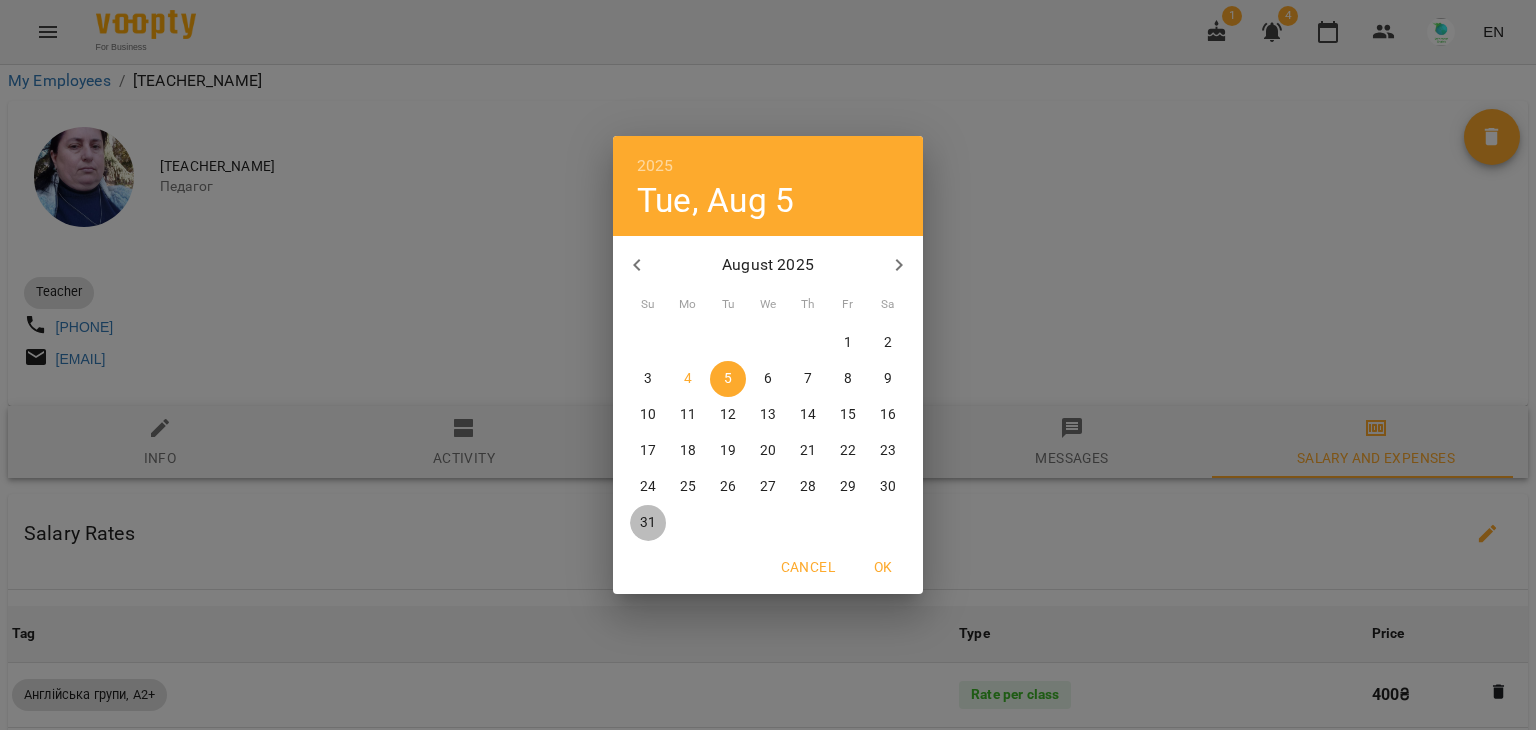 click on "31" at bounding box center (648, 523) 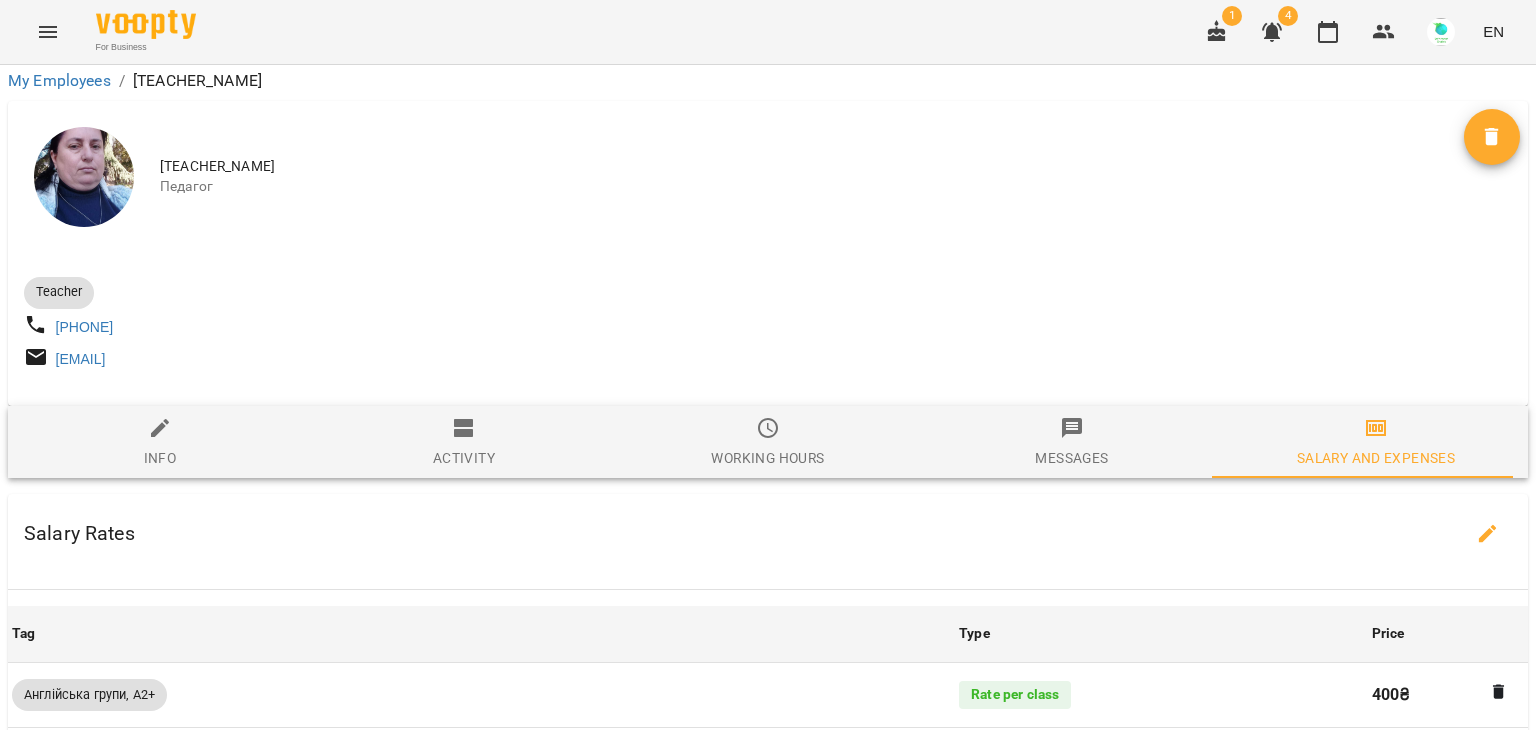 click on "Refresh" at bounding box center (962, 1327) 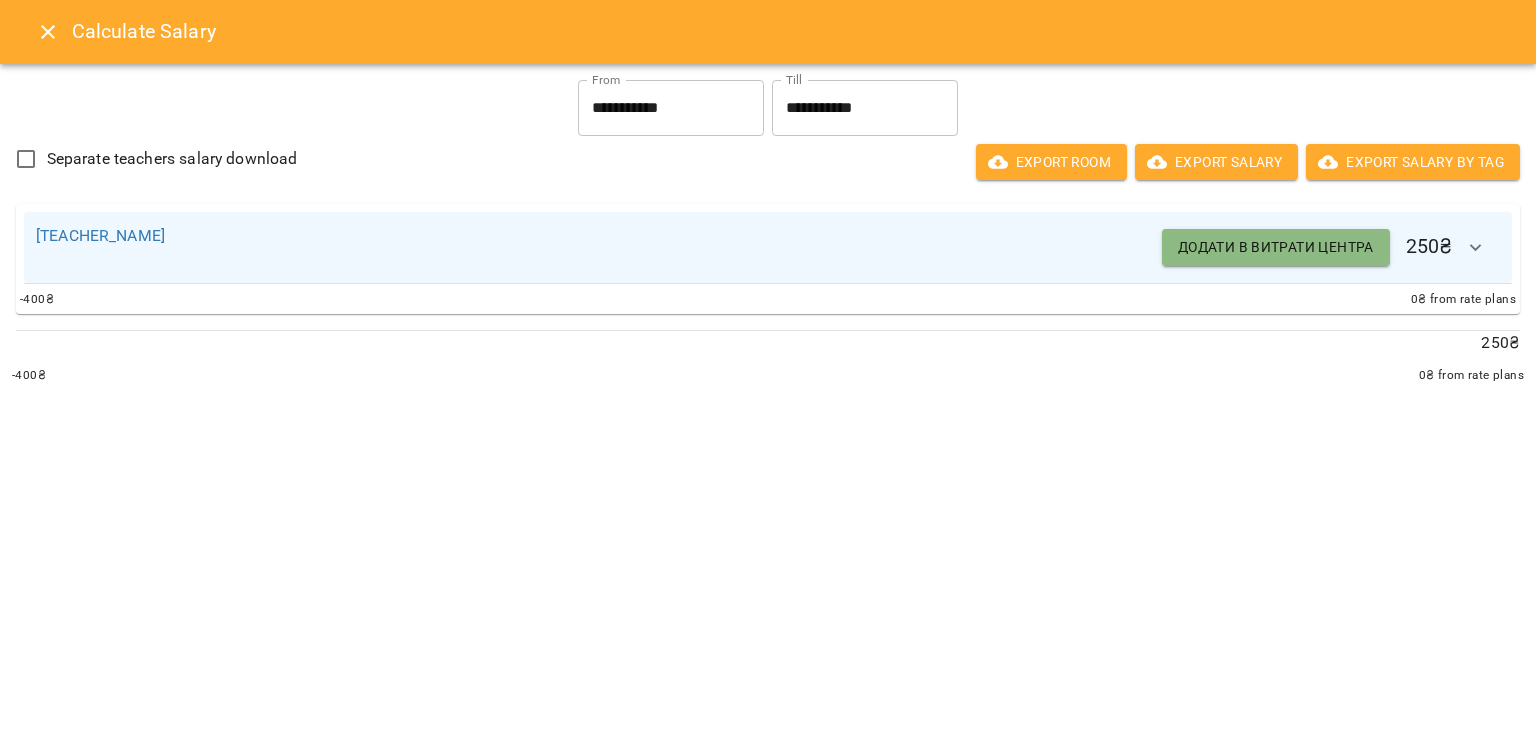 click on "Додати в витрати центра" at bounding box center [1276, 247] 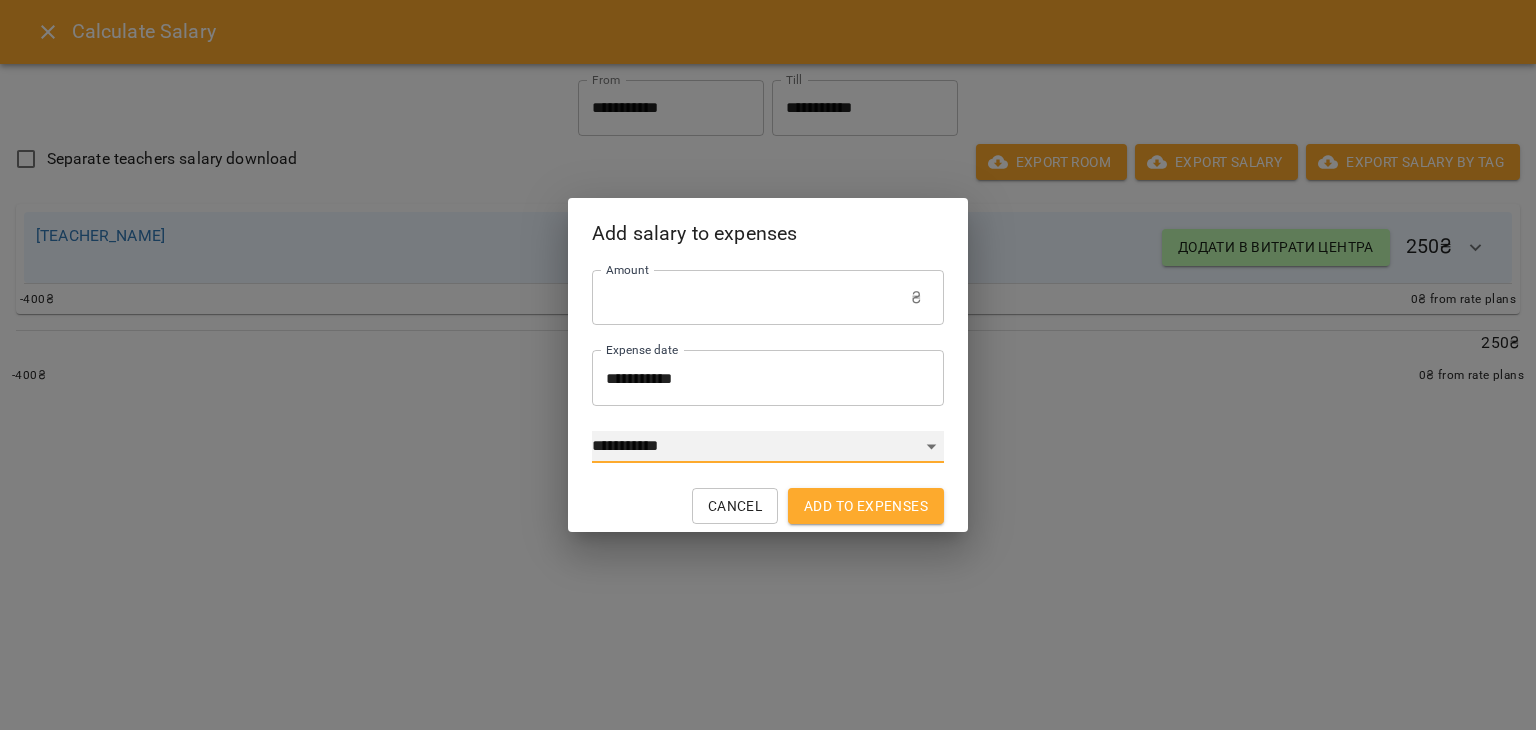 click on "**********" at bounding box center [768, 447] 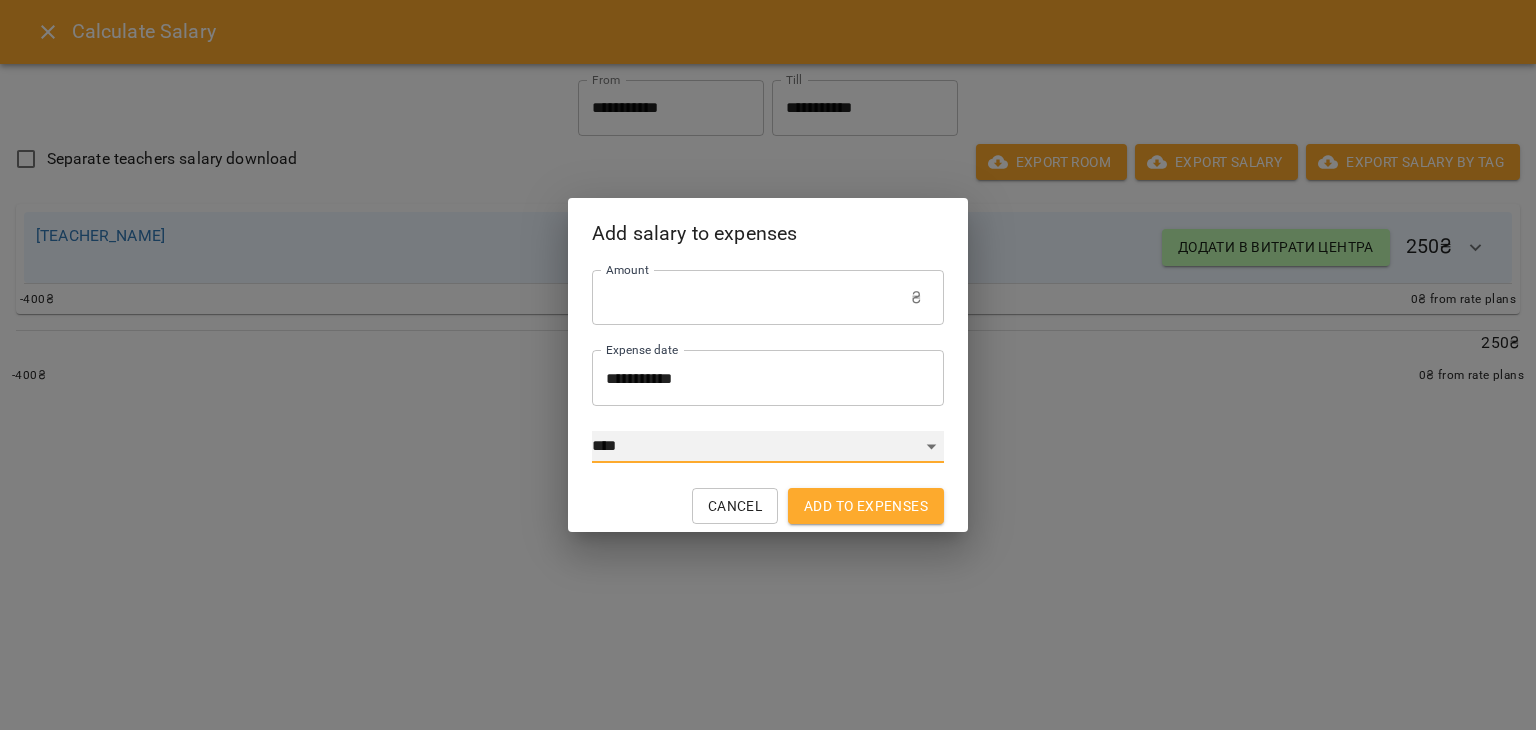 click on "**********" at bounding box center [768, 447] 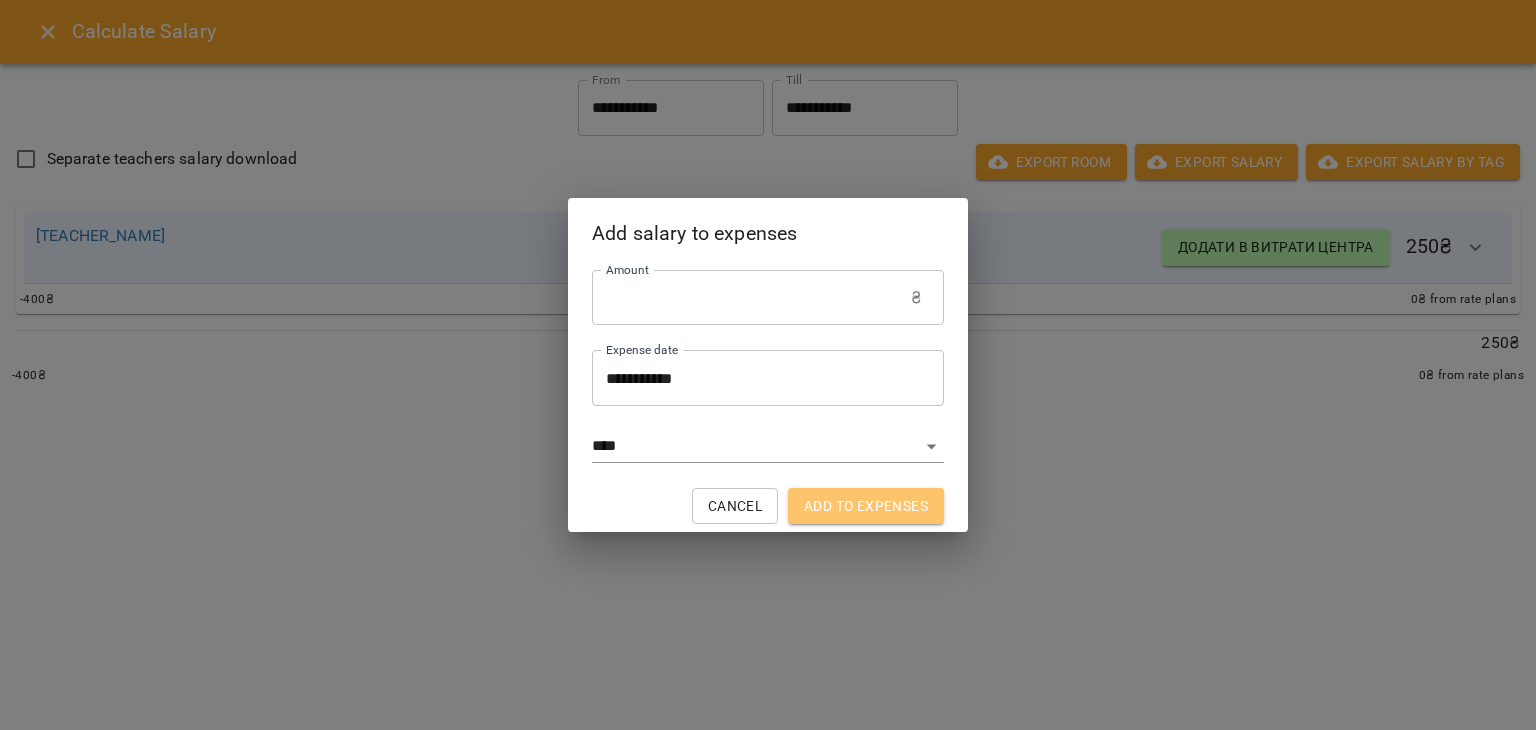 click on "Add to expenses" at bounding box center (866, 506) 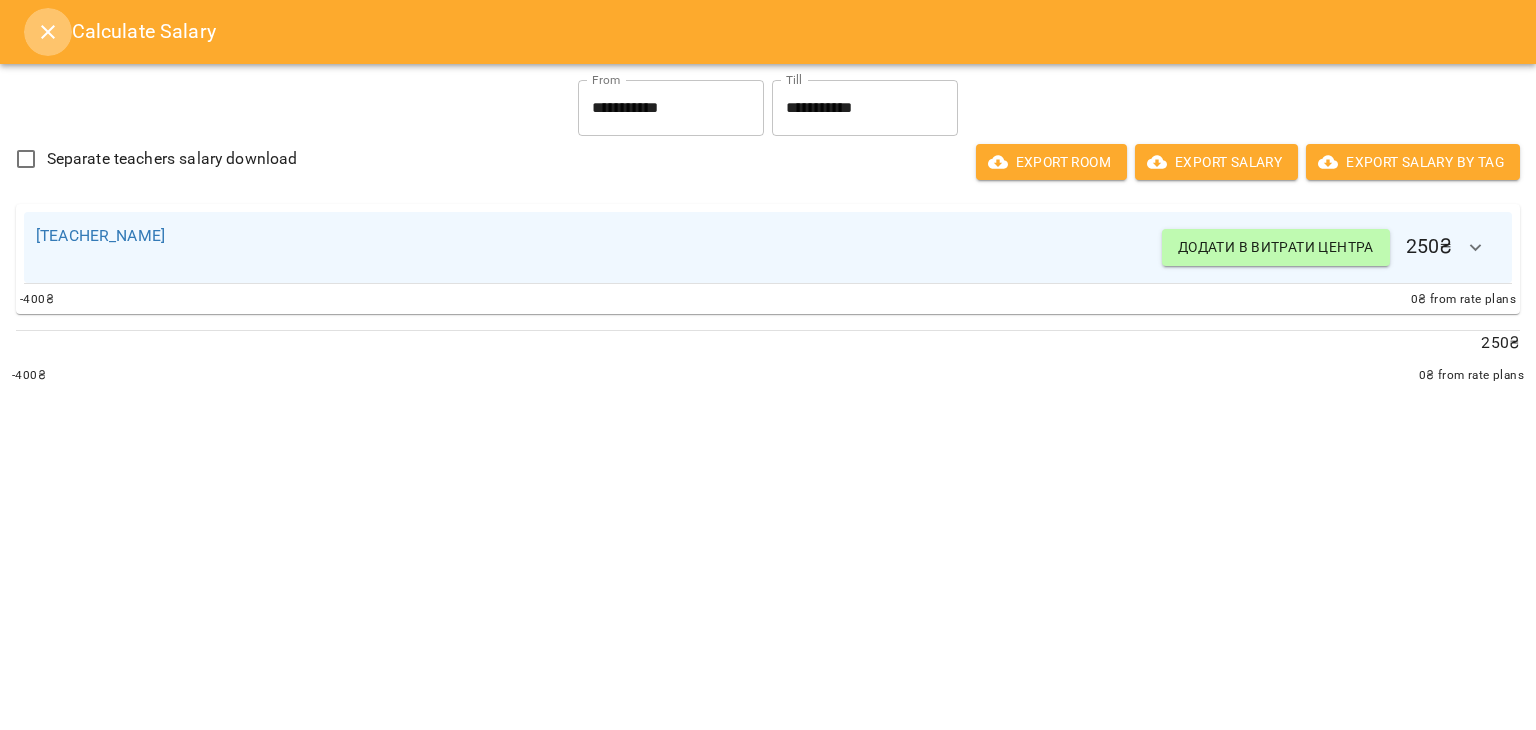 click 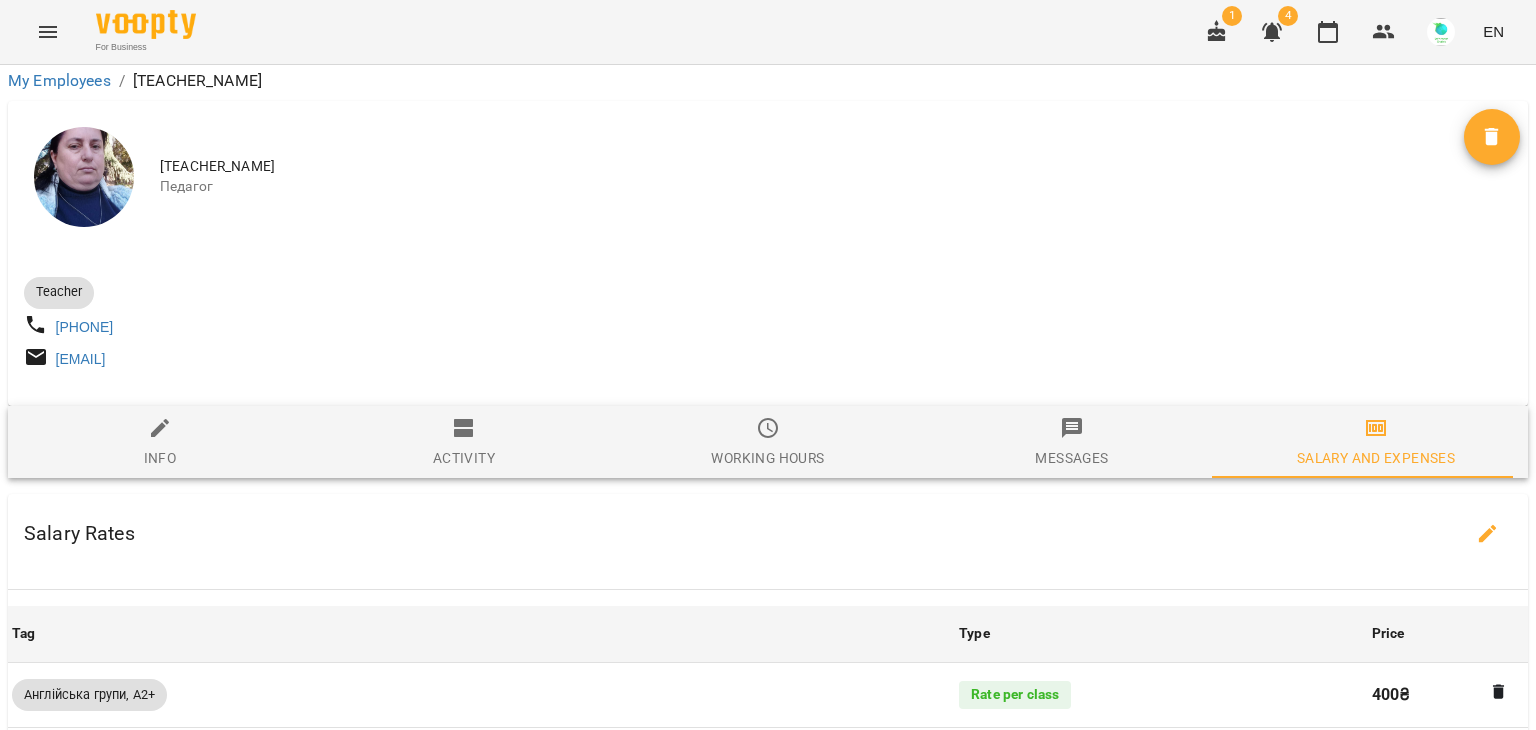click 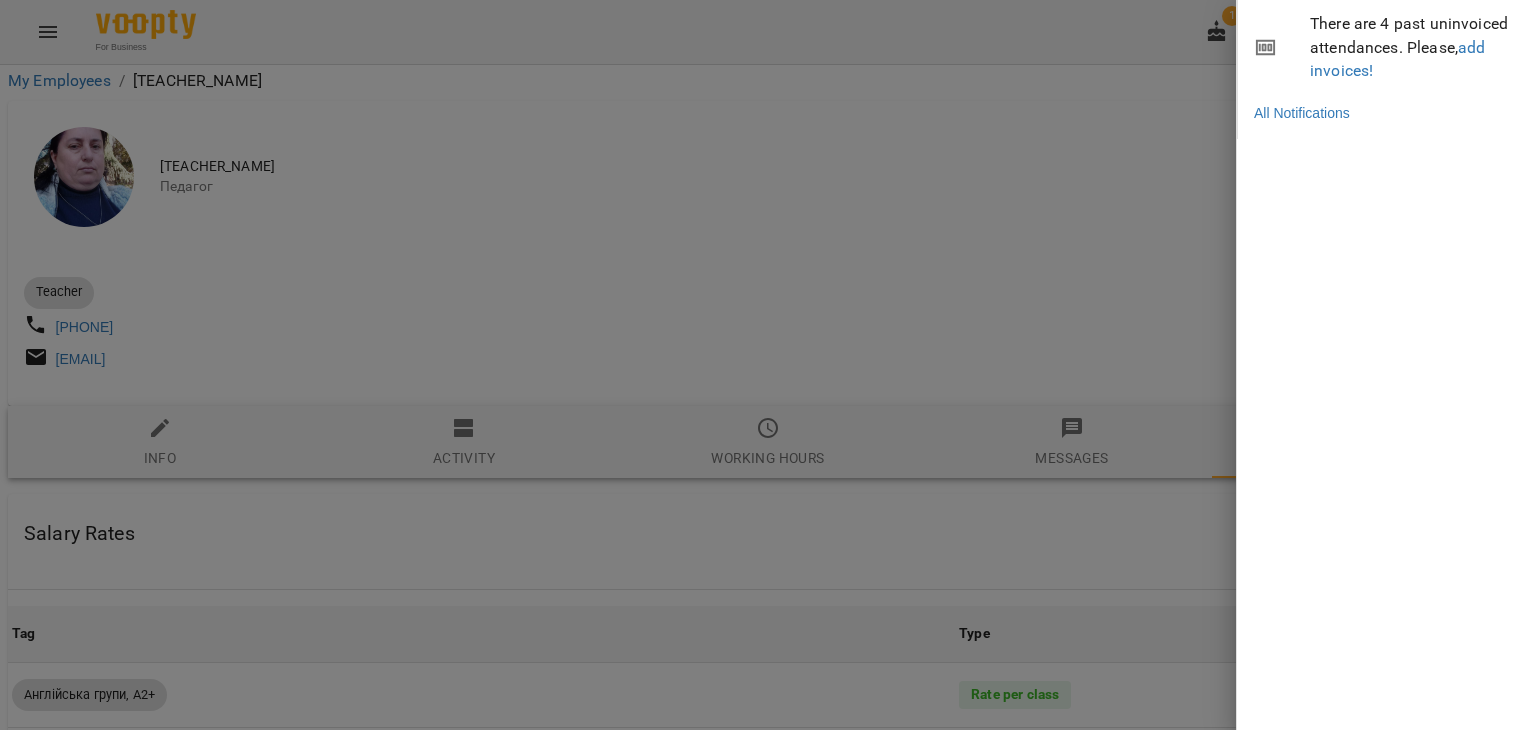 click at bounding box center [768, 365] 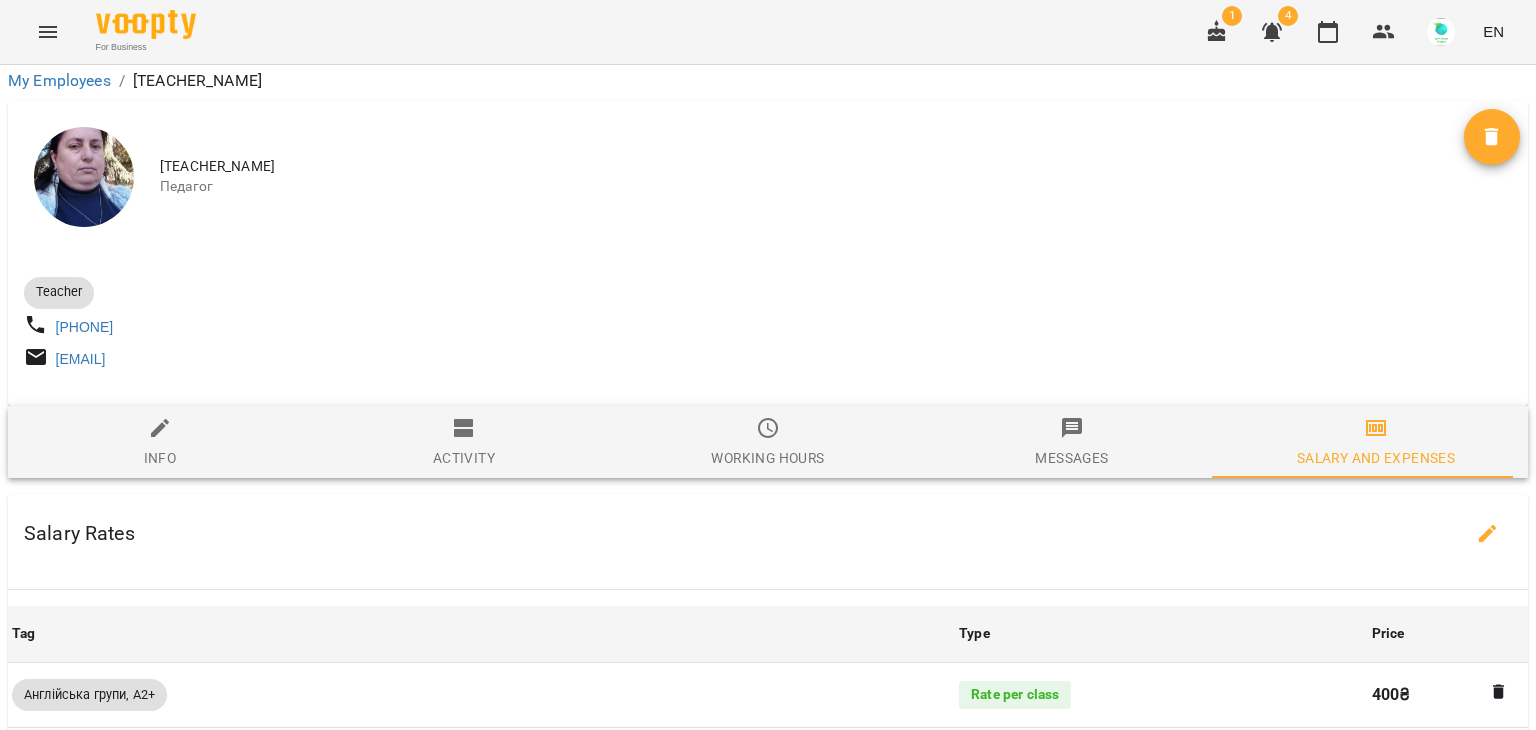 click on "1" at bounding box center [1232, 16] 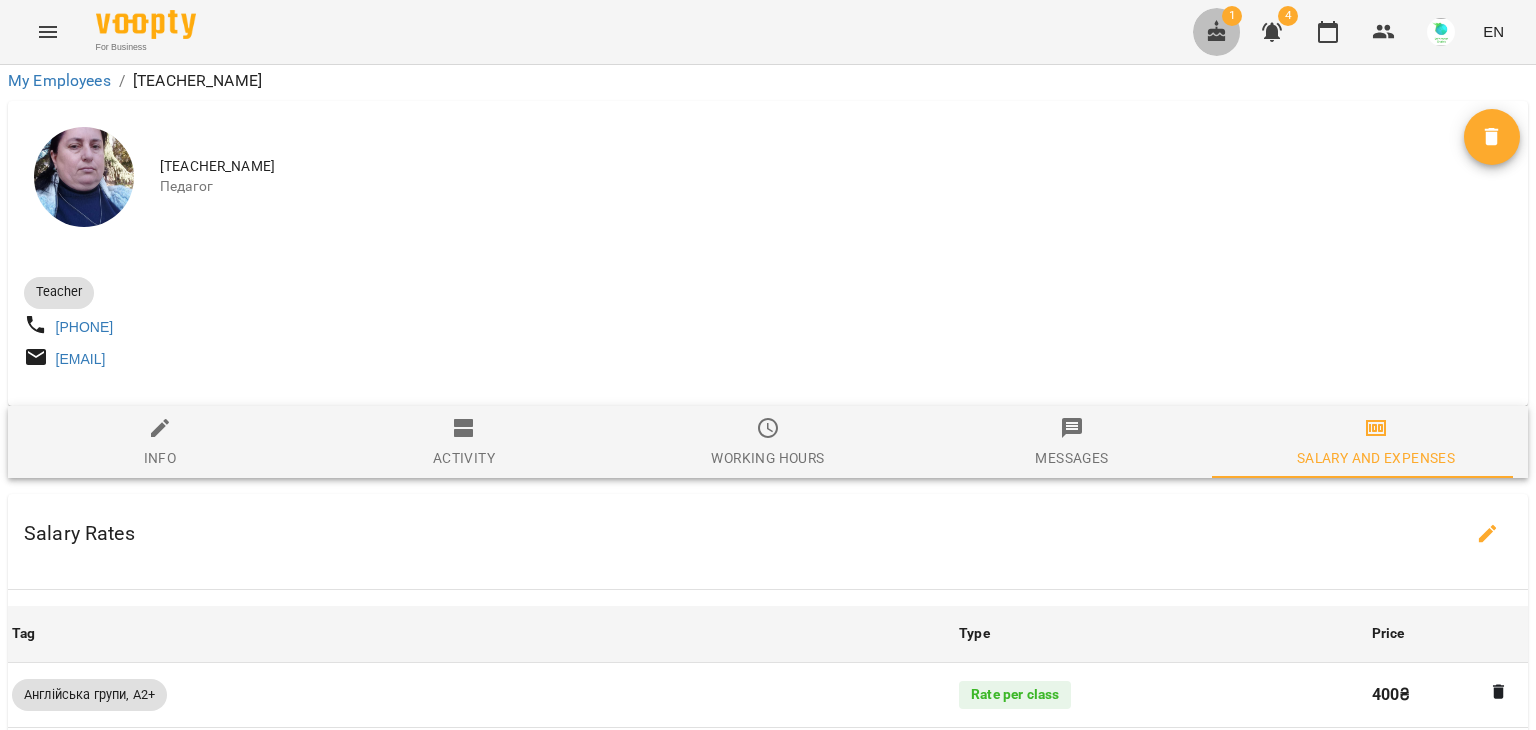 click 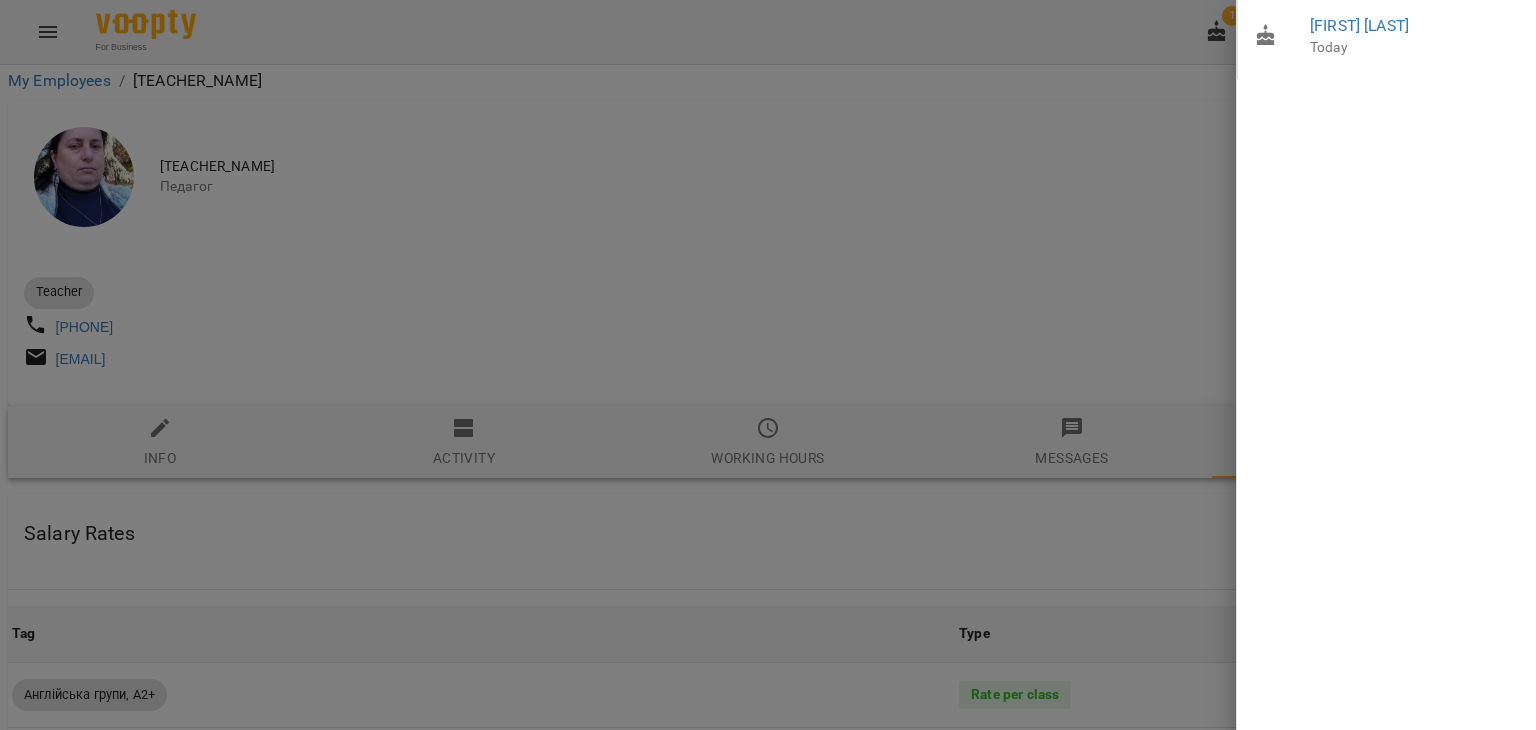 click at bounding box center (768, 365) 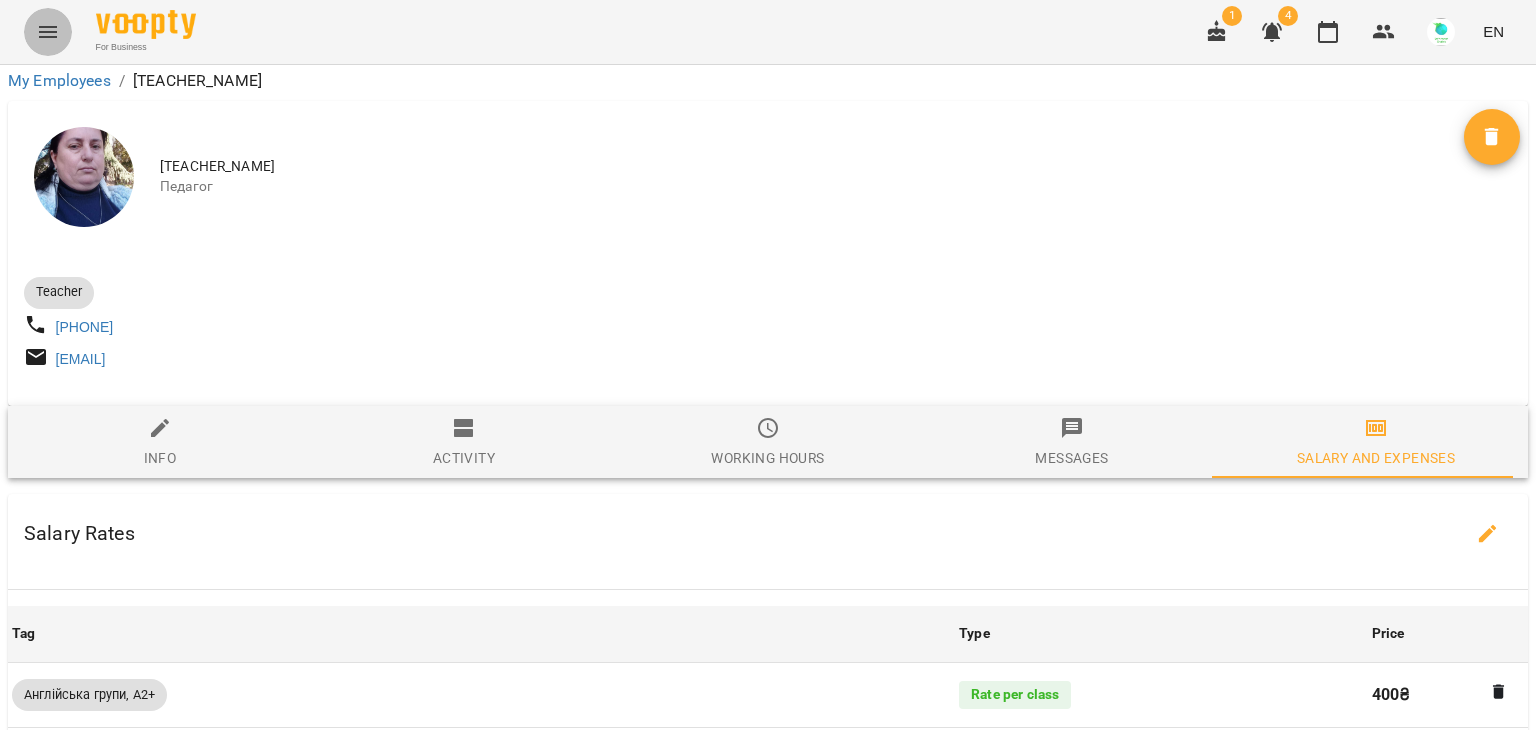 click 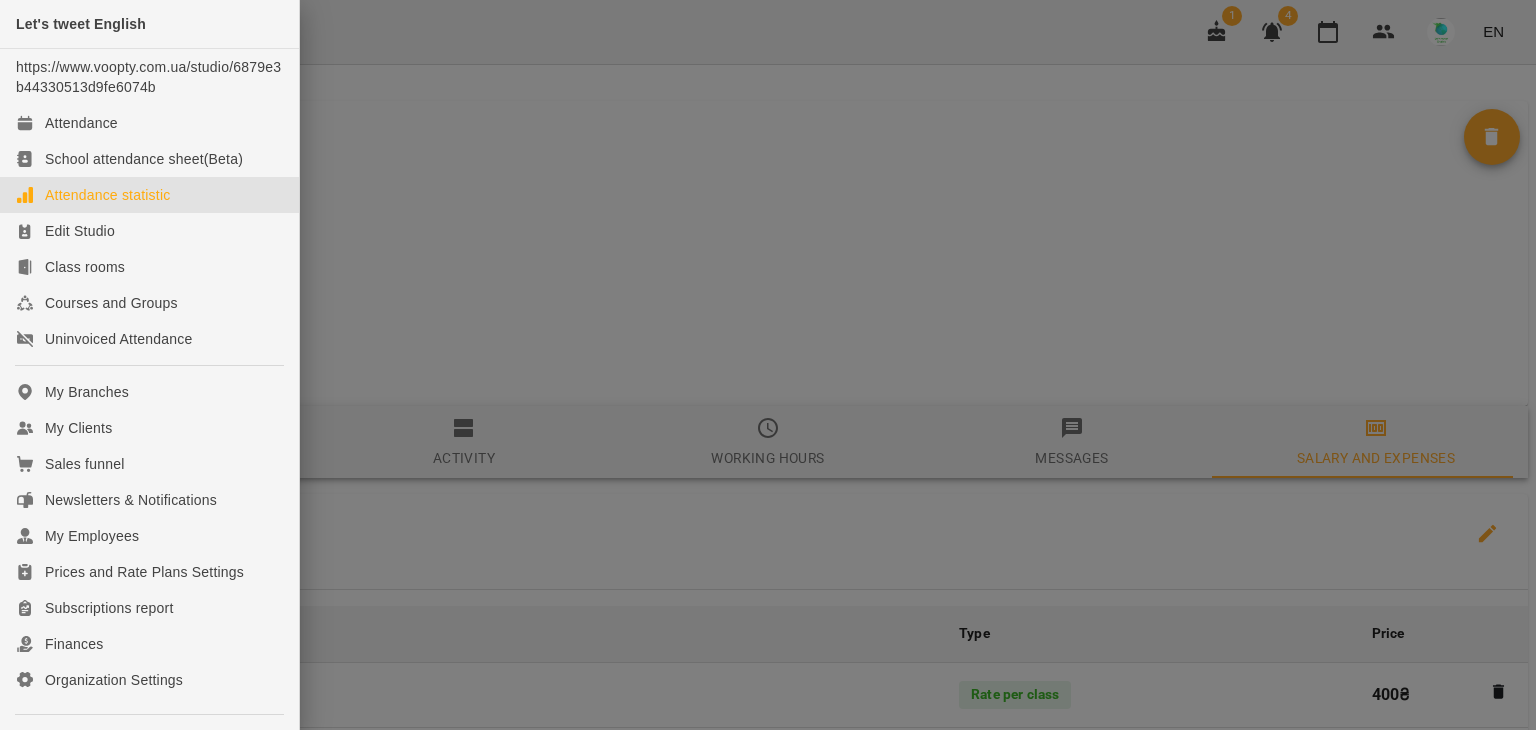 click on "Attendance statistic" at bounding box center (107, 195) 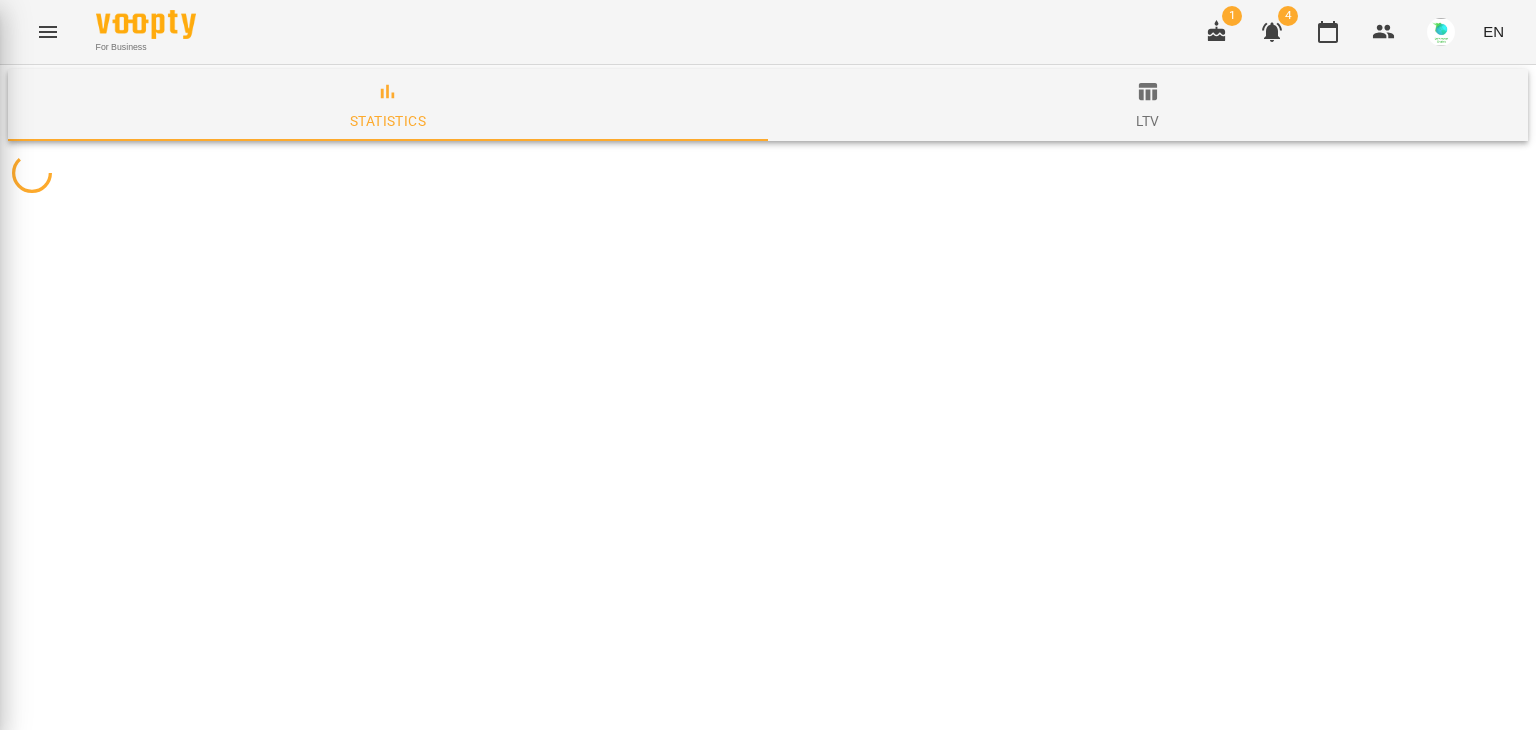 scroll, scrollTop: 0, scrollLeft: 0, axis: both 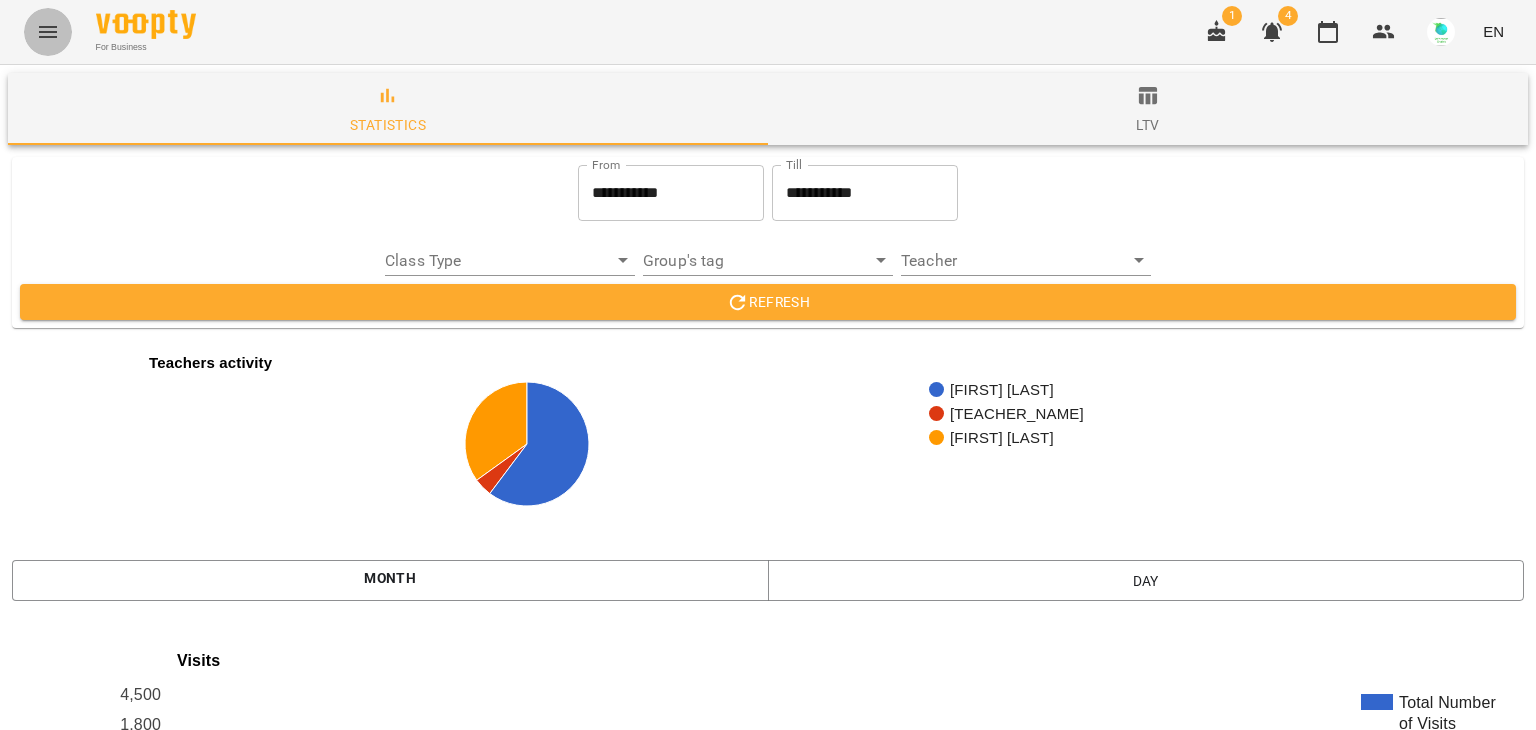 click 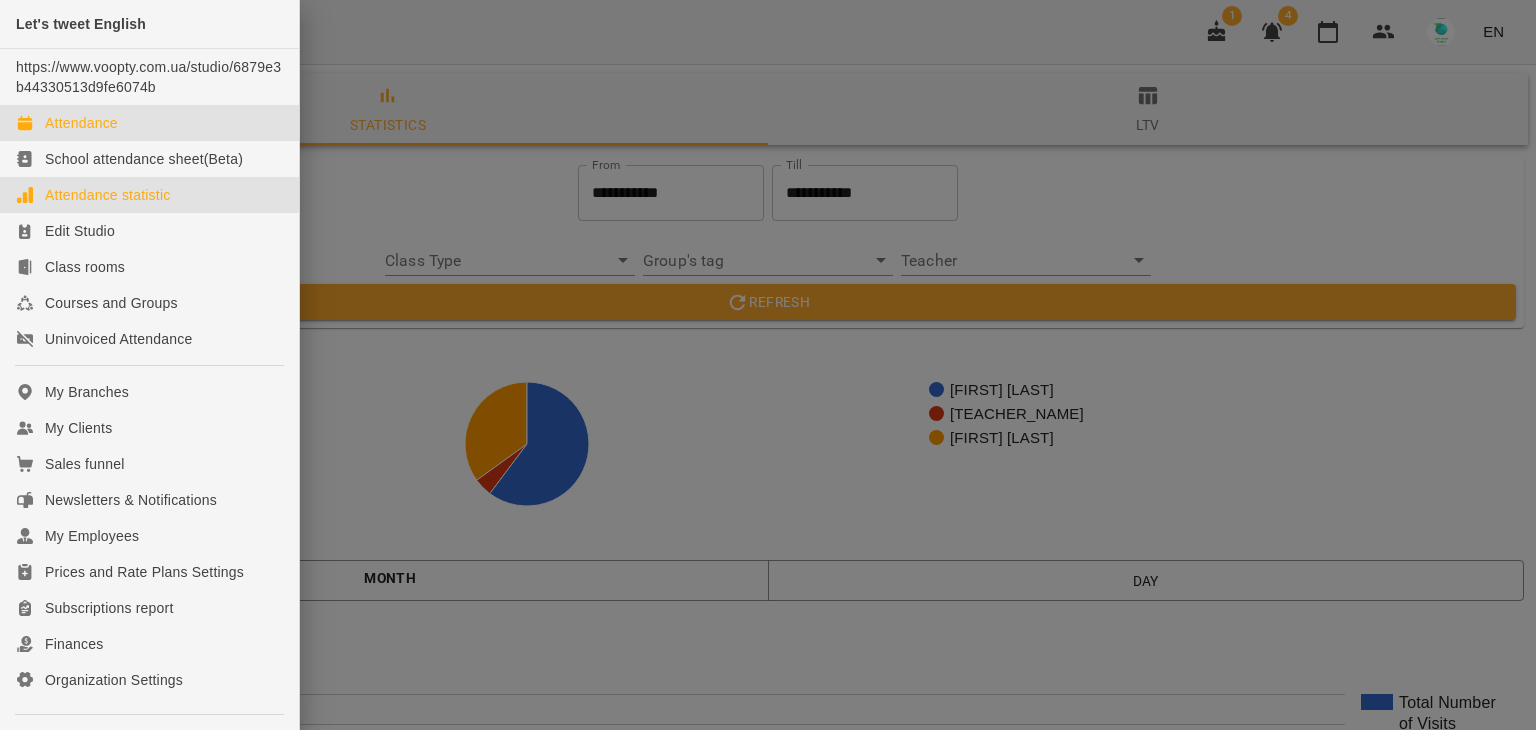 click on "Attendance" at bounding box center [81, 123] 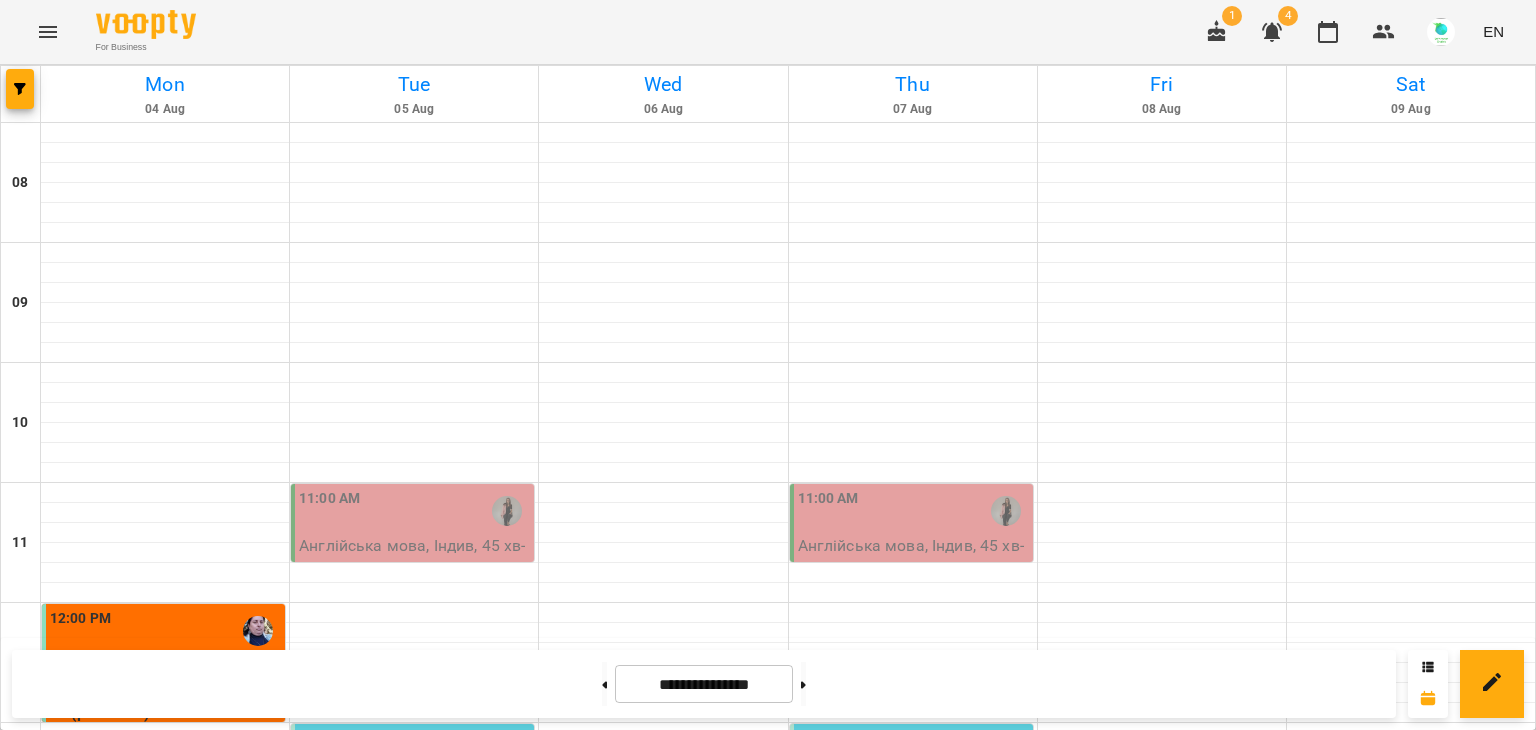 scroll, scrollTop: 554, scrollLeft: 0, axis: vertical 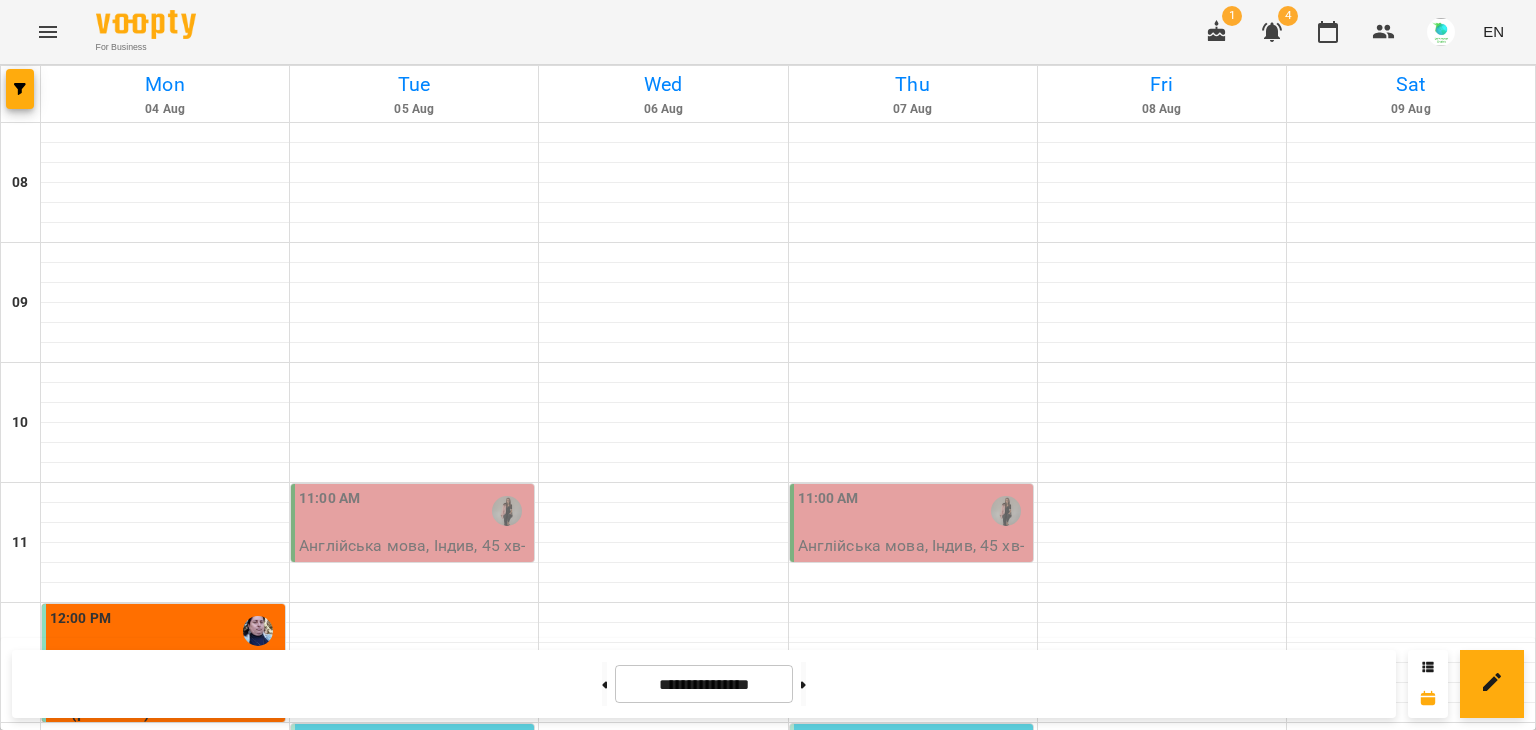 click on "3:00 PM" at bounding box center (165, 991) 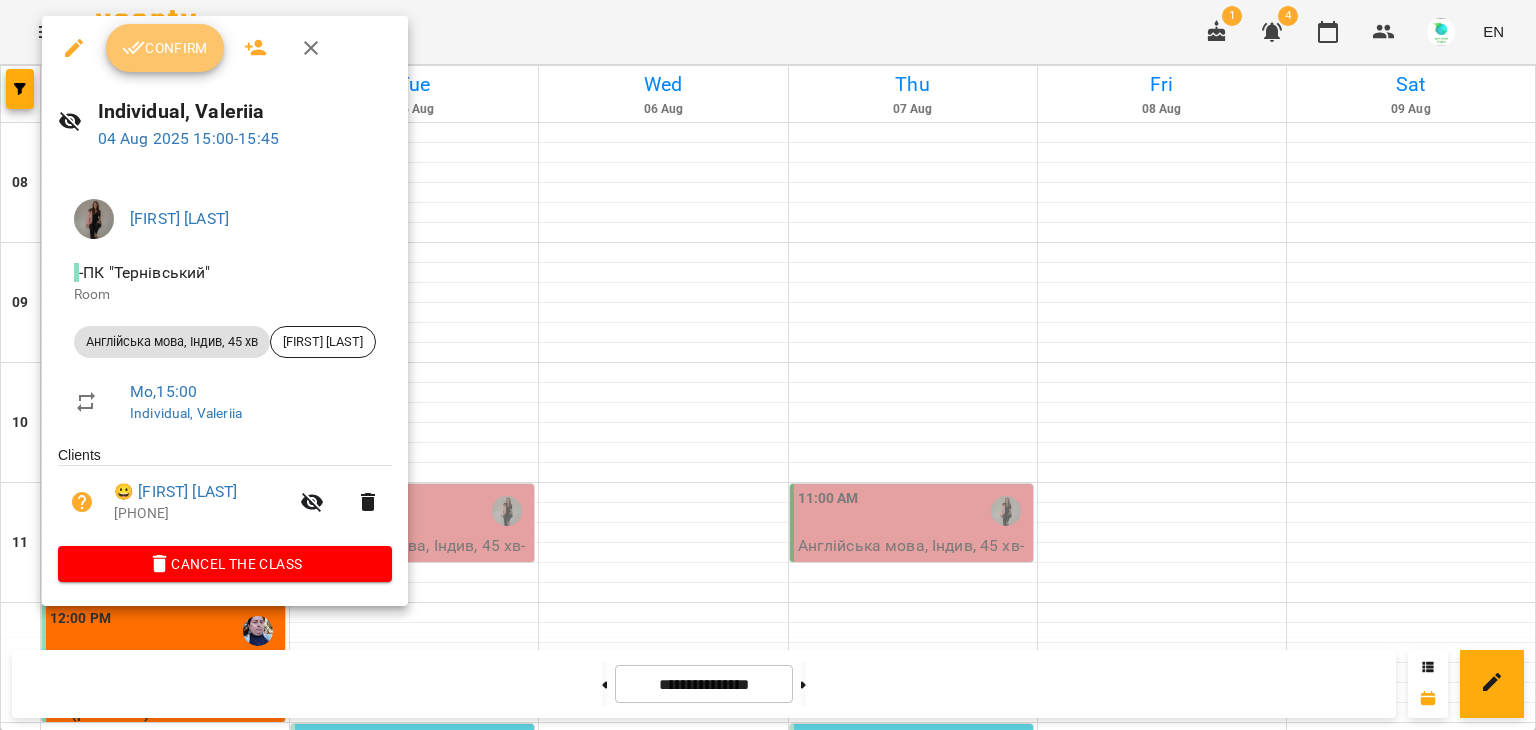 click on "Confirm" at bounding box center (165, 48) 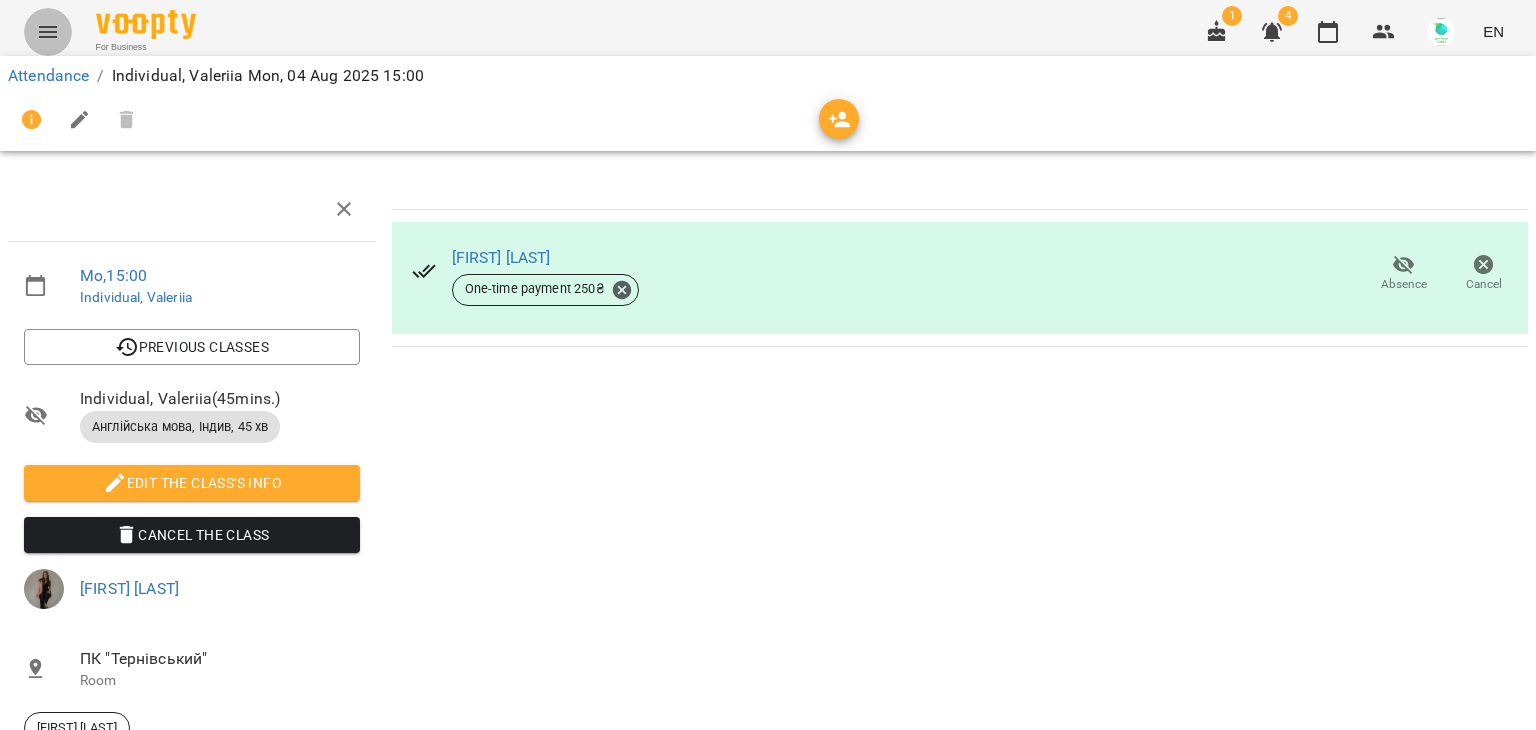 click at bounding box center [48, 32] 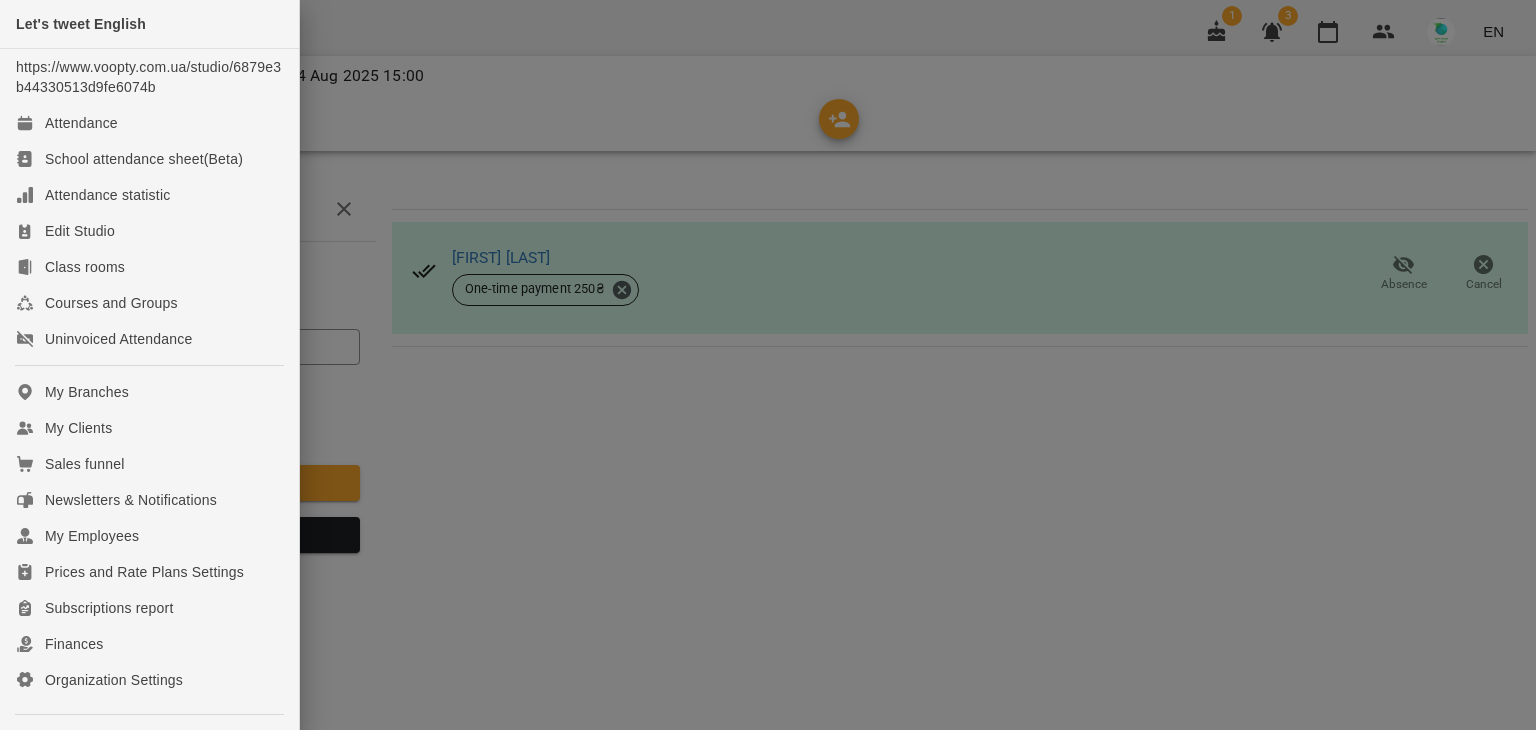 click at bounding box center (768, 365) 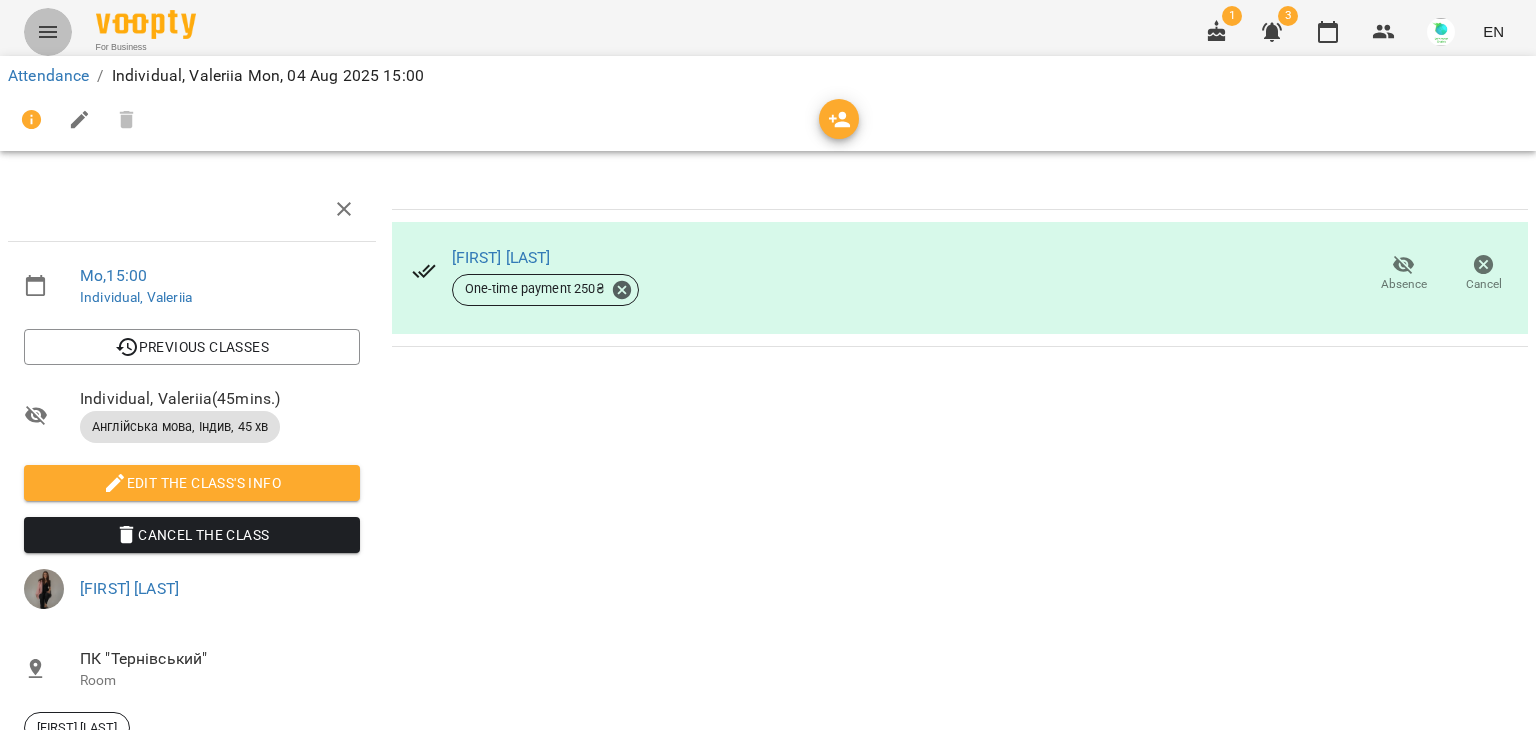 click 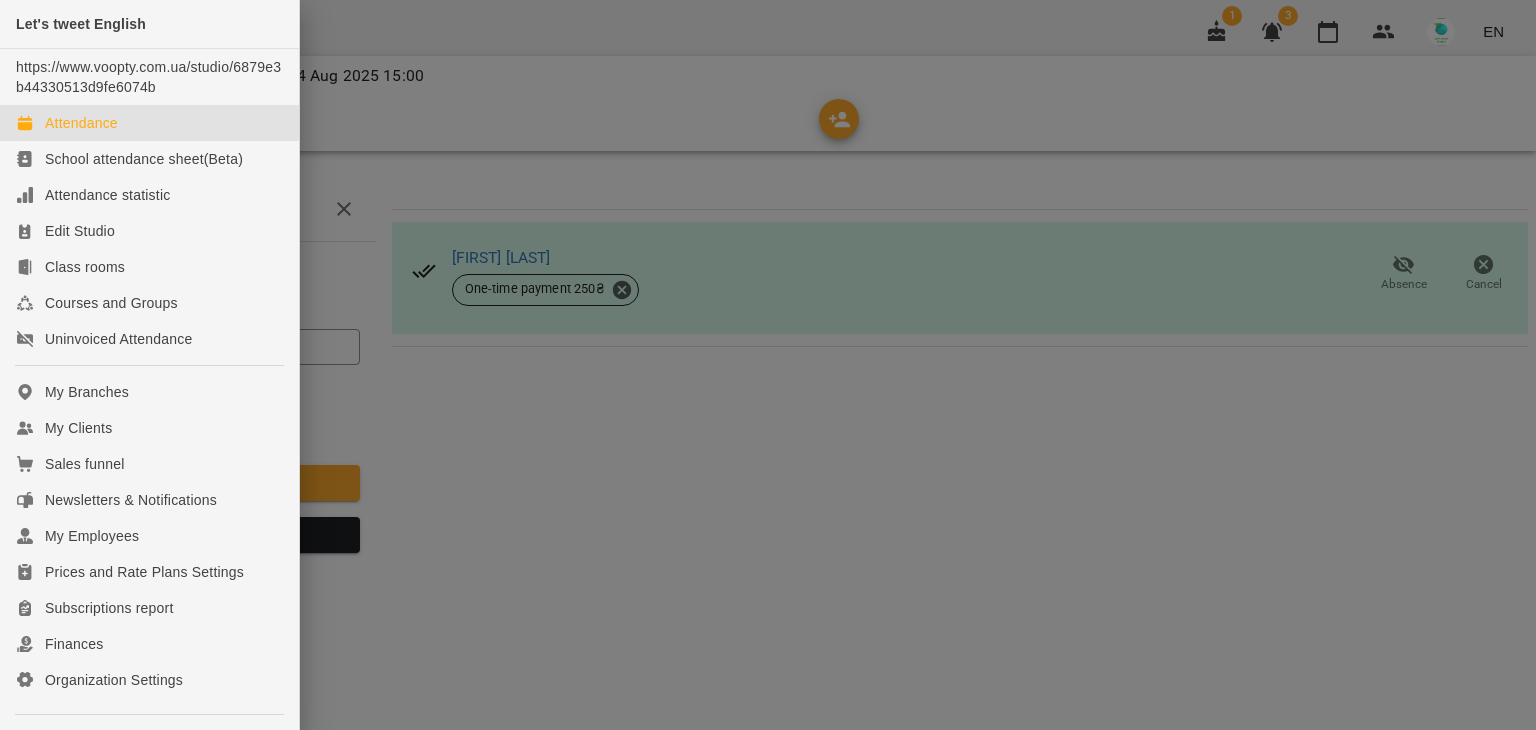 click on "Attendance" at bounding box center (81, 123) 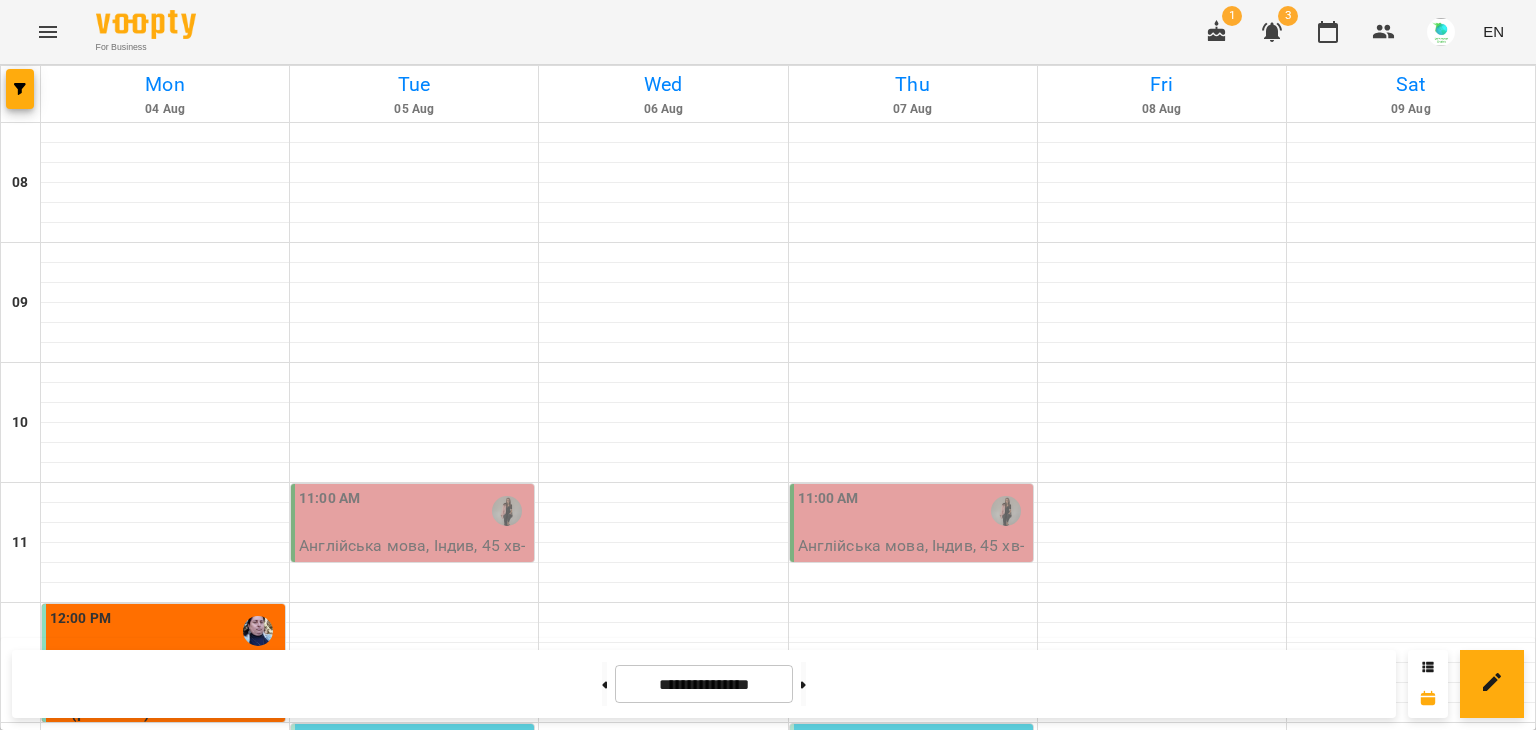 scroll, scrollTop: 732, scrollLeft: 0, axis: vertical 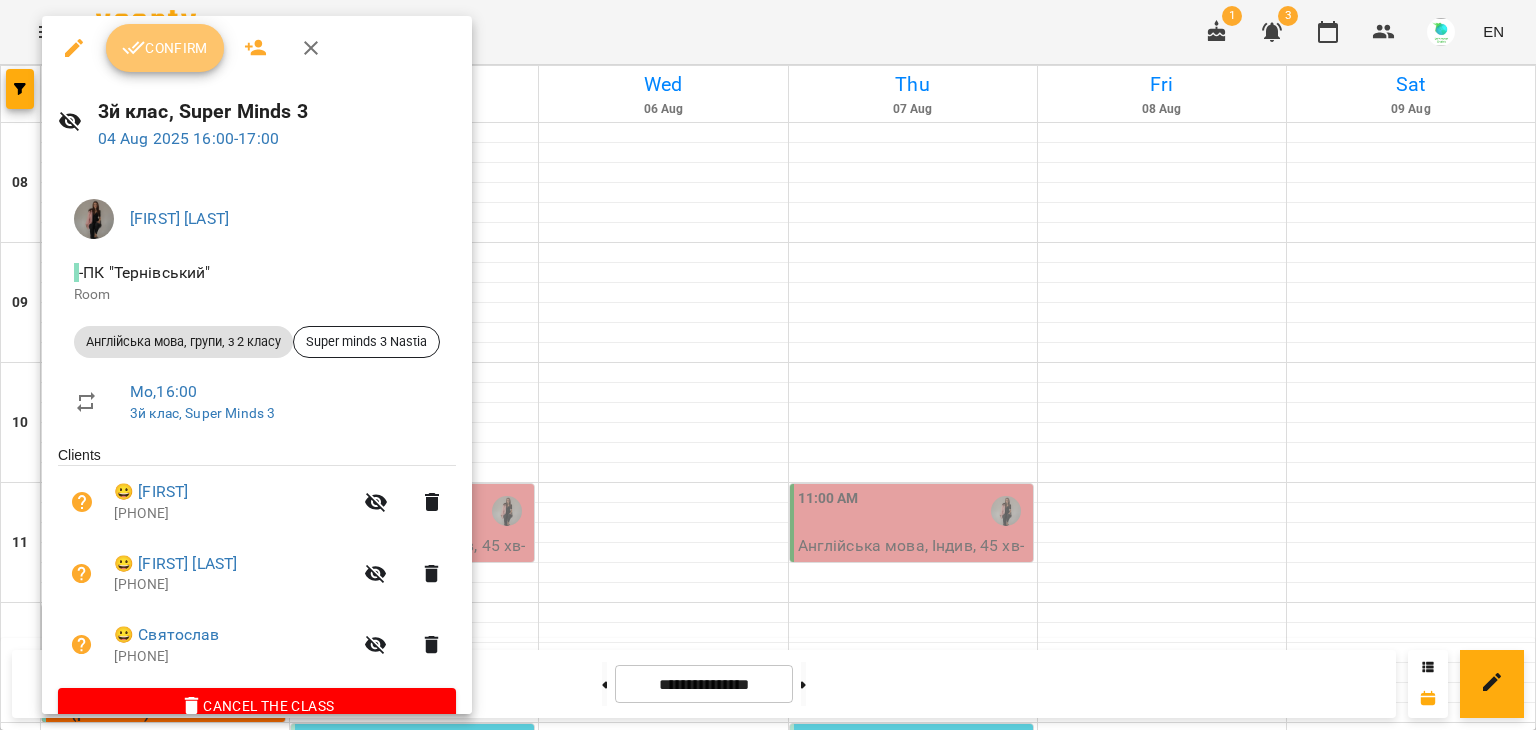 click on "Confirm" at bounding box center [165, 48] 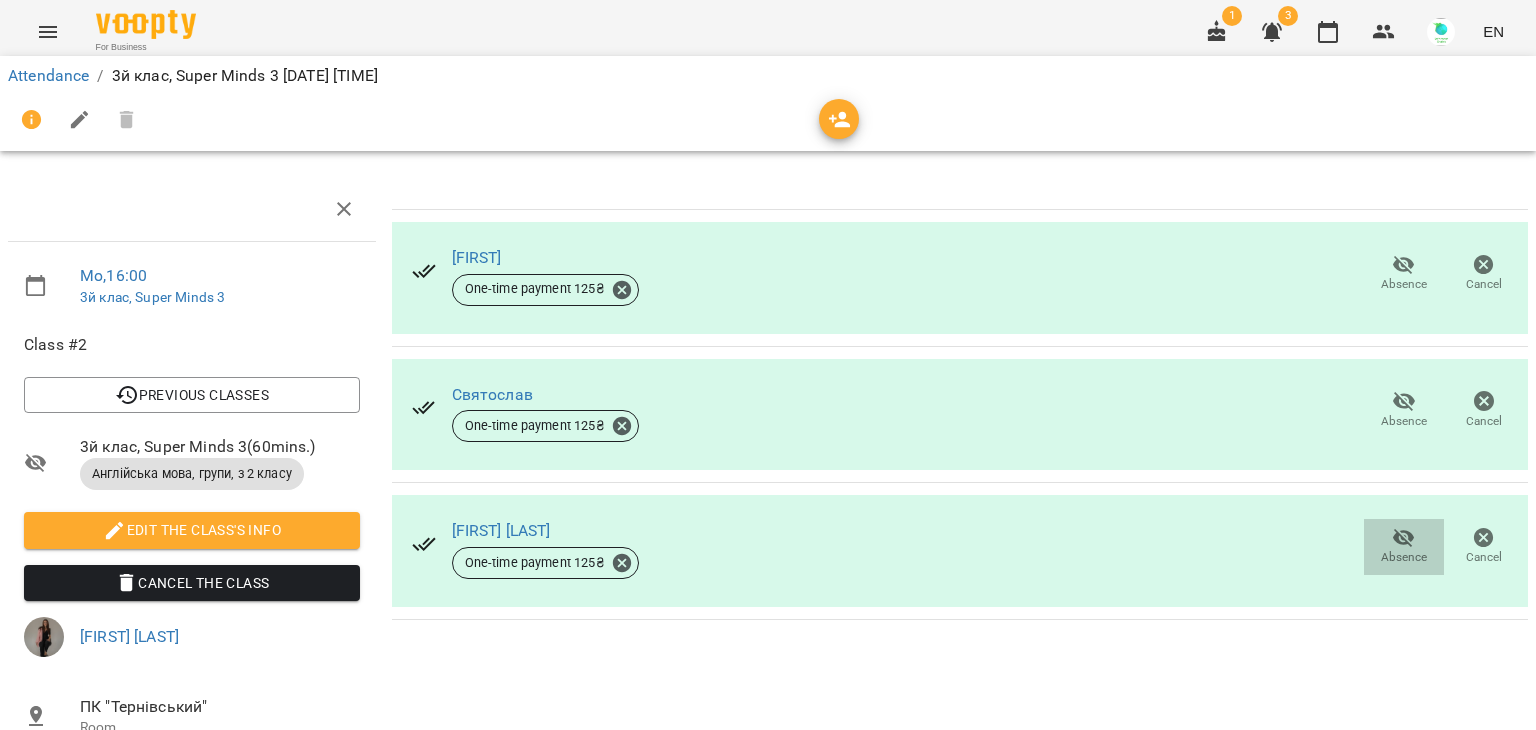 click 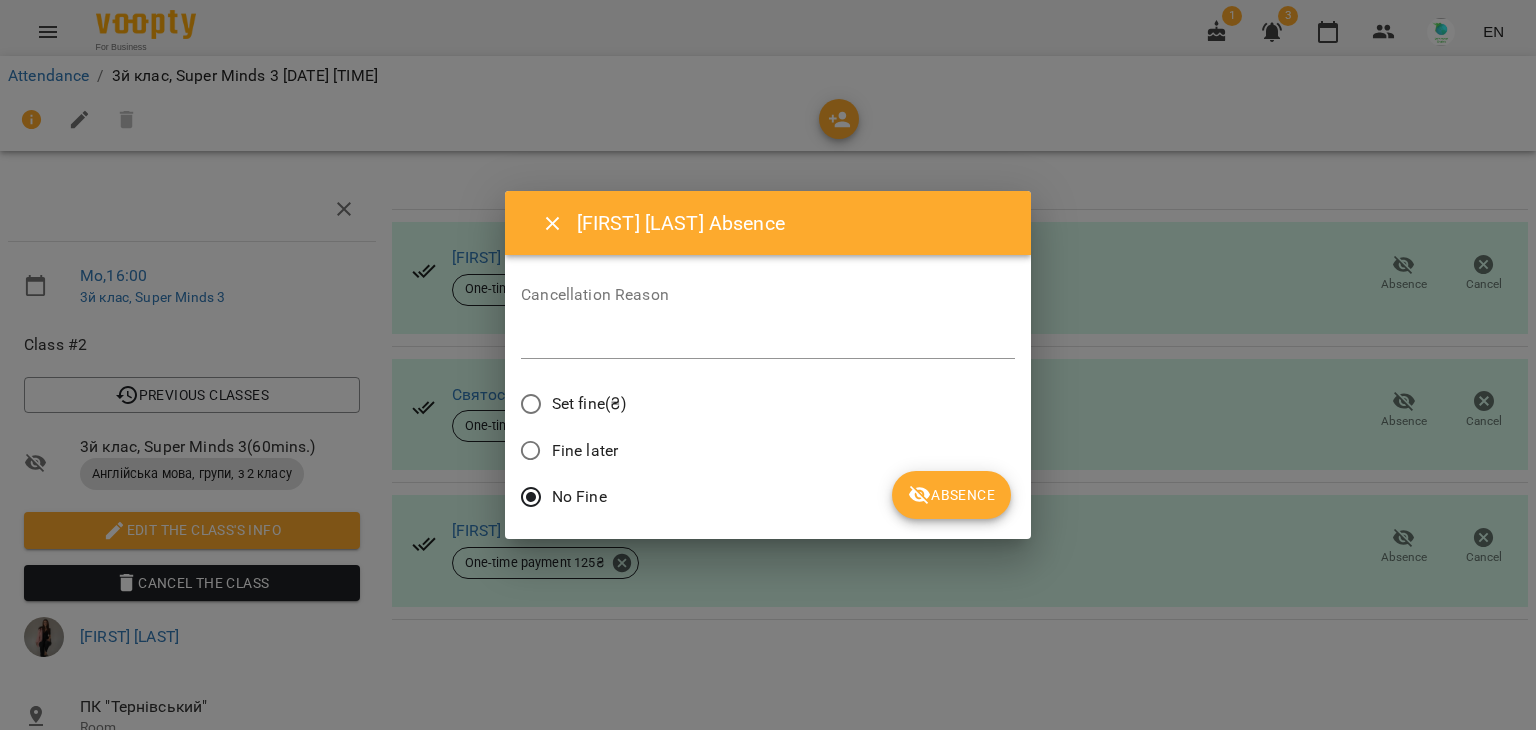 click on "*" at bounding box center [768, 343] 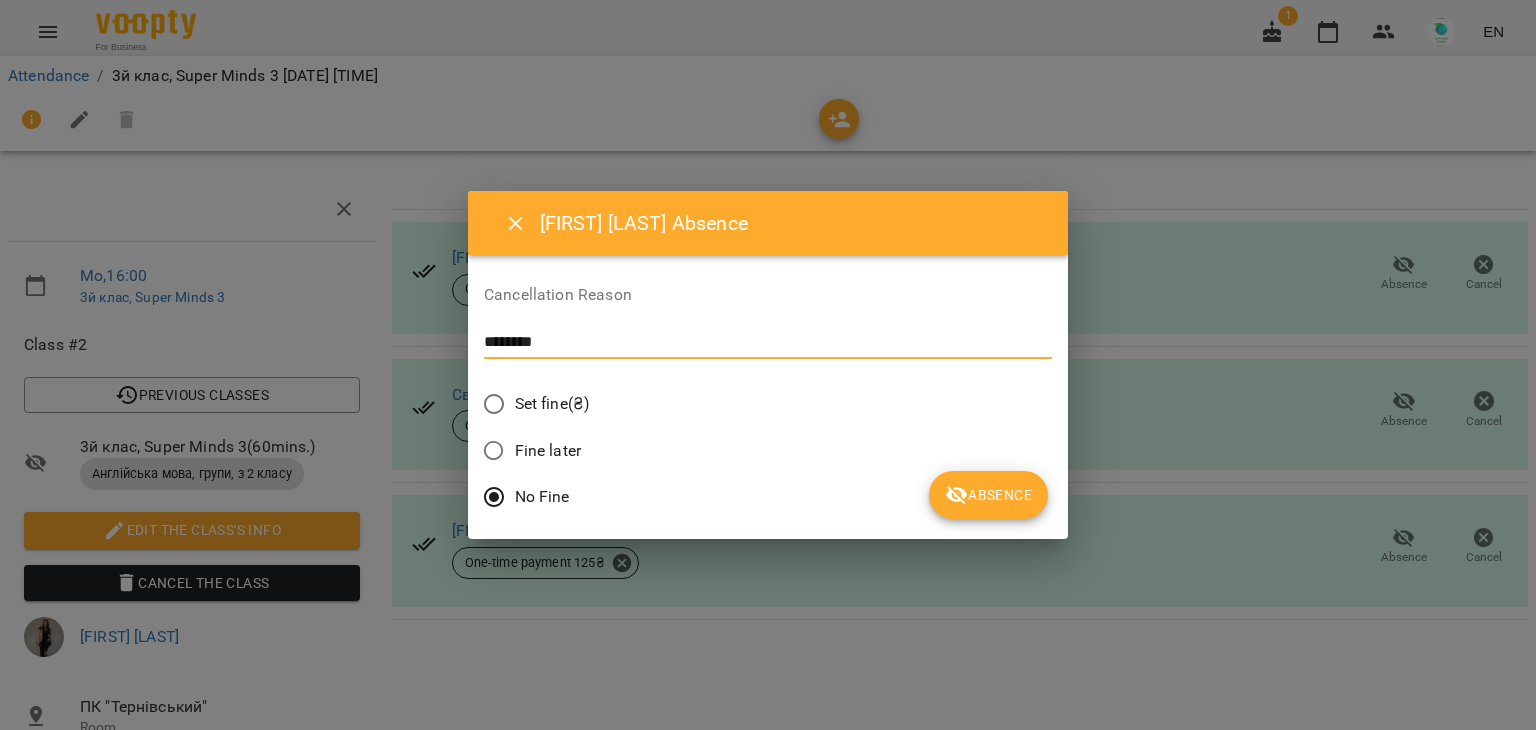 type on "********" 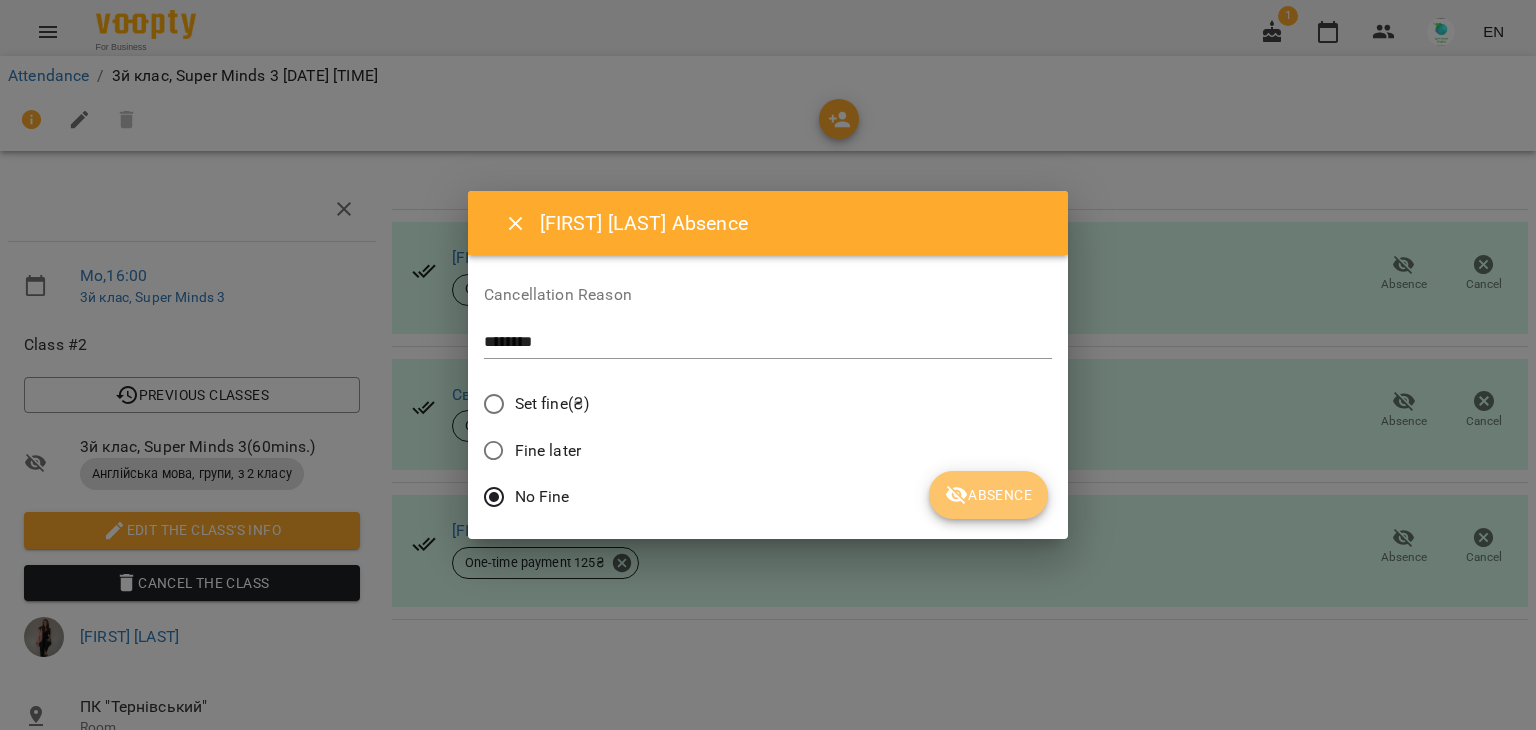 click on "Absence" at bounding box center (988, 495) 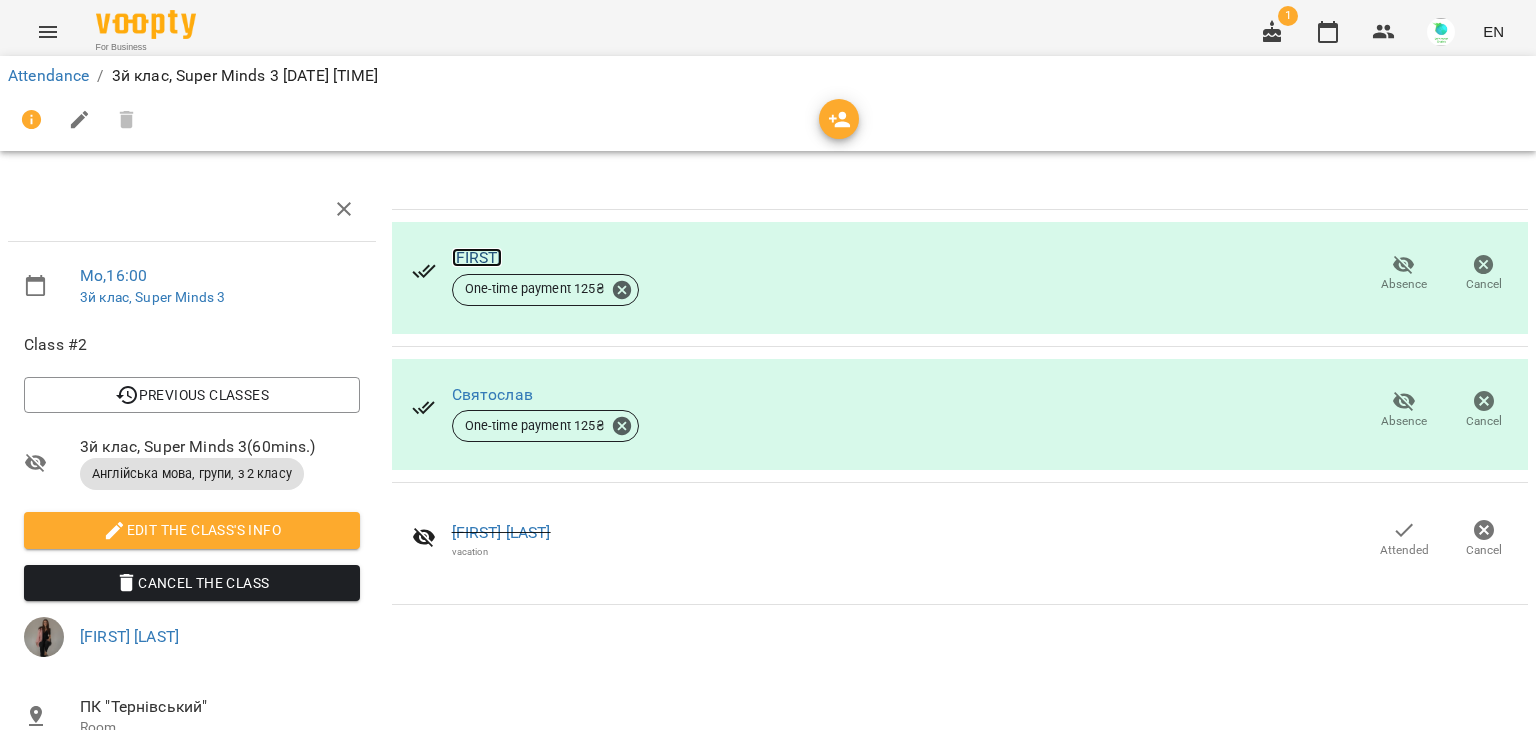 click on "[FIRST] [LAST]" at bounding box center [477, 257] 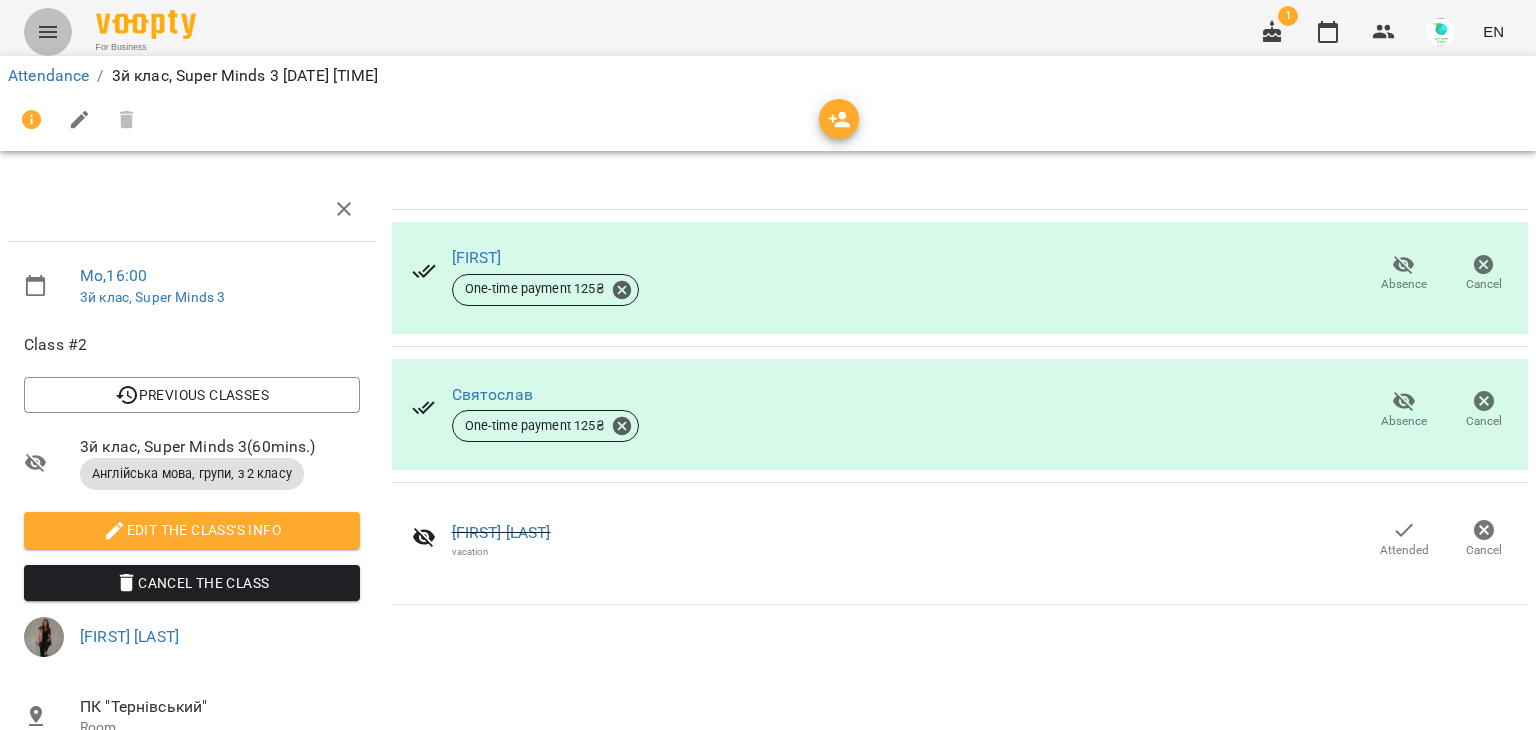 click 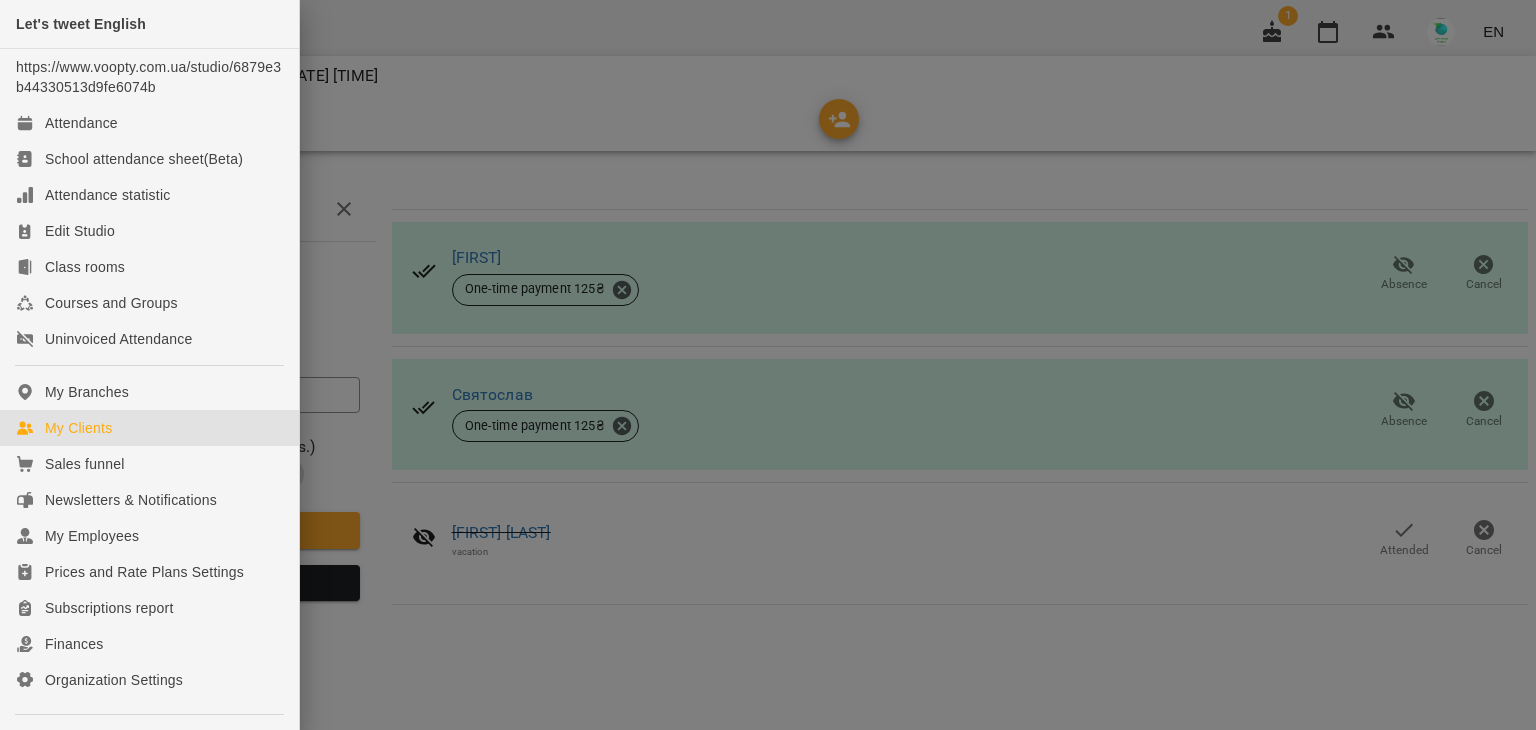click on "My Clients" at bounding box center [78, 428] 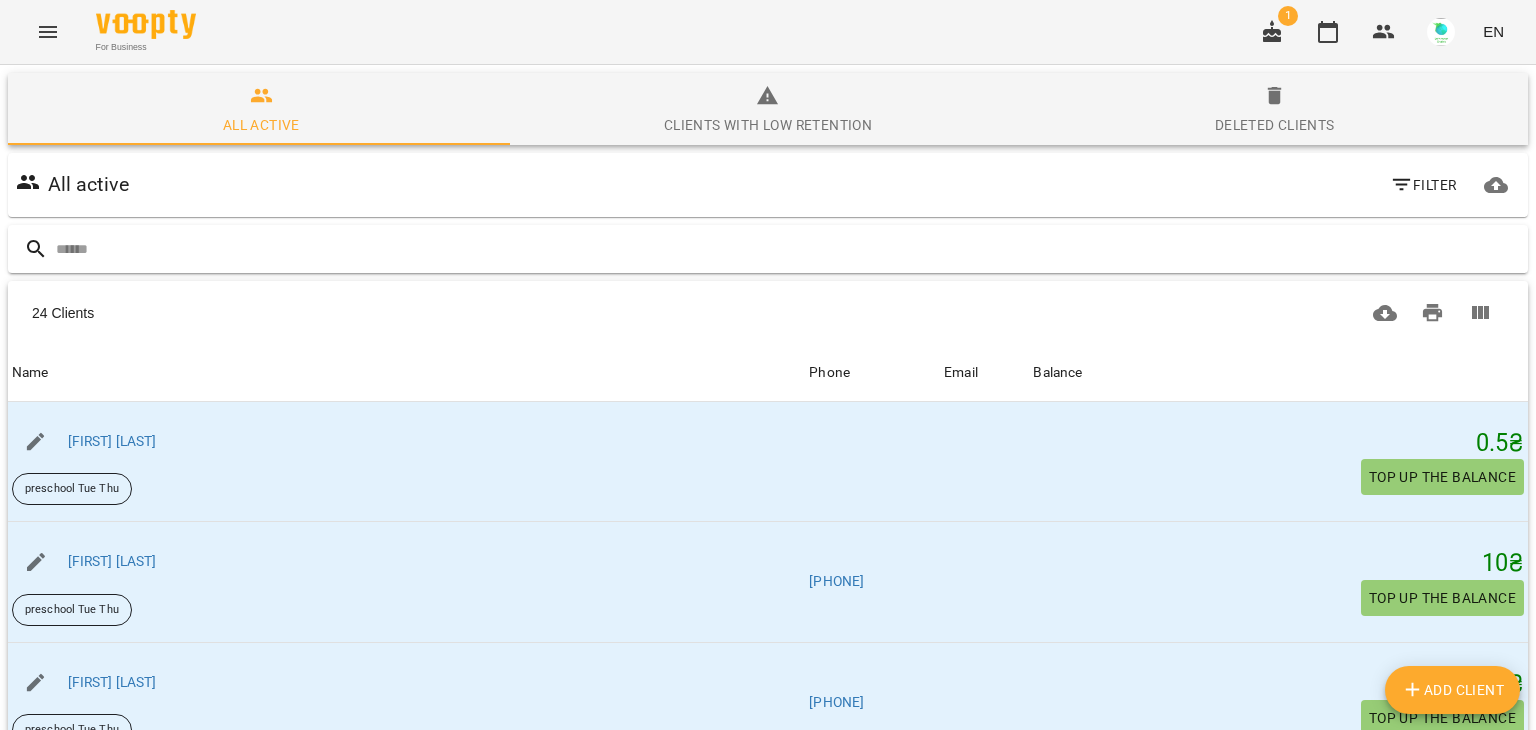 click at bounding box center [788, 249] 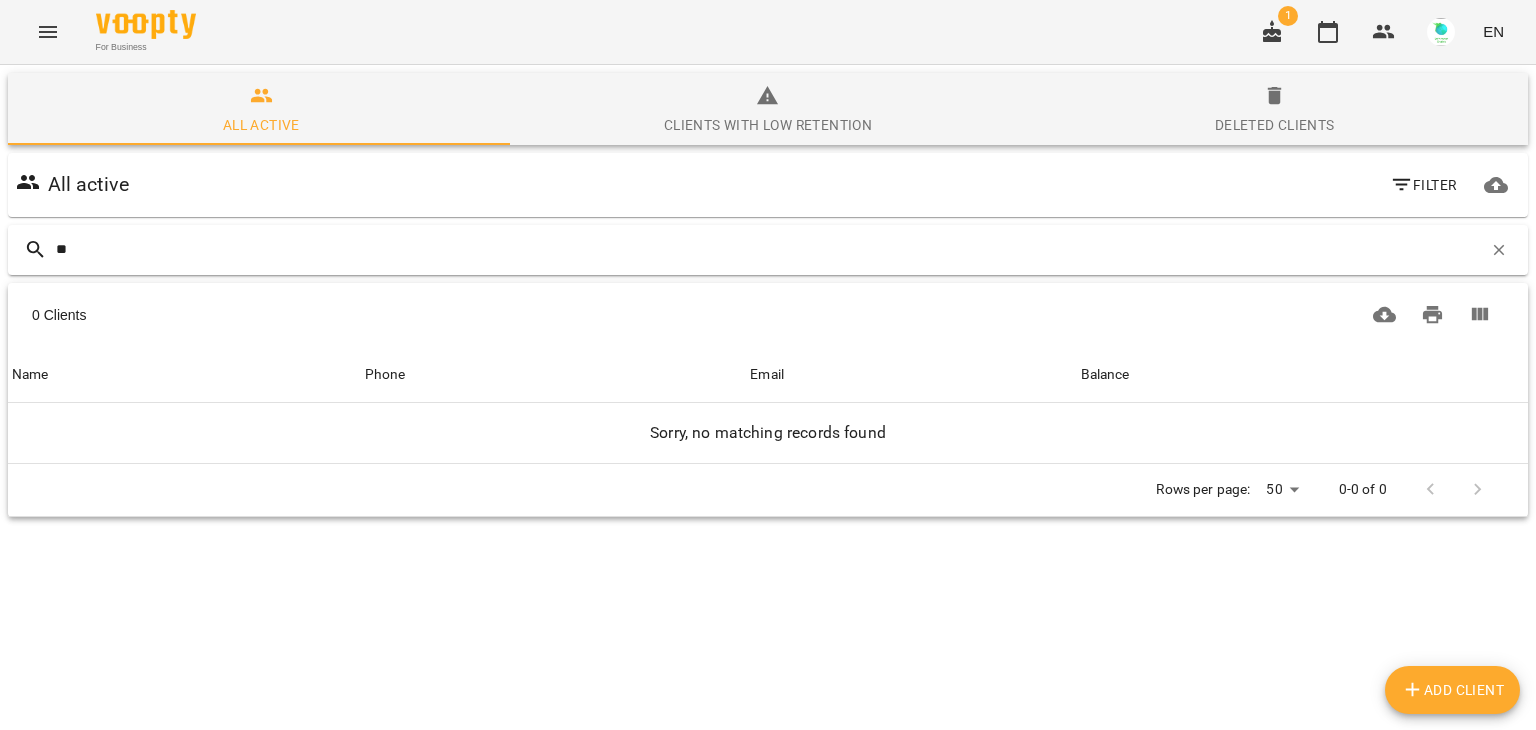type on "*" 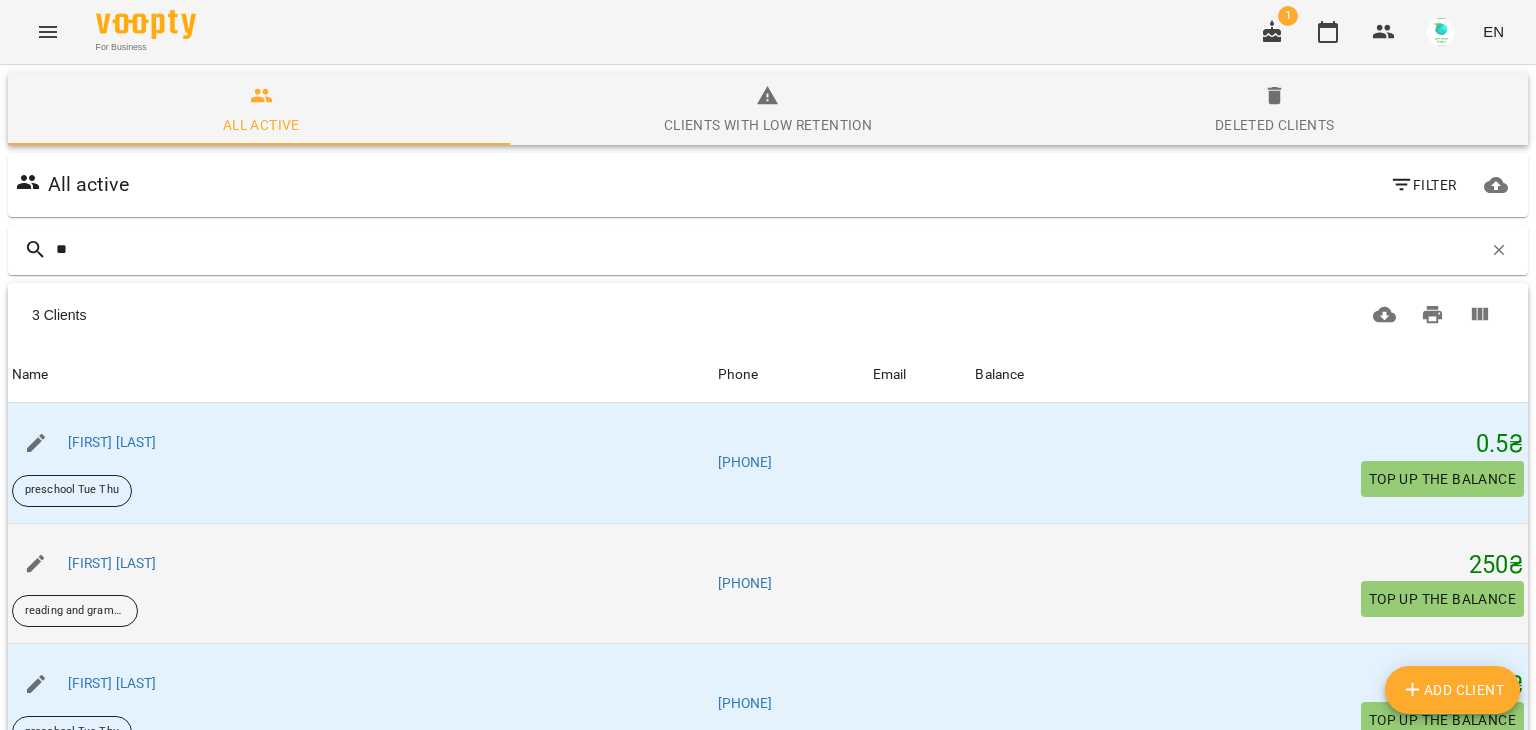 type on "**" 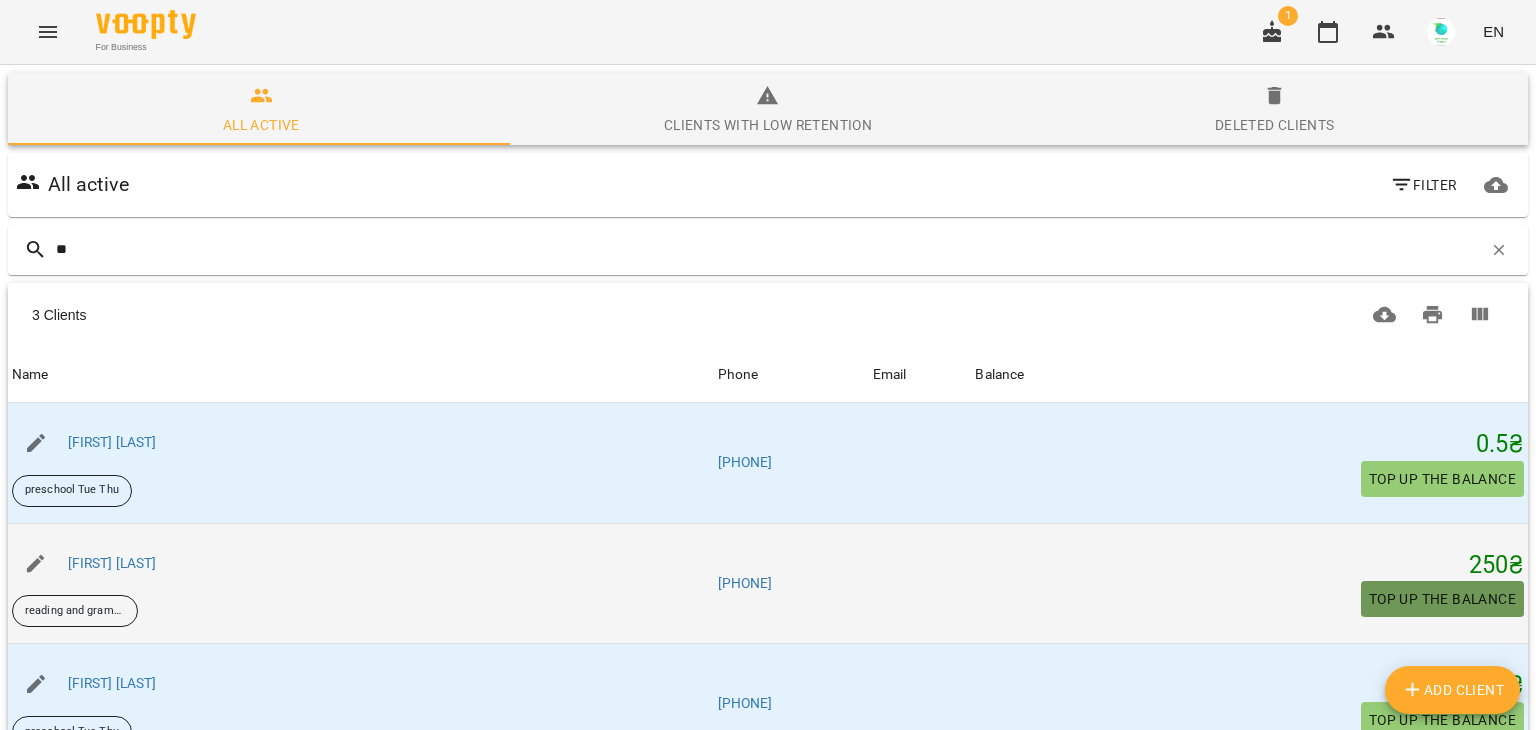 click on "Top up the balance" at bounding box center (1442, 599) 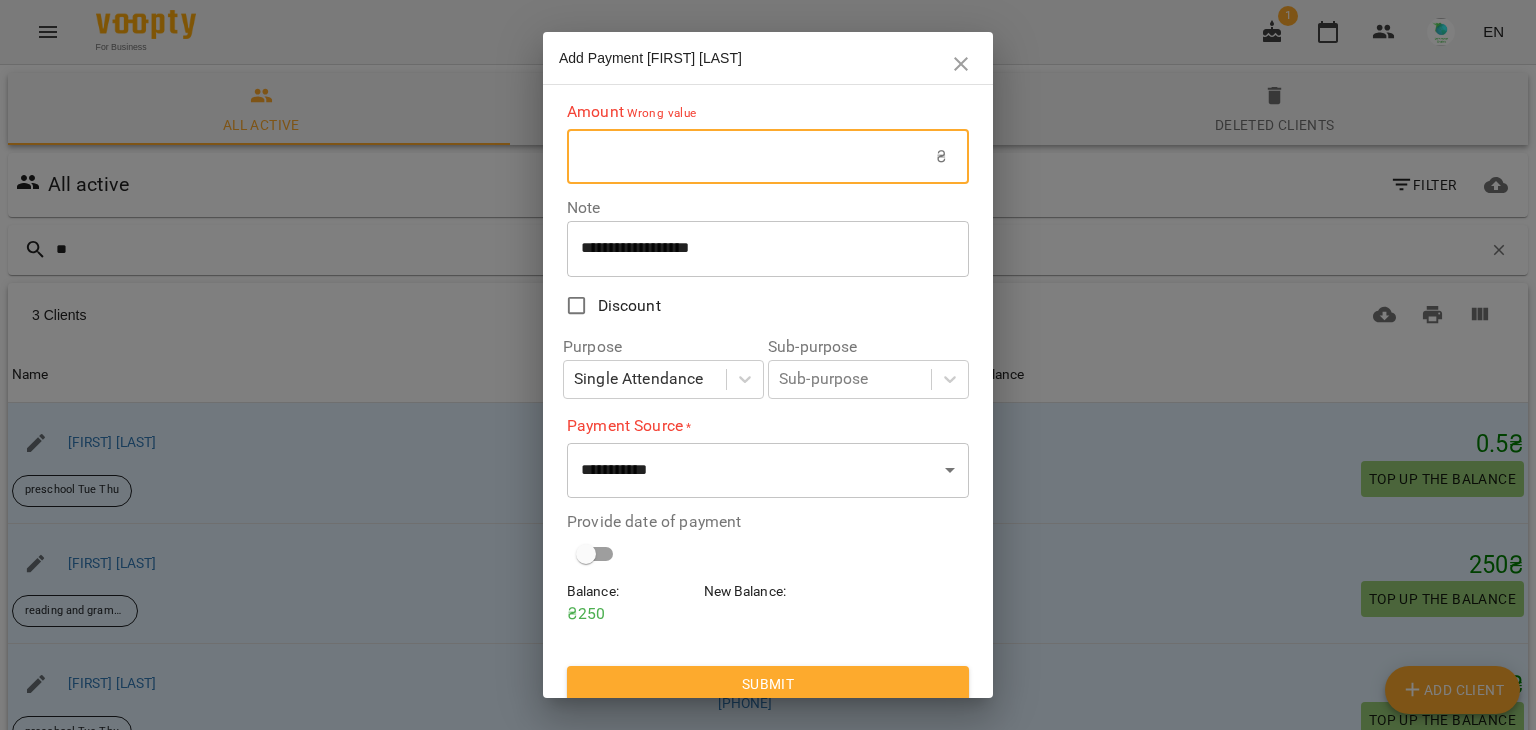 click at bounding box center (751, 157) 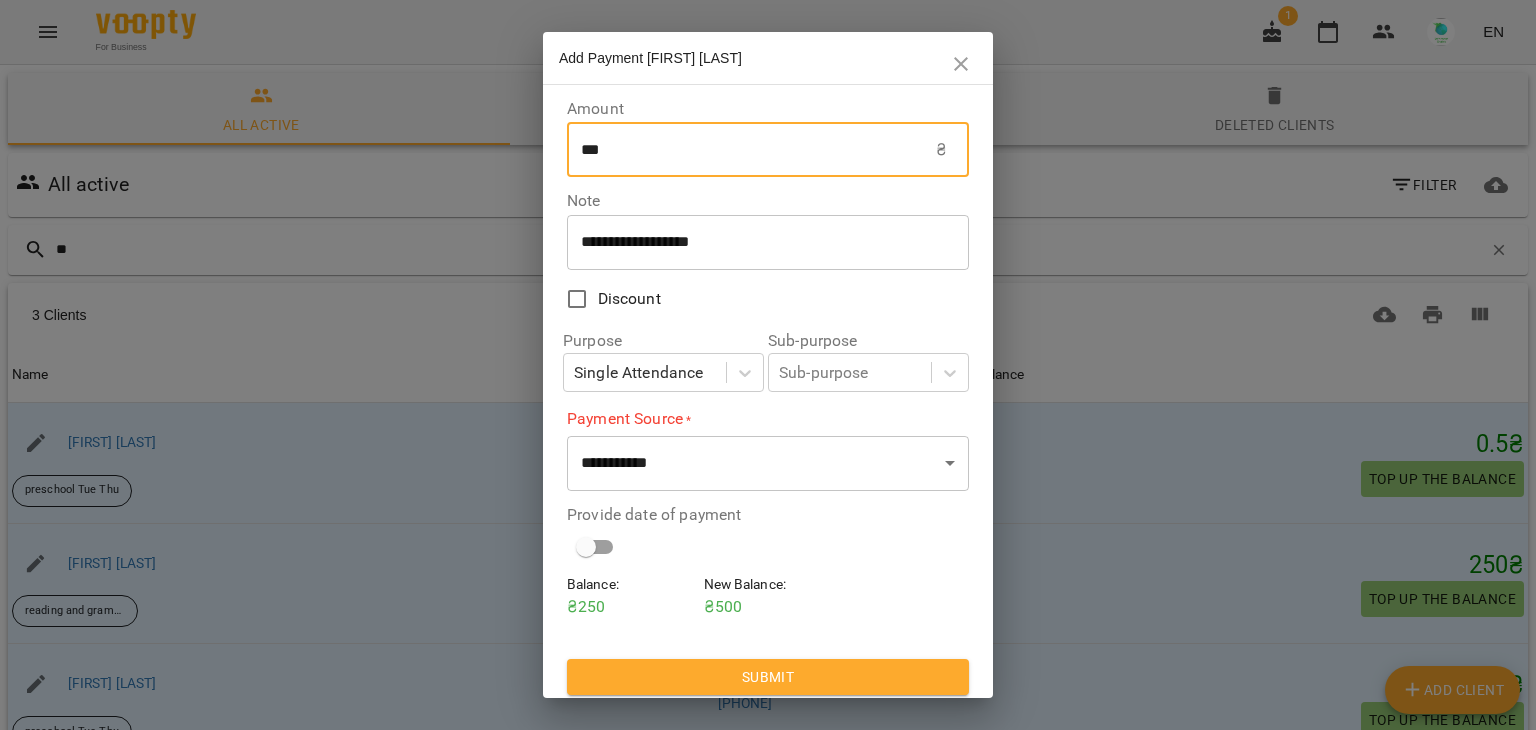 type on "***" 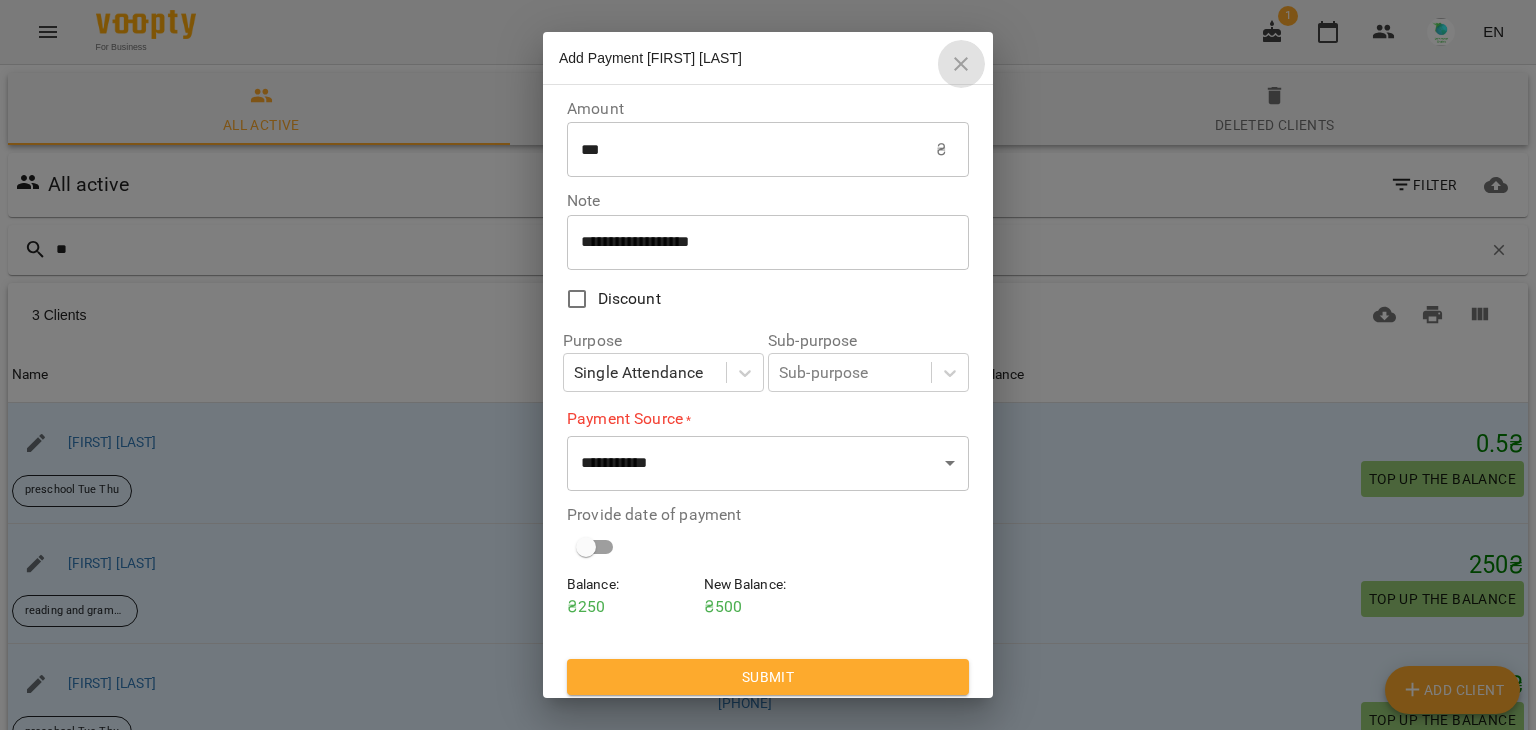 click 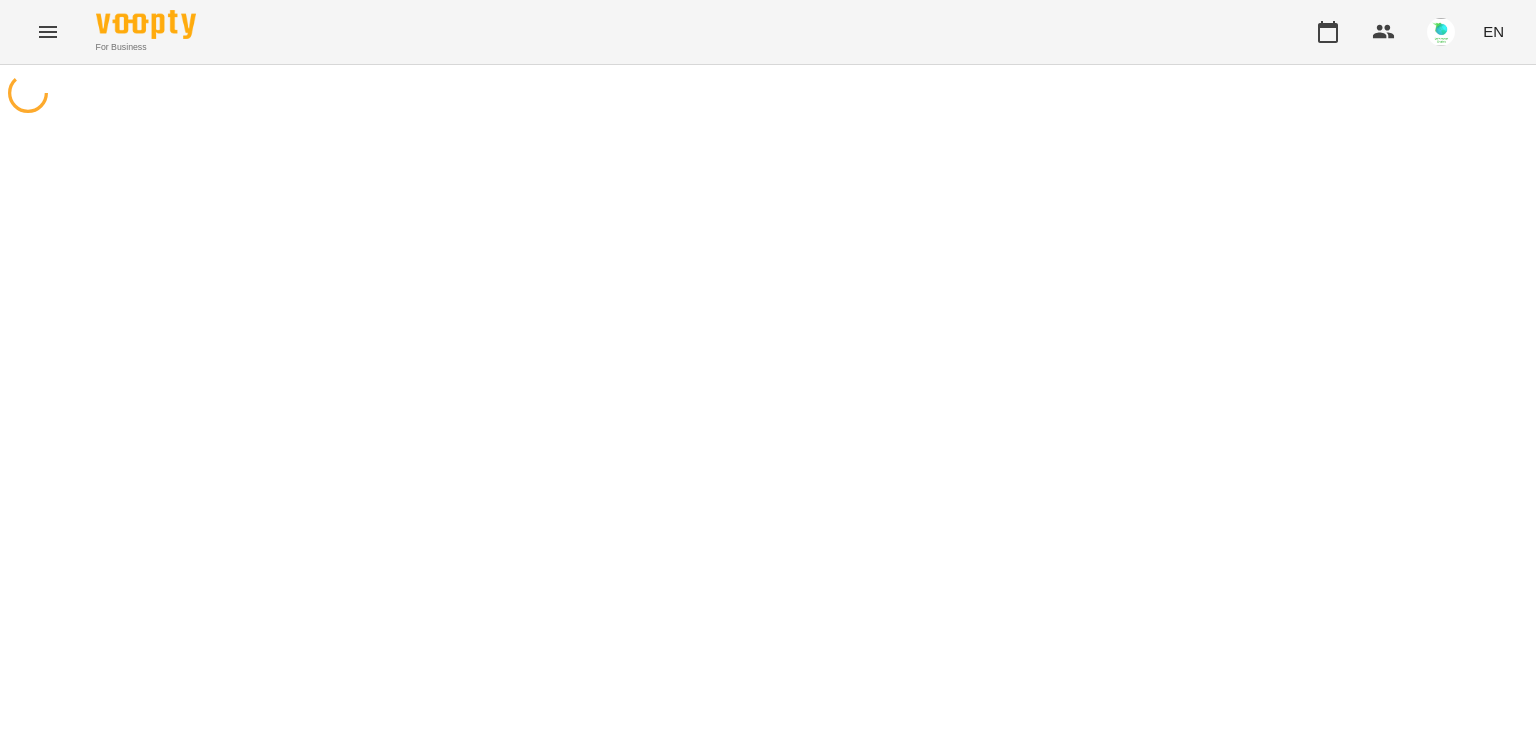 scroll, scrollTop: 0, scrollLeft: 0, axis: both 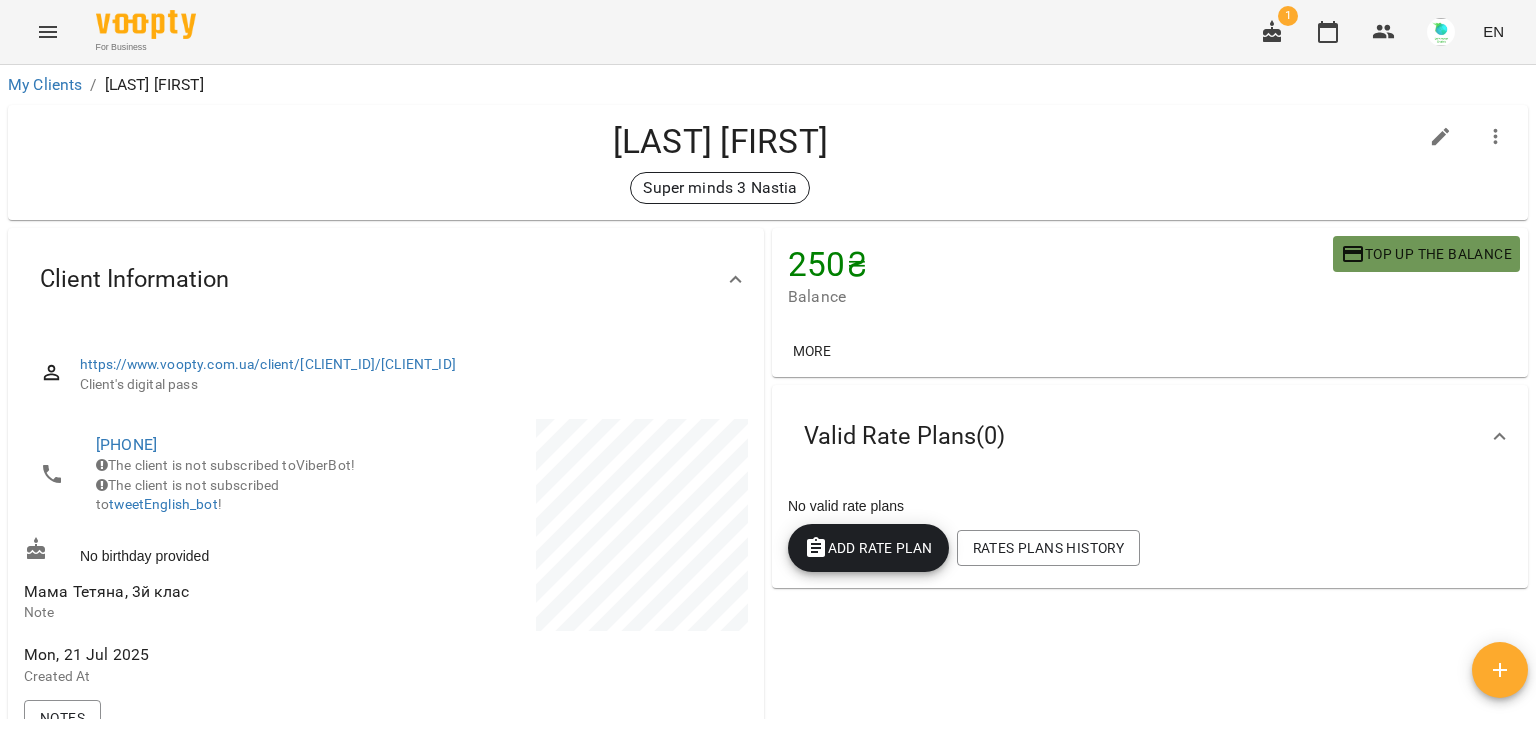 click on "Top up the balance" at bounding box center [1426, 254] 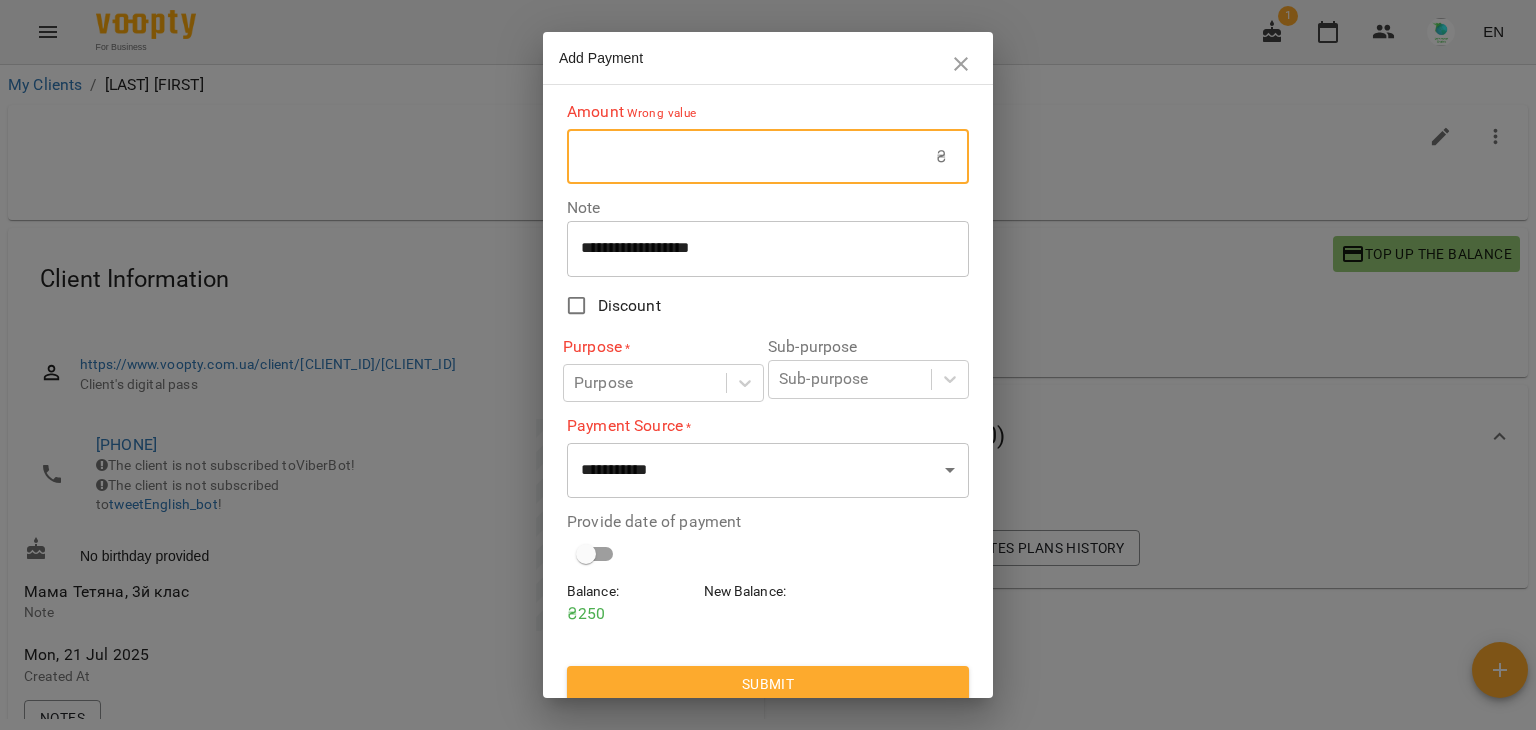 click at bounding box center (751, 157) 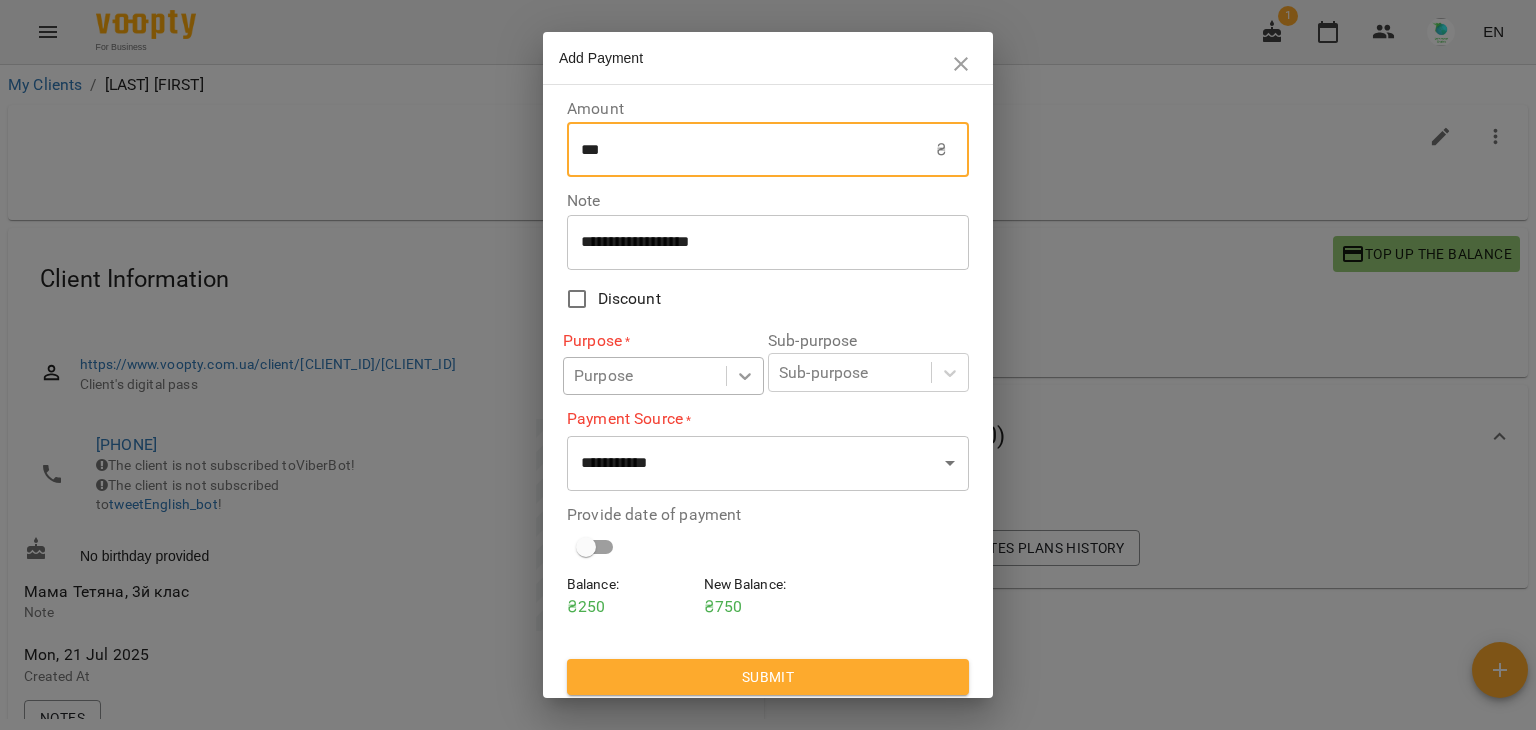 type on "***" 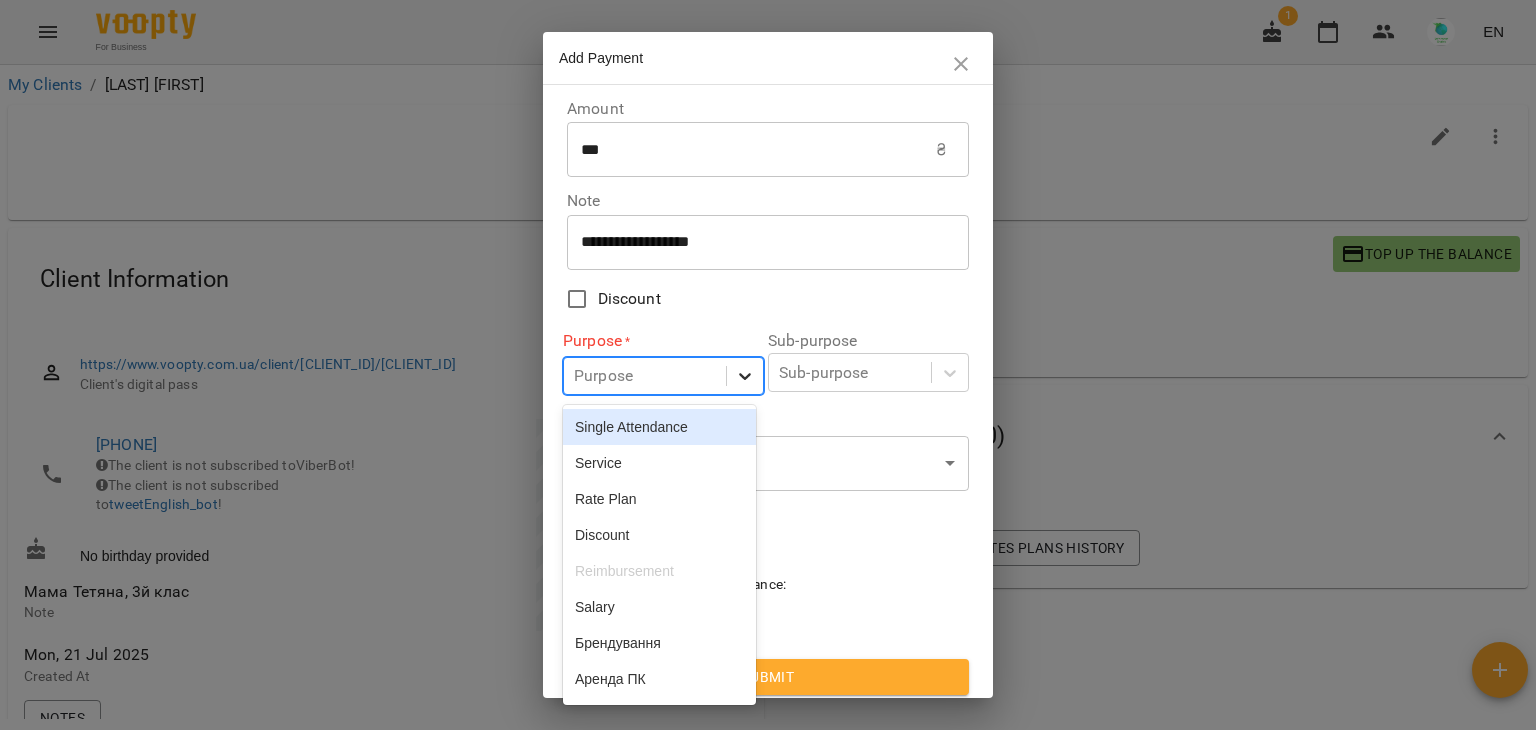 click at bounding box center (745, 376) 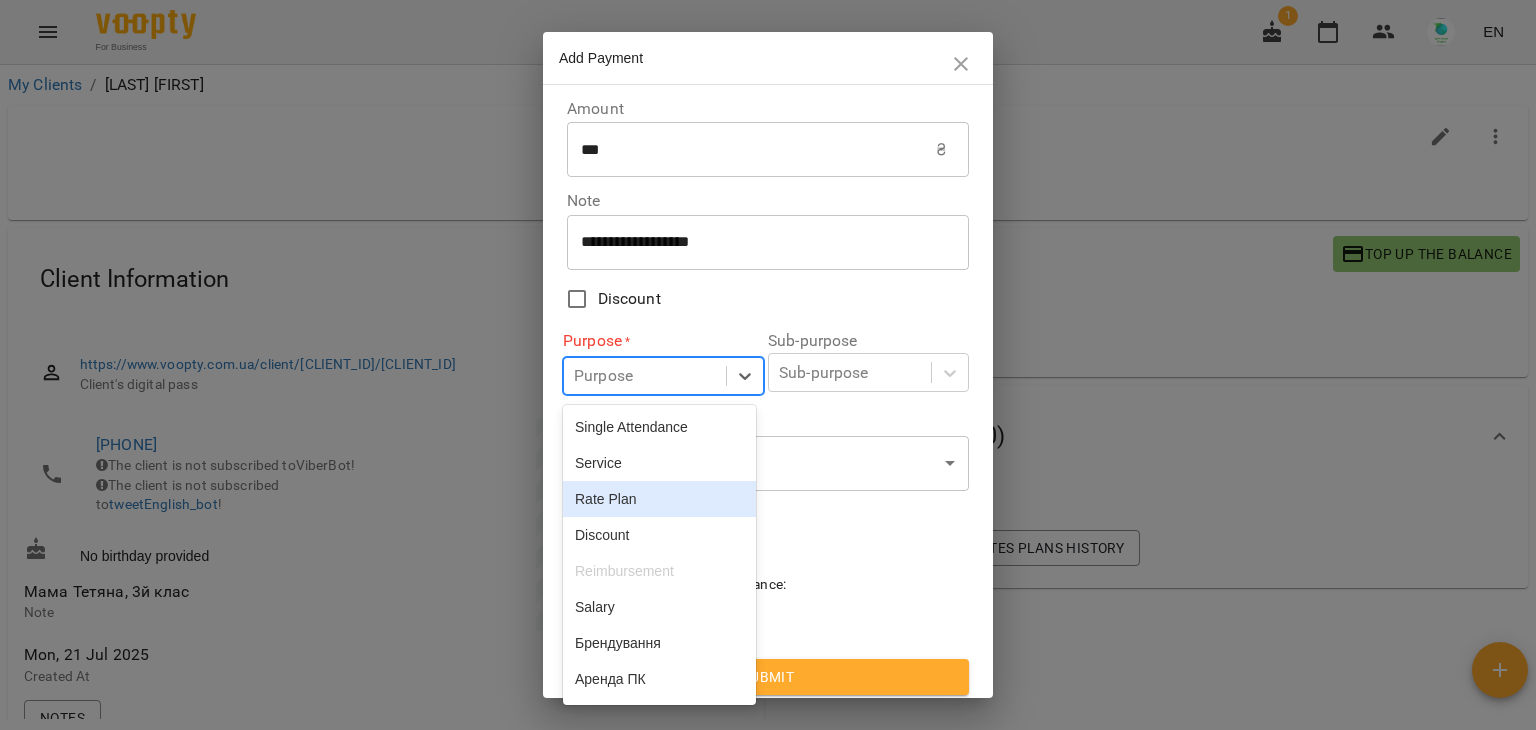 click on "Rate Plan" at bounding box center [659, 499] 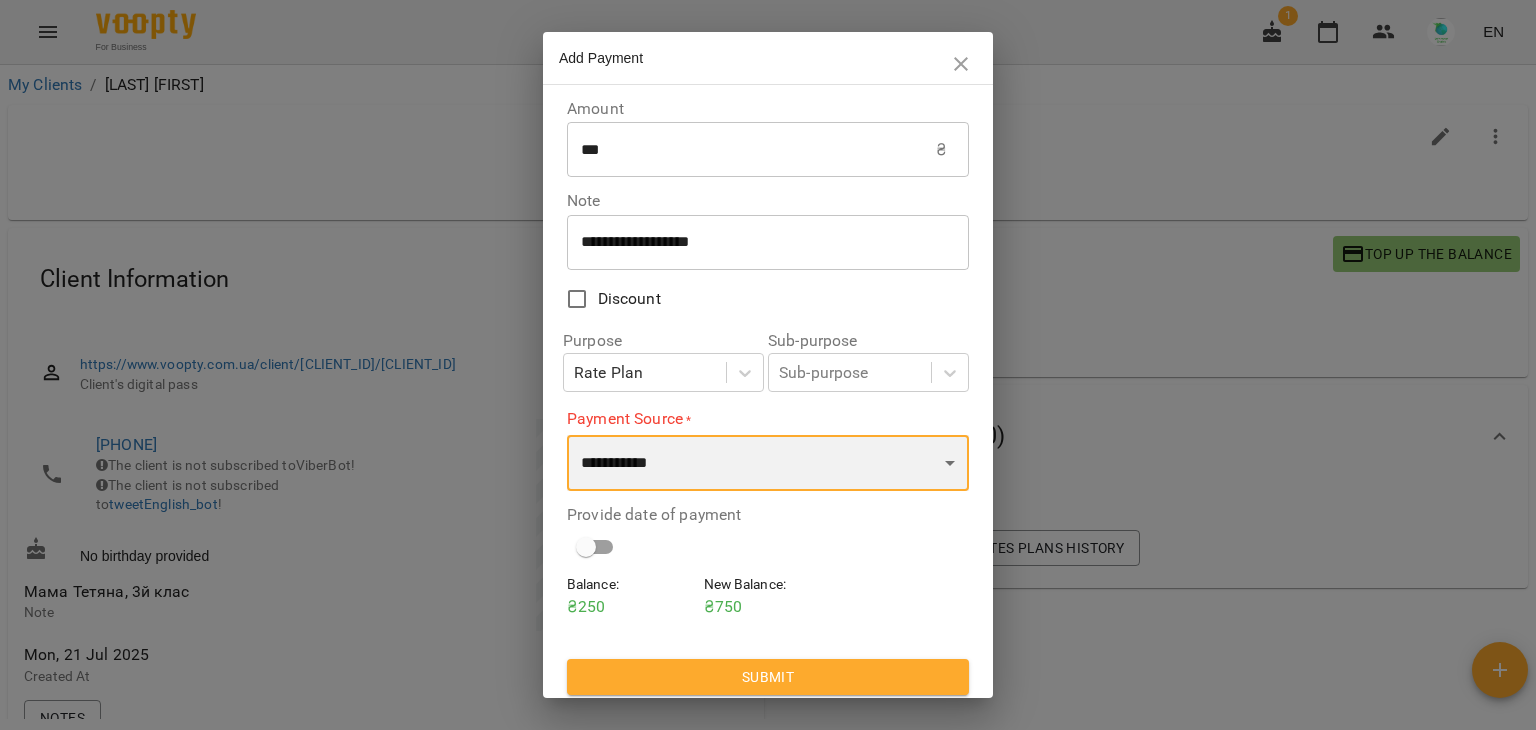 click on "**********" at bounding box center [768, 463] 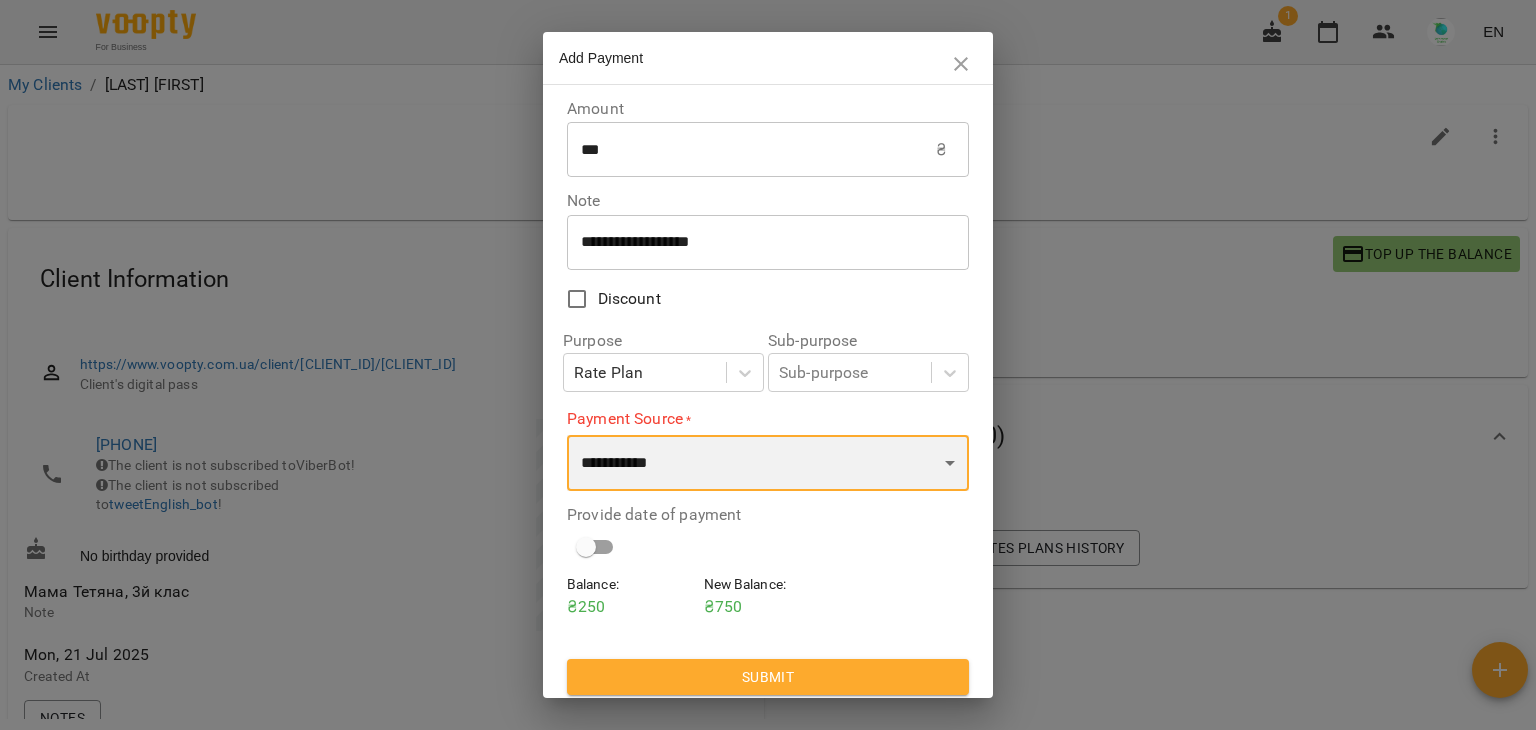 select on "****" 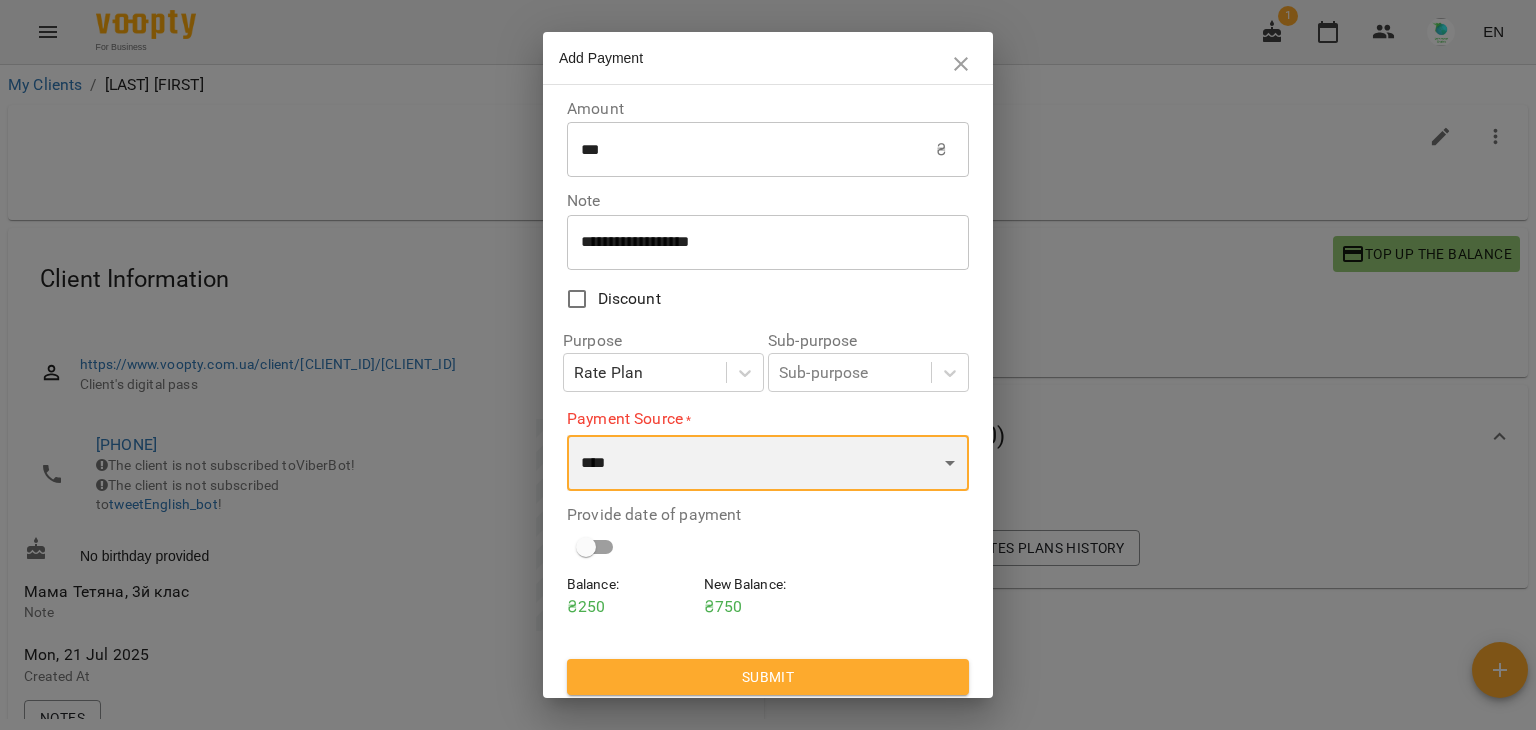 click on "**********" at bounding box center (768, 463) 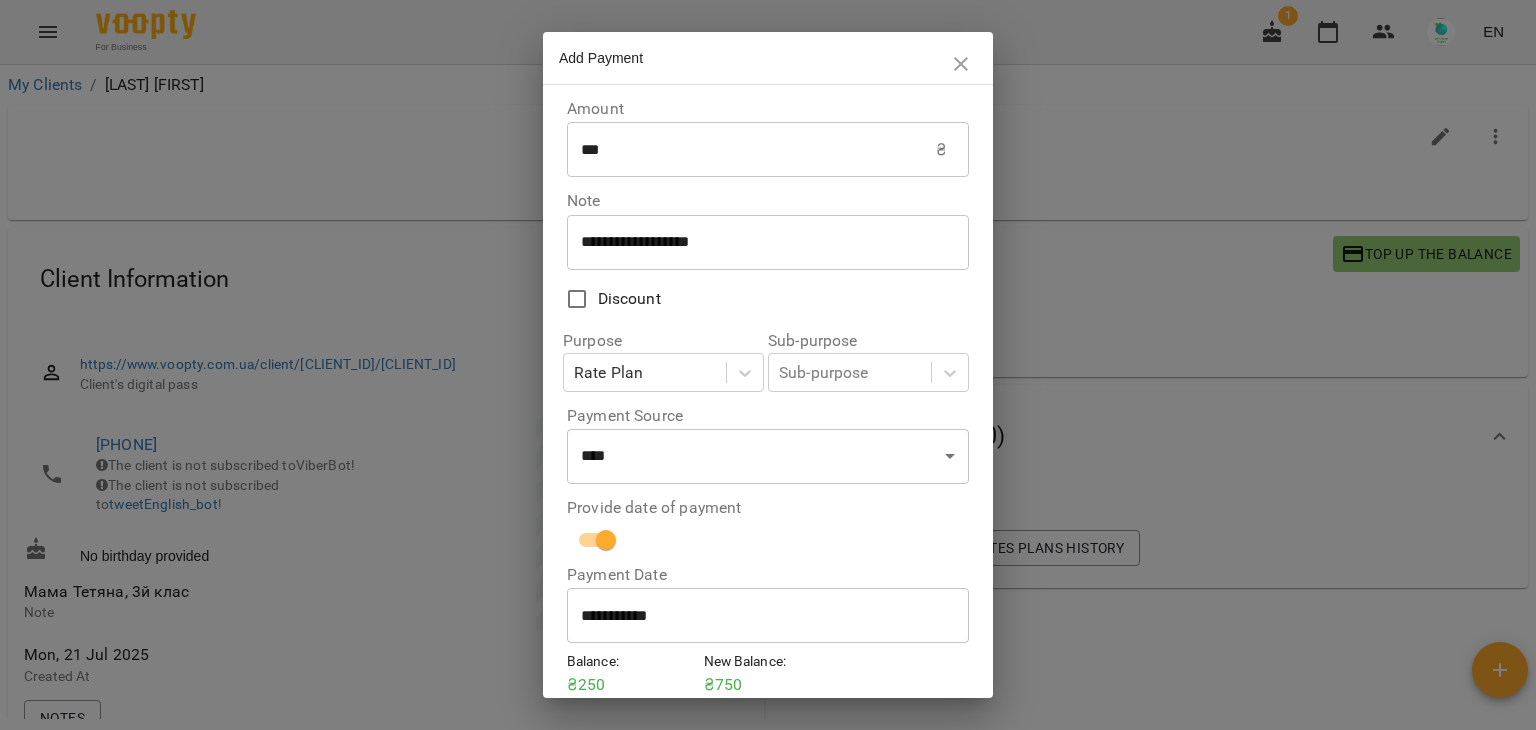 scroll, scrollTop: 84, scrollLeft: 0, axis: vertical 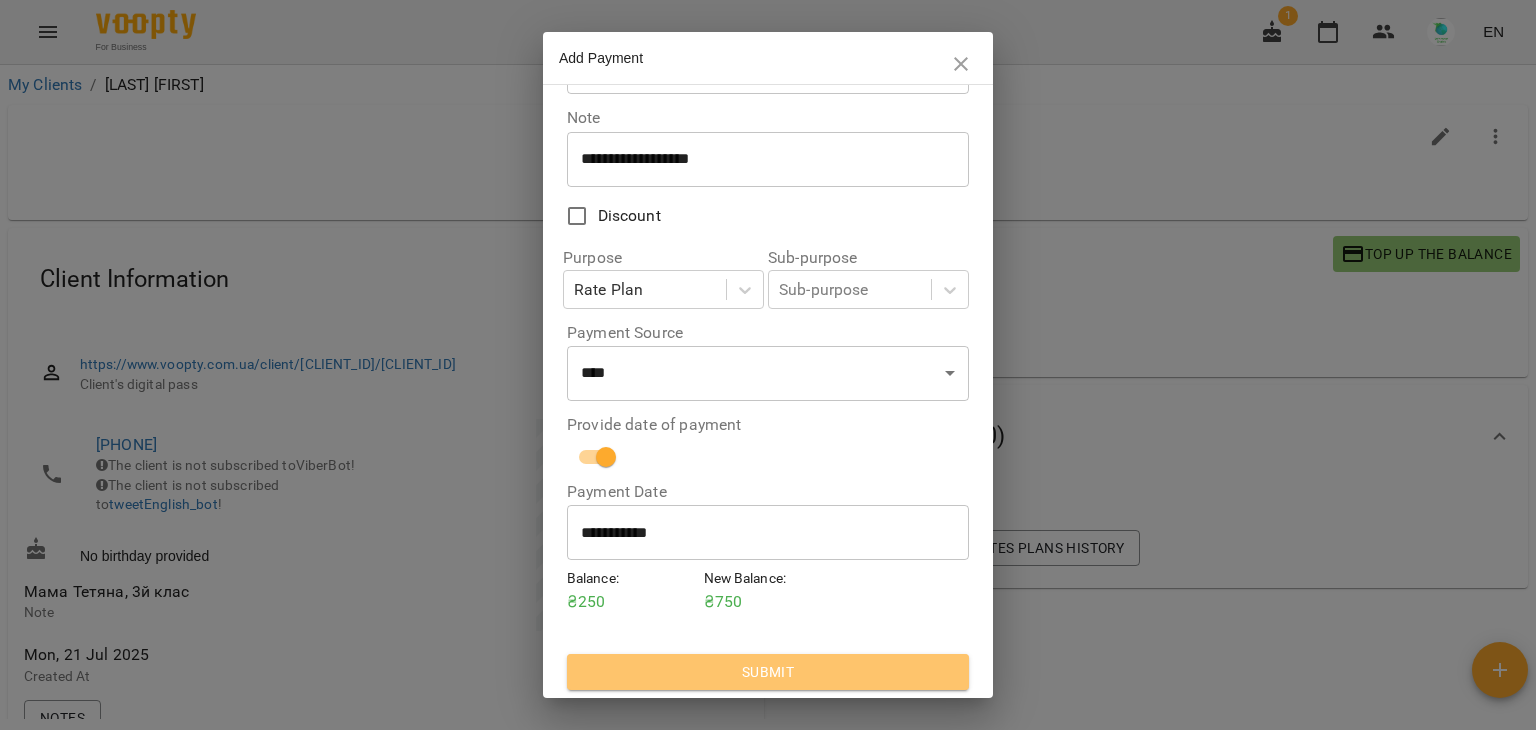 click on "Submit" at bounding box center [768, 672] 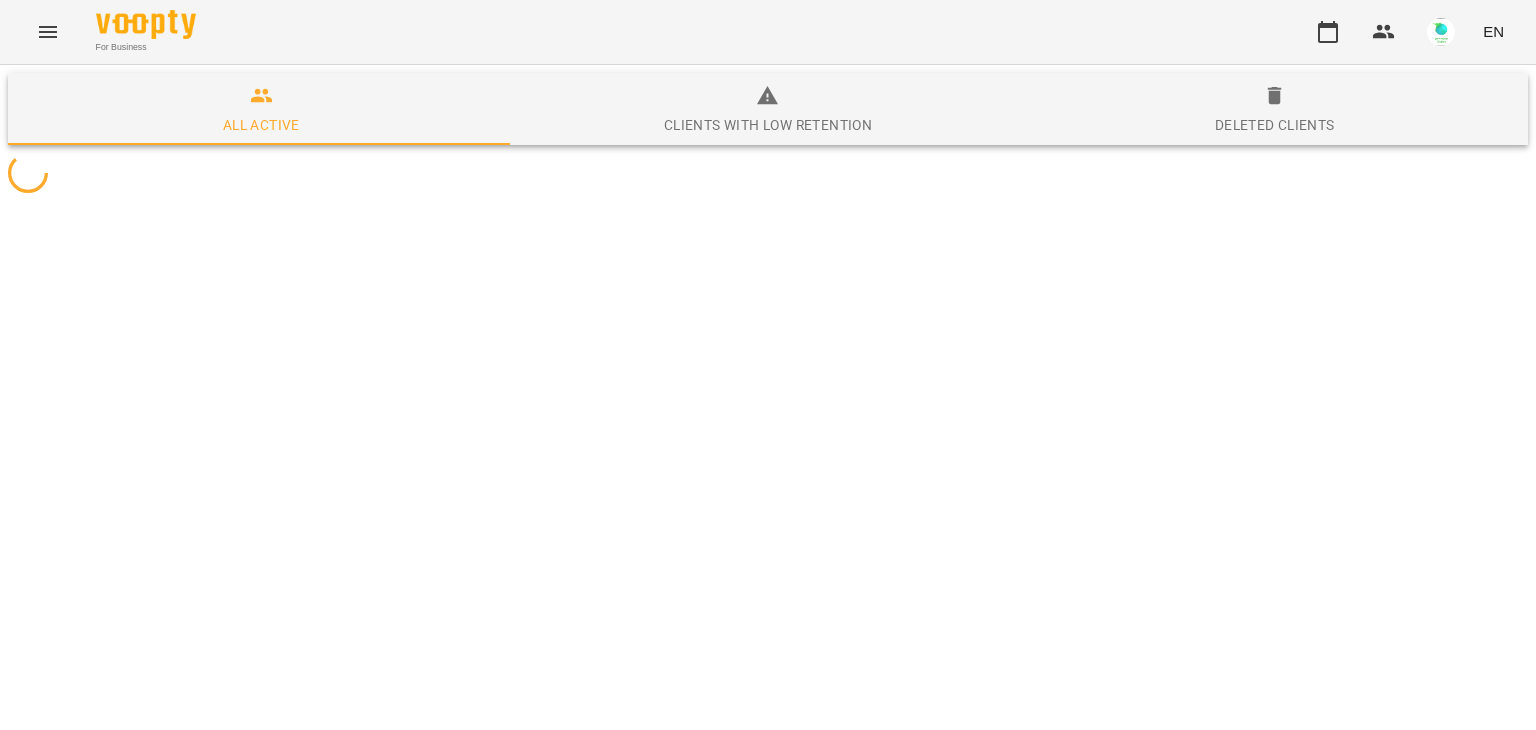 scroll, scrollTop: 0, scrollLeft: 0, axis: both 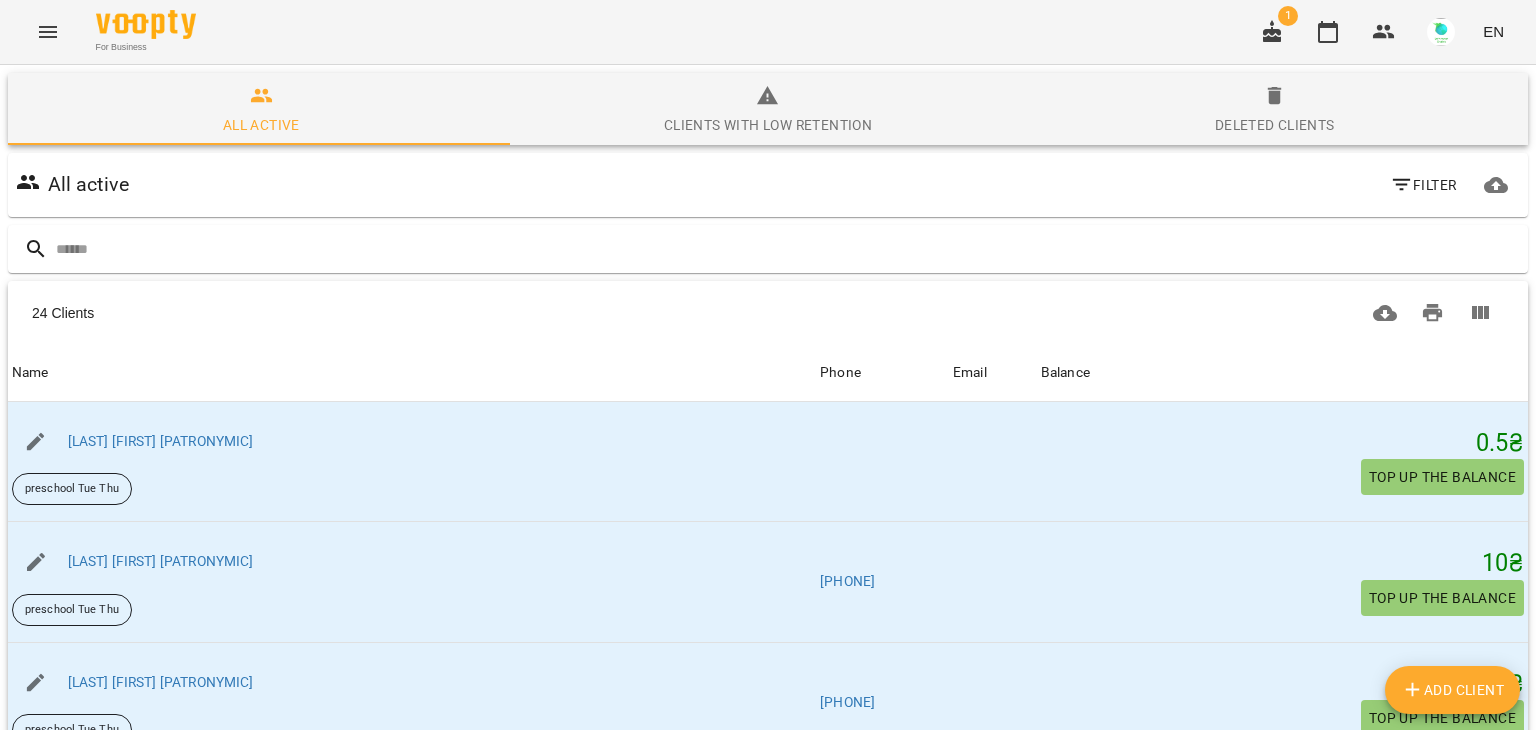 click on "1" at bounding box center [1288, 16] 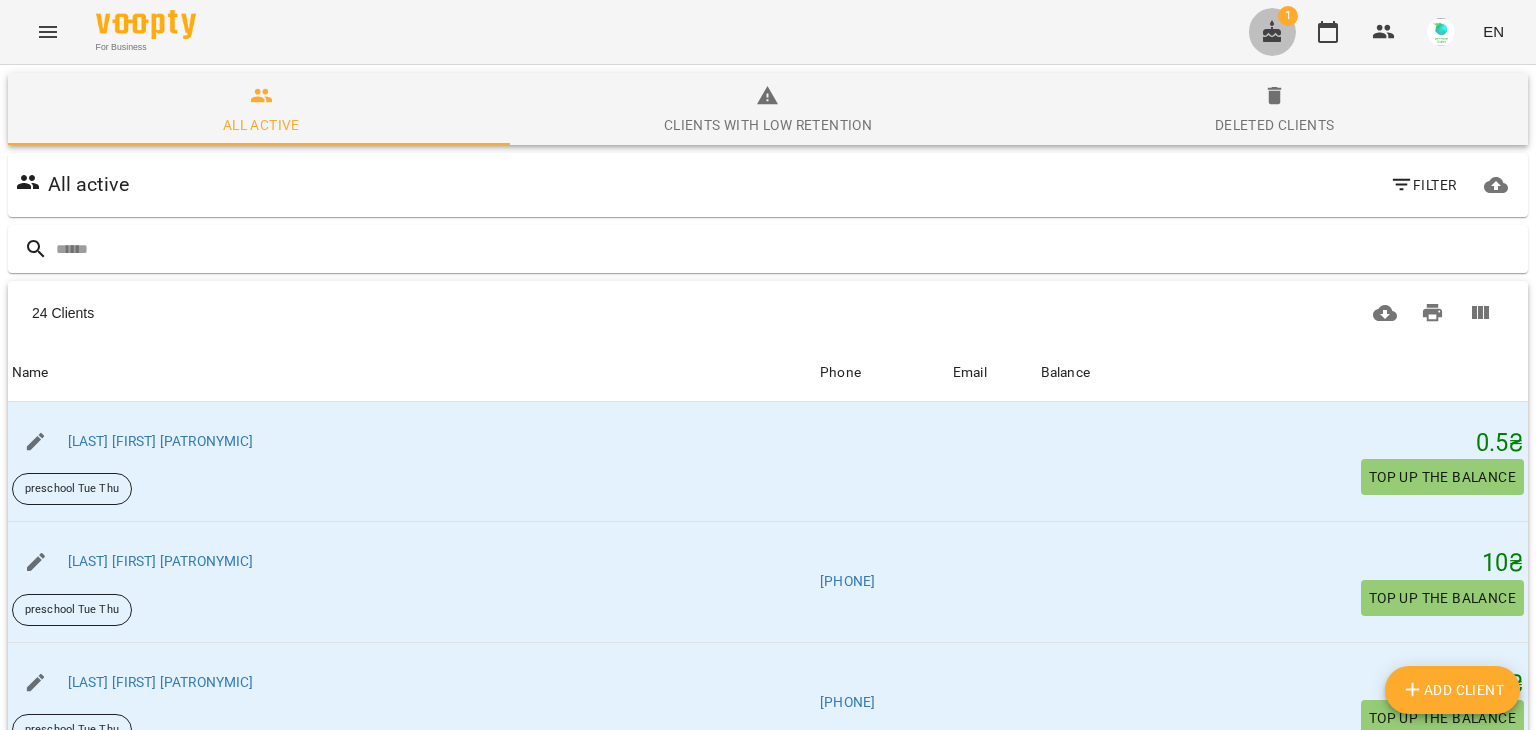 click 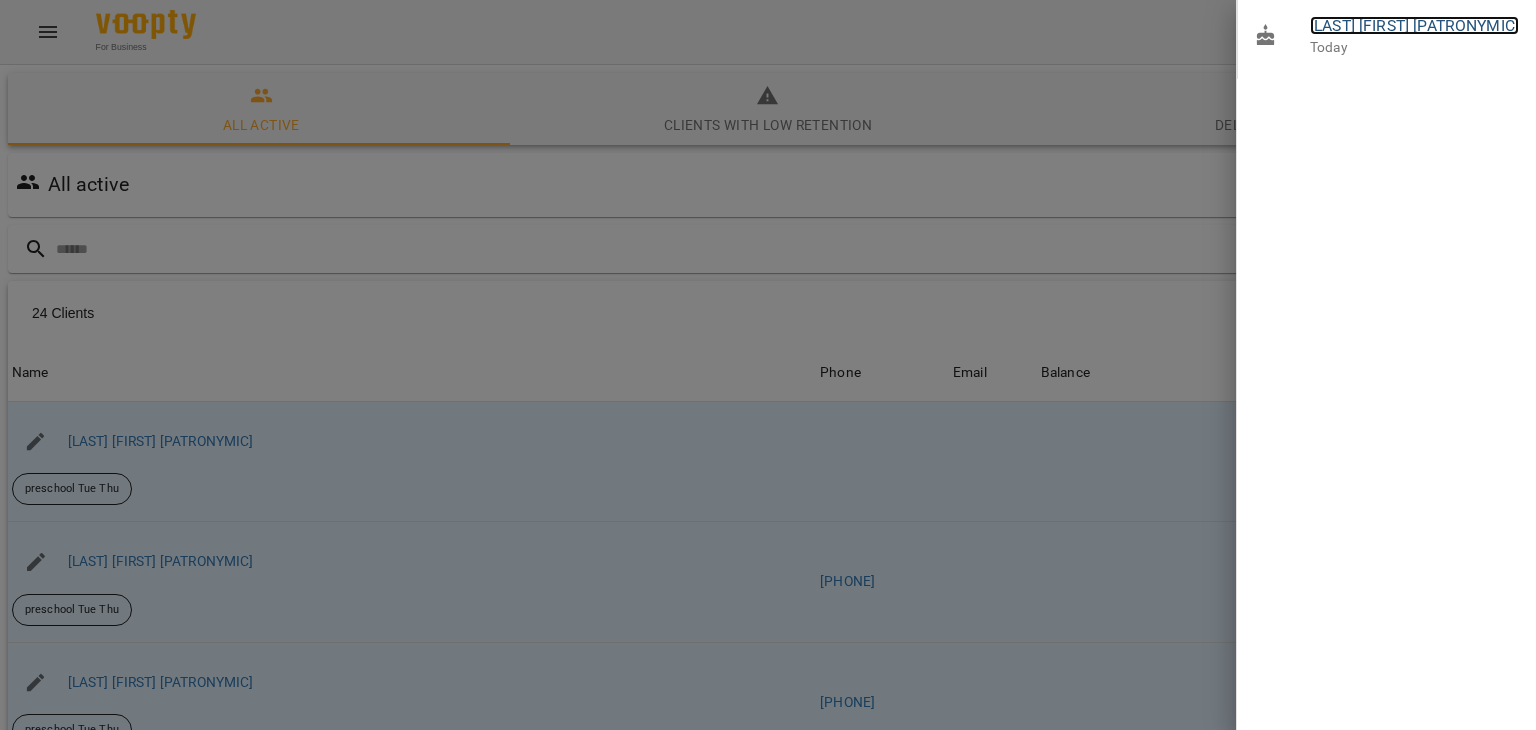 click on "[LAST] [FIRST] [PATRONYMIC]" at bounding box center [1414, 25] 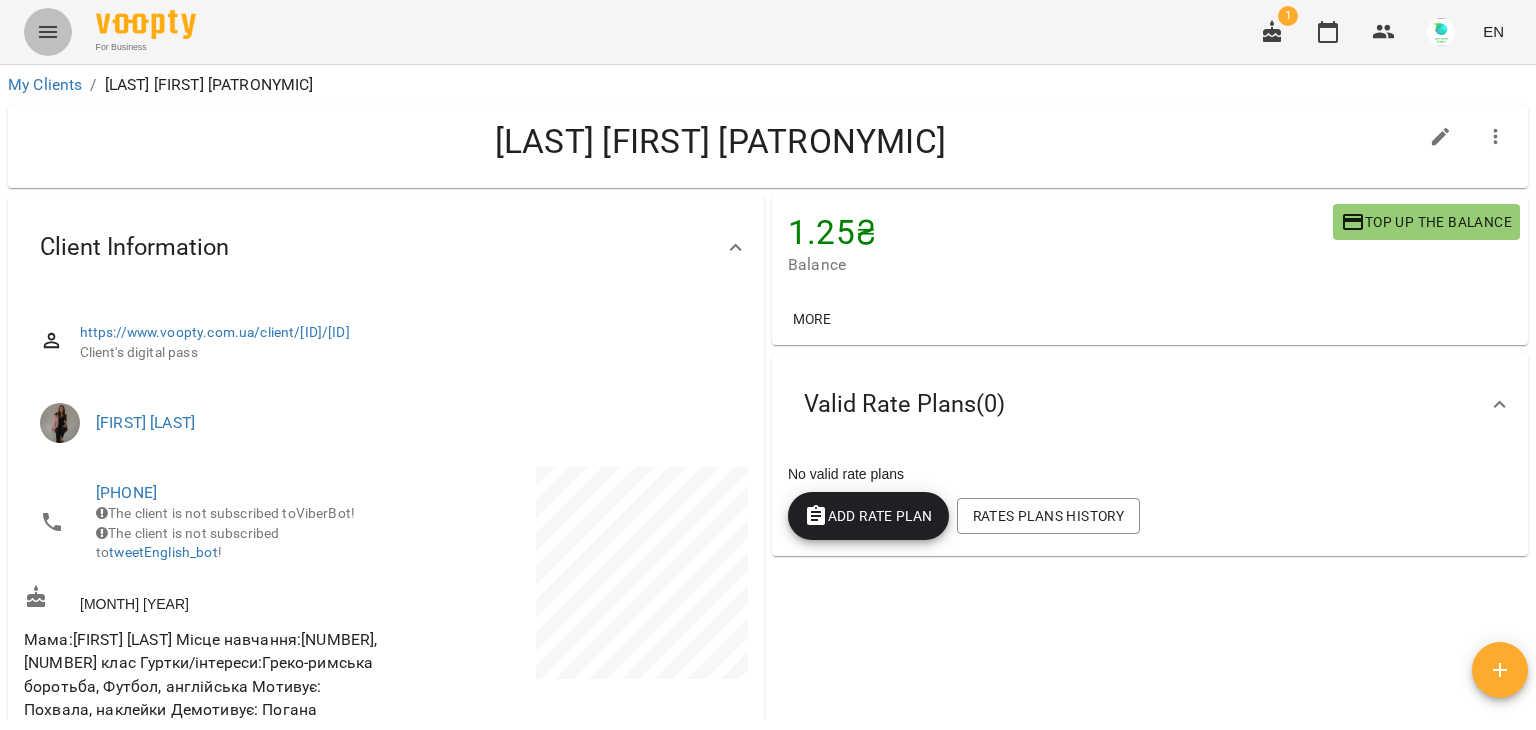 click 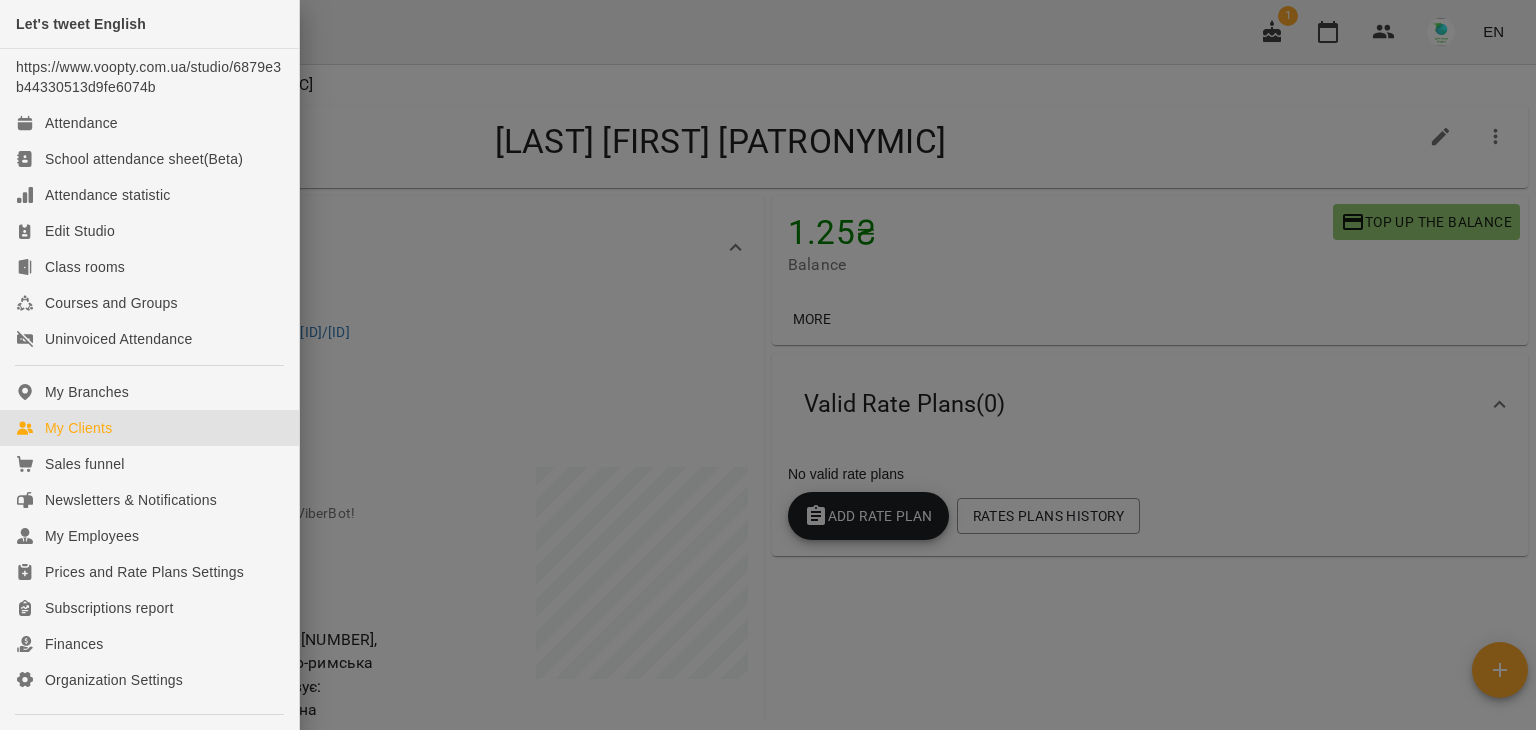 click on "My Clients" at bounding box center [78, 428] 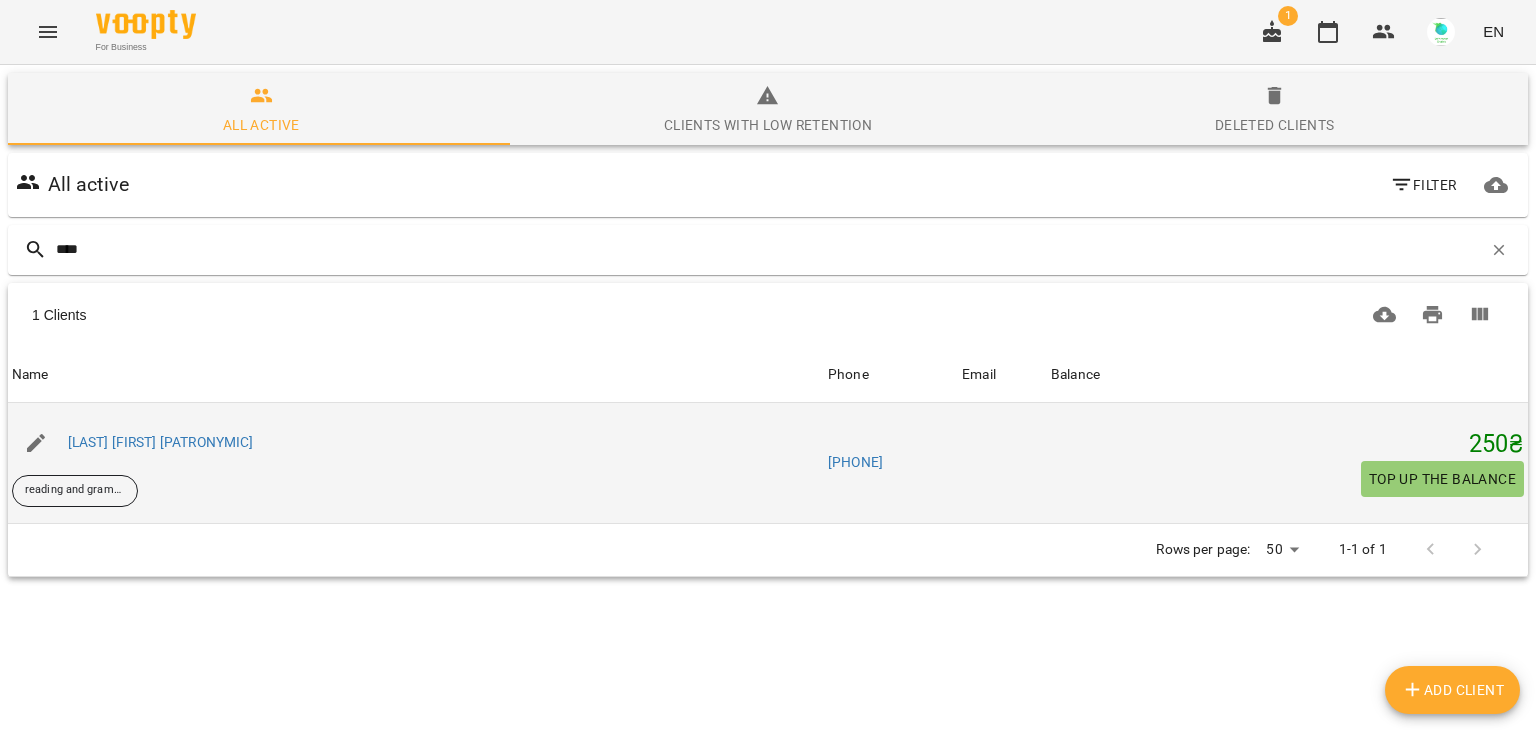 type on "****" 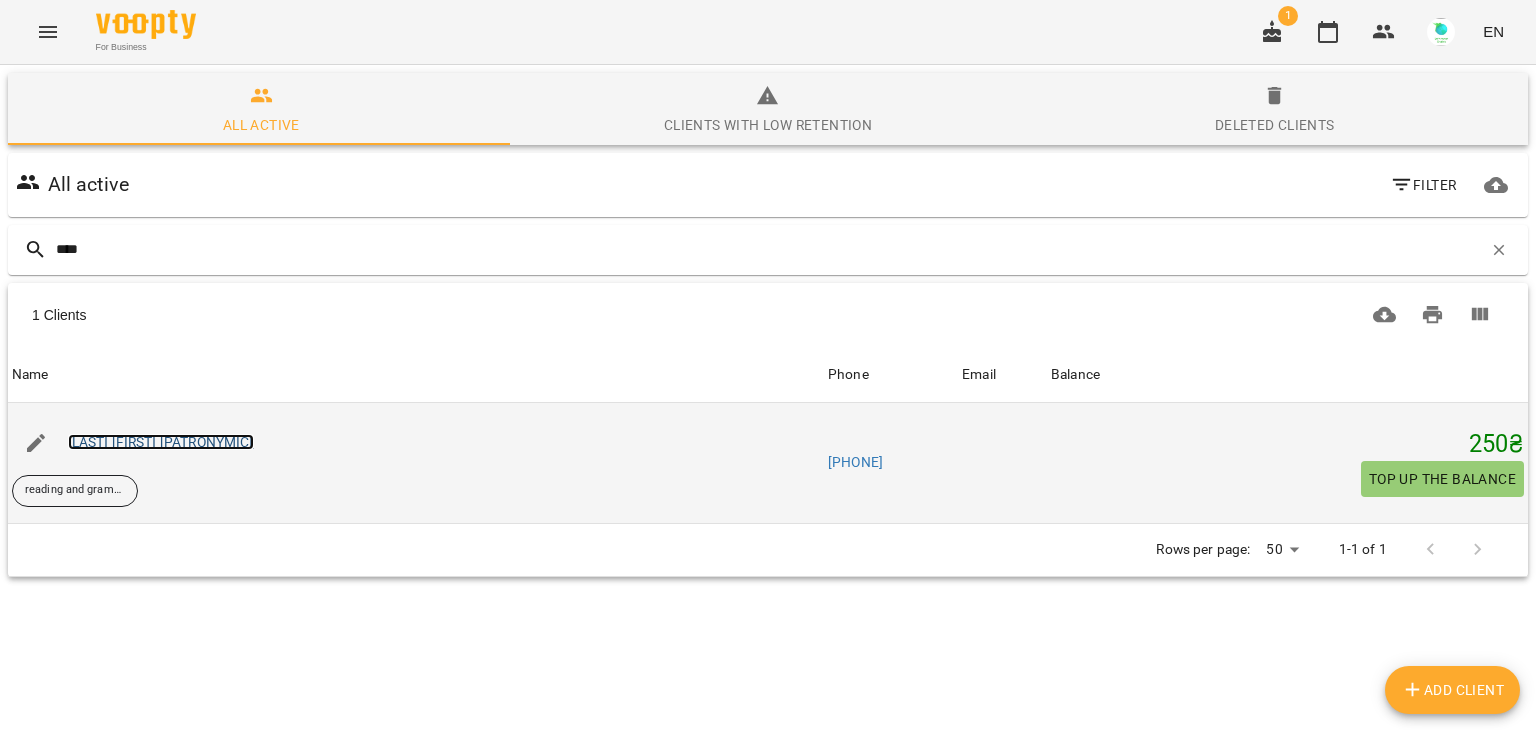 click on "[LAST] [FIRST] [PATRONYMIC]" at bounding box center (161, 442) 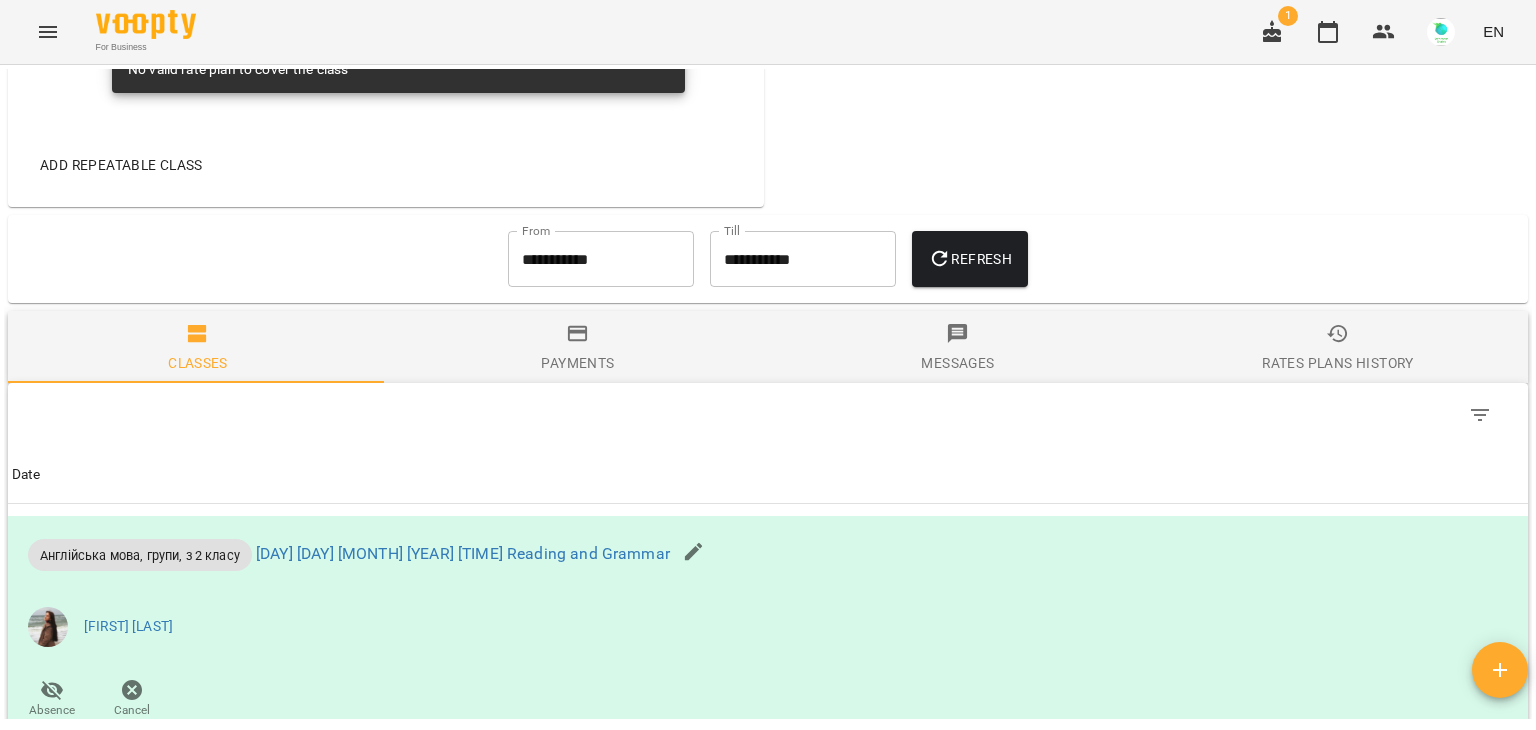 scroll, scrollTop: 1384, scrollLeft: 0, axis: vertical 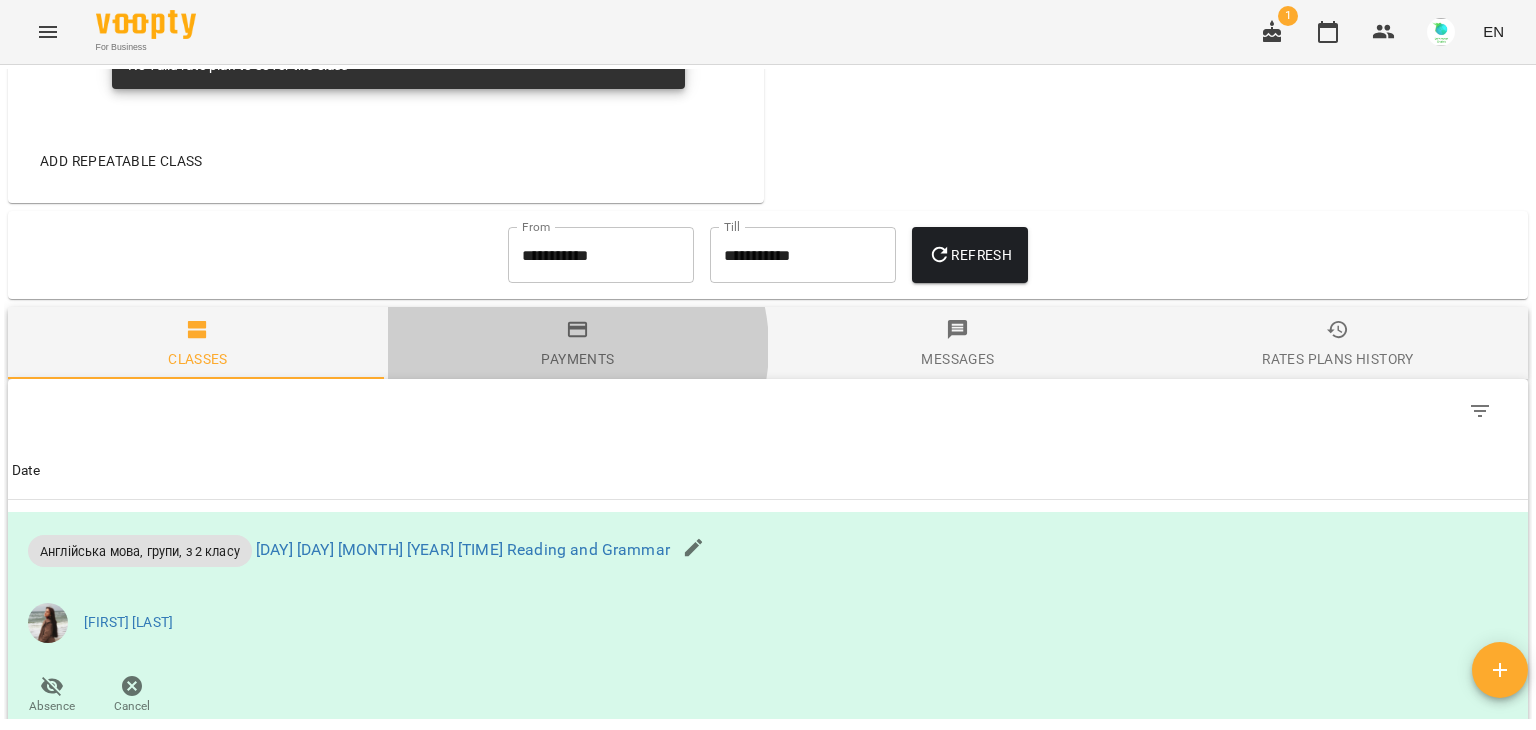 click on "Payments" at bounding box center [577, 359] 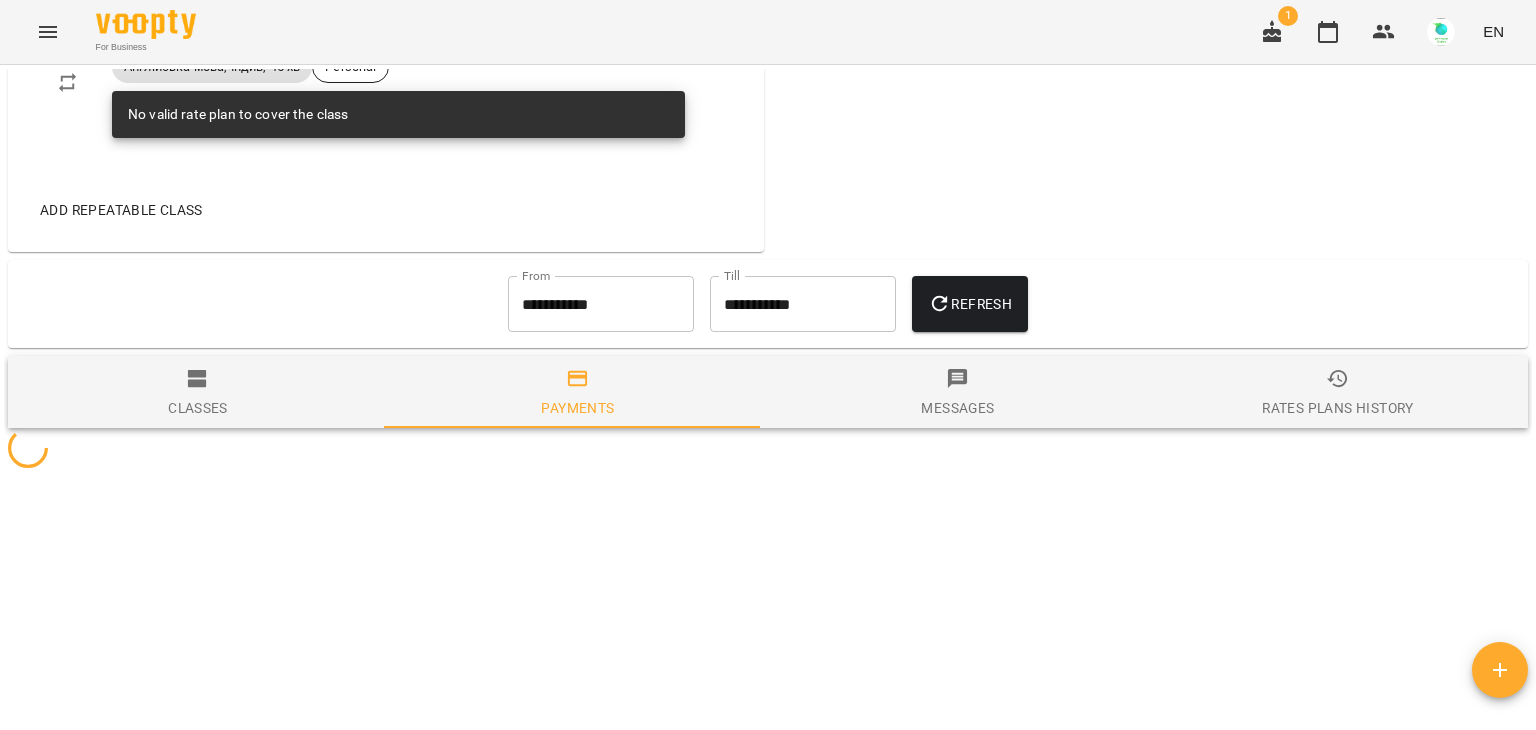 scroll, scrollTop: 1384, scrollLeft: 0, axis: vertical 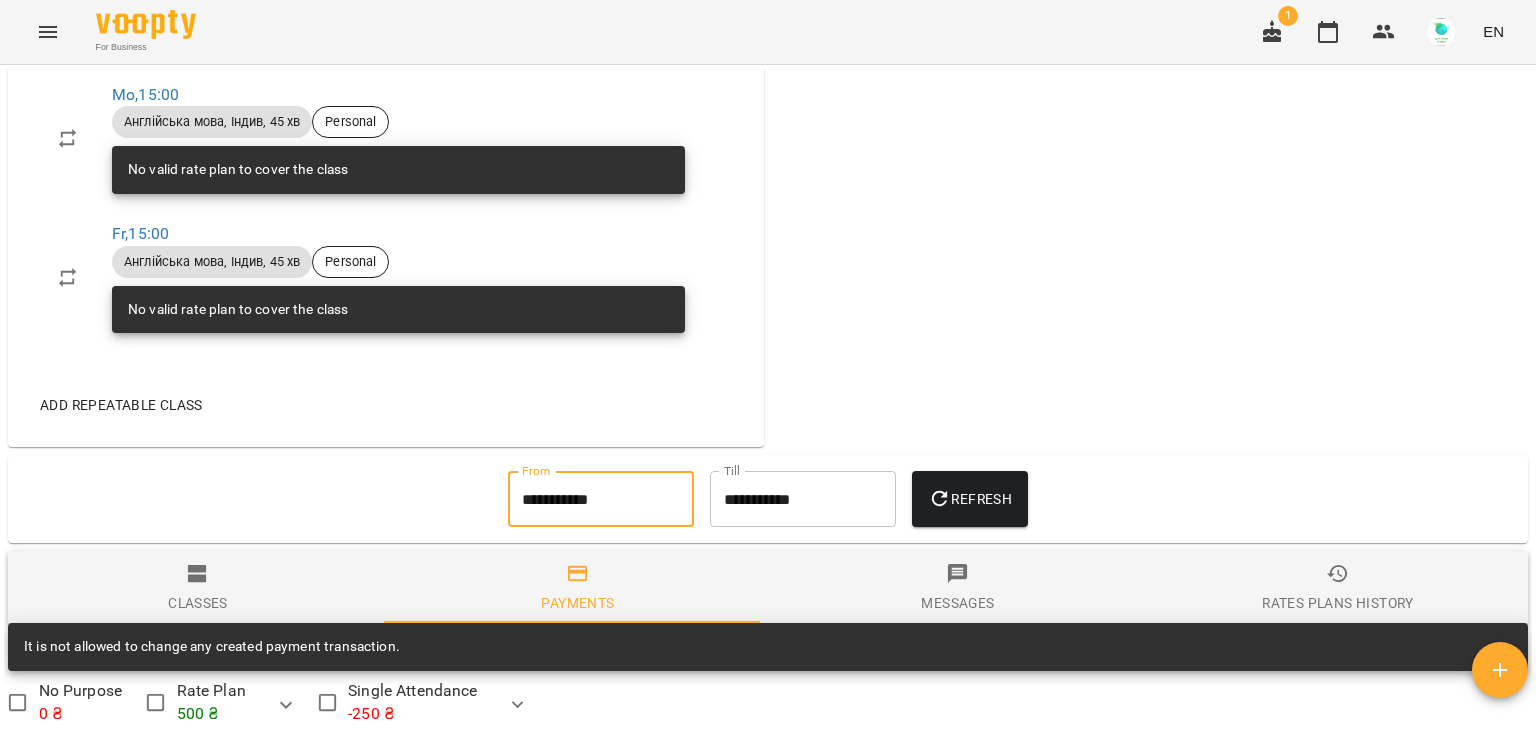 click on "**********" at bounding box center (601, 499) 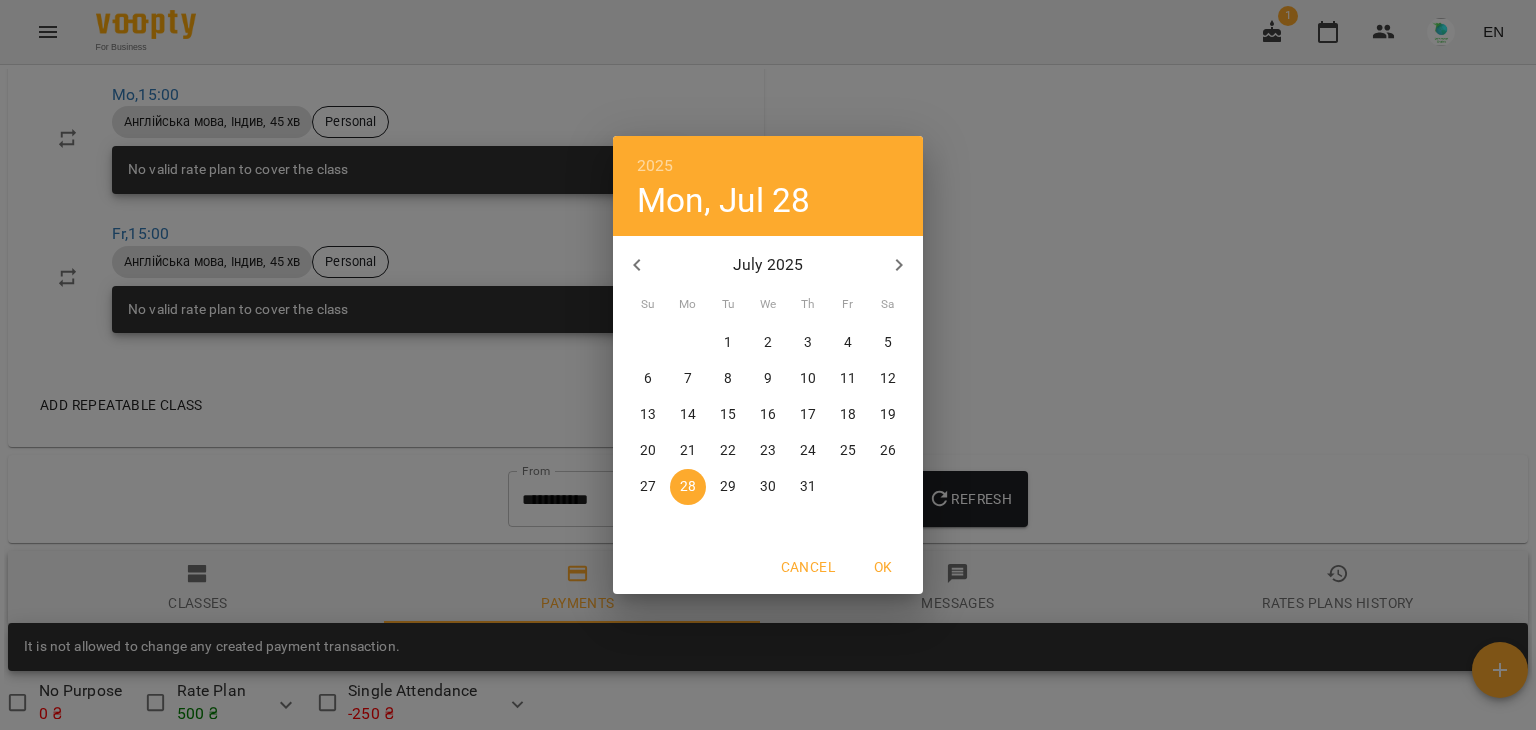 click on "1" at bounding box center (728, 343) 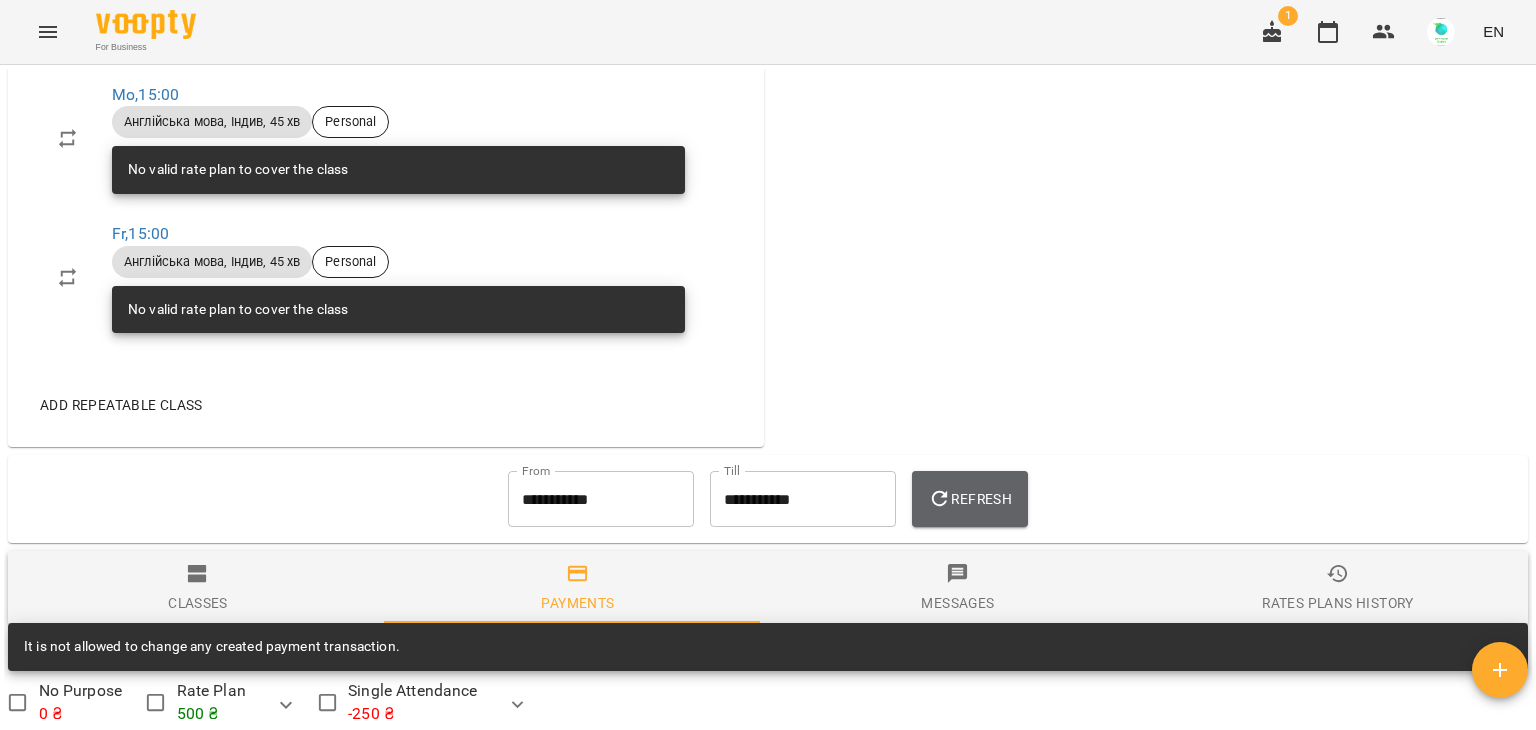 click on "Refresh" at bounding box center [970, 499] 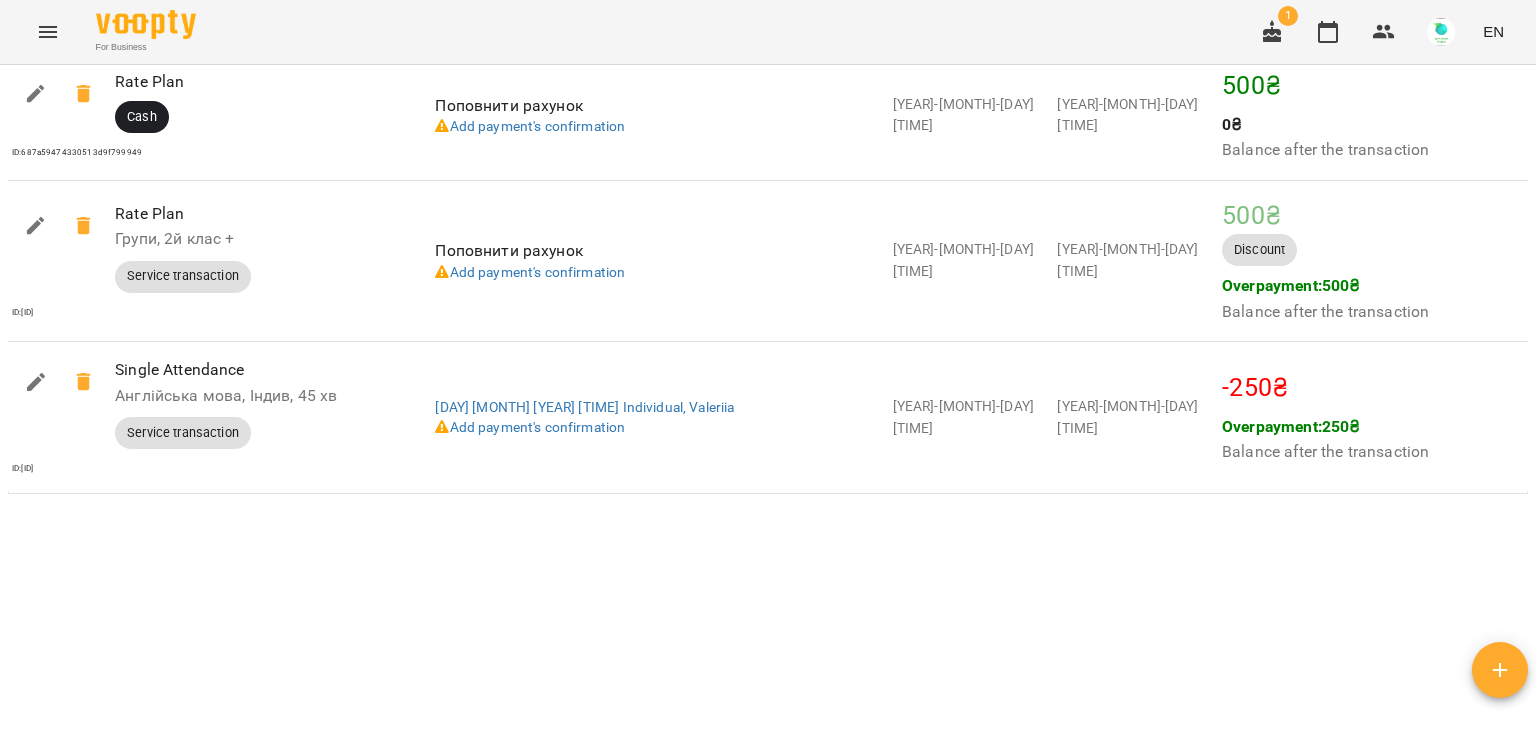 scroll, scrollTop: 2432, scrollLeft: 0, axis: vertical 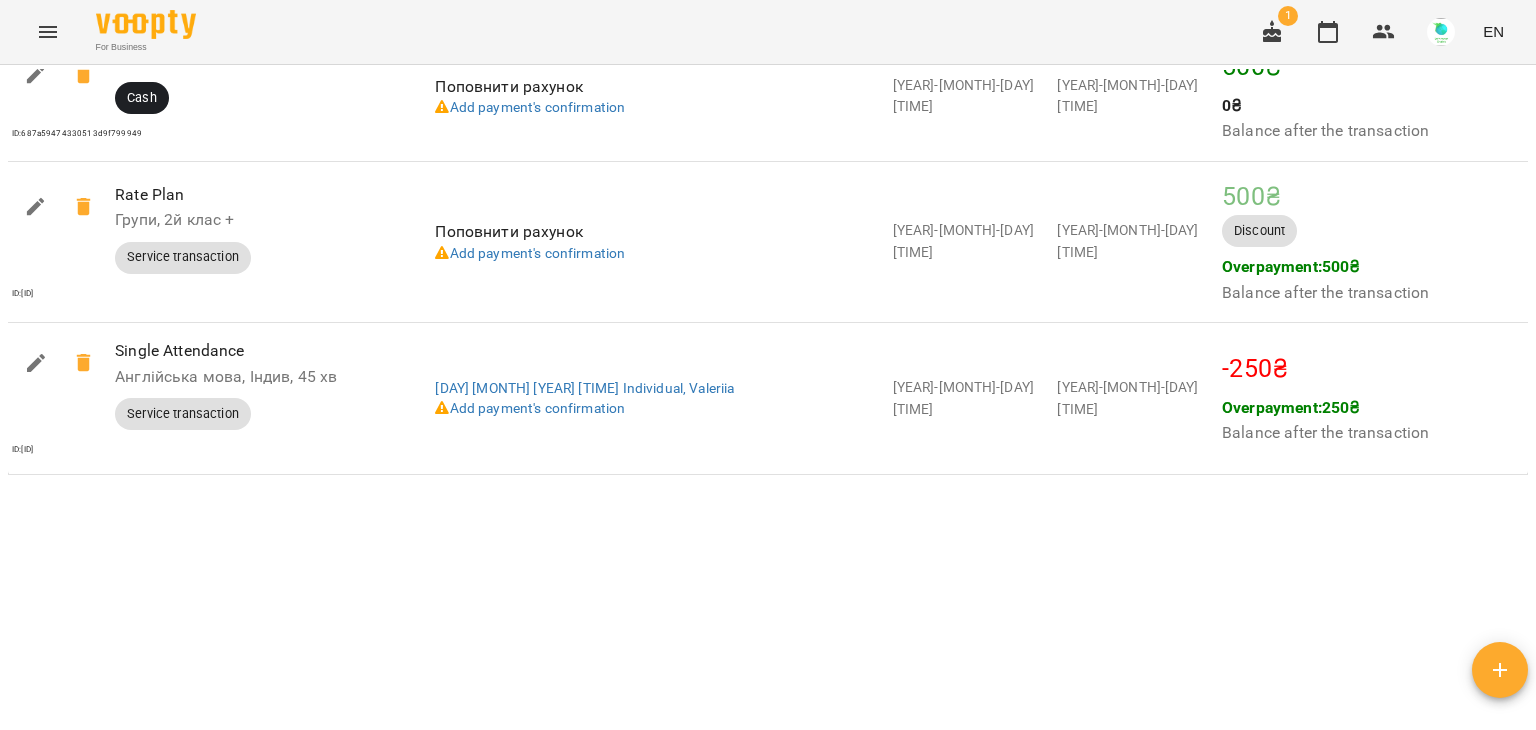 click 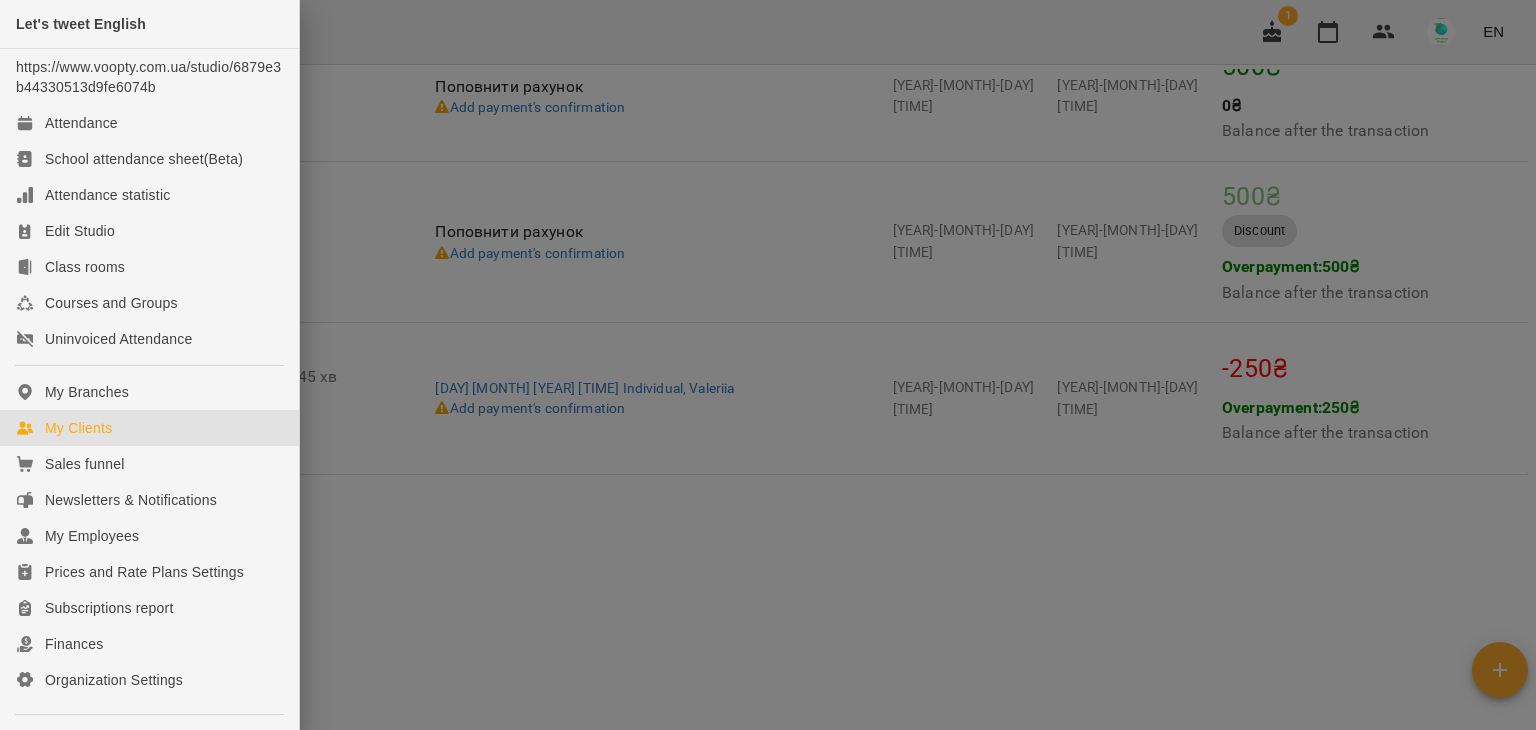 click on "My Clients" at bounding box center [149, 428] 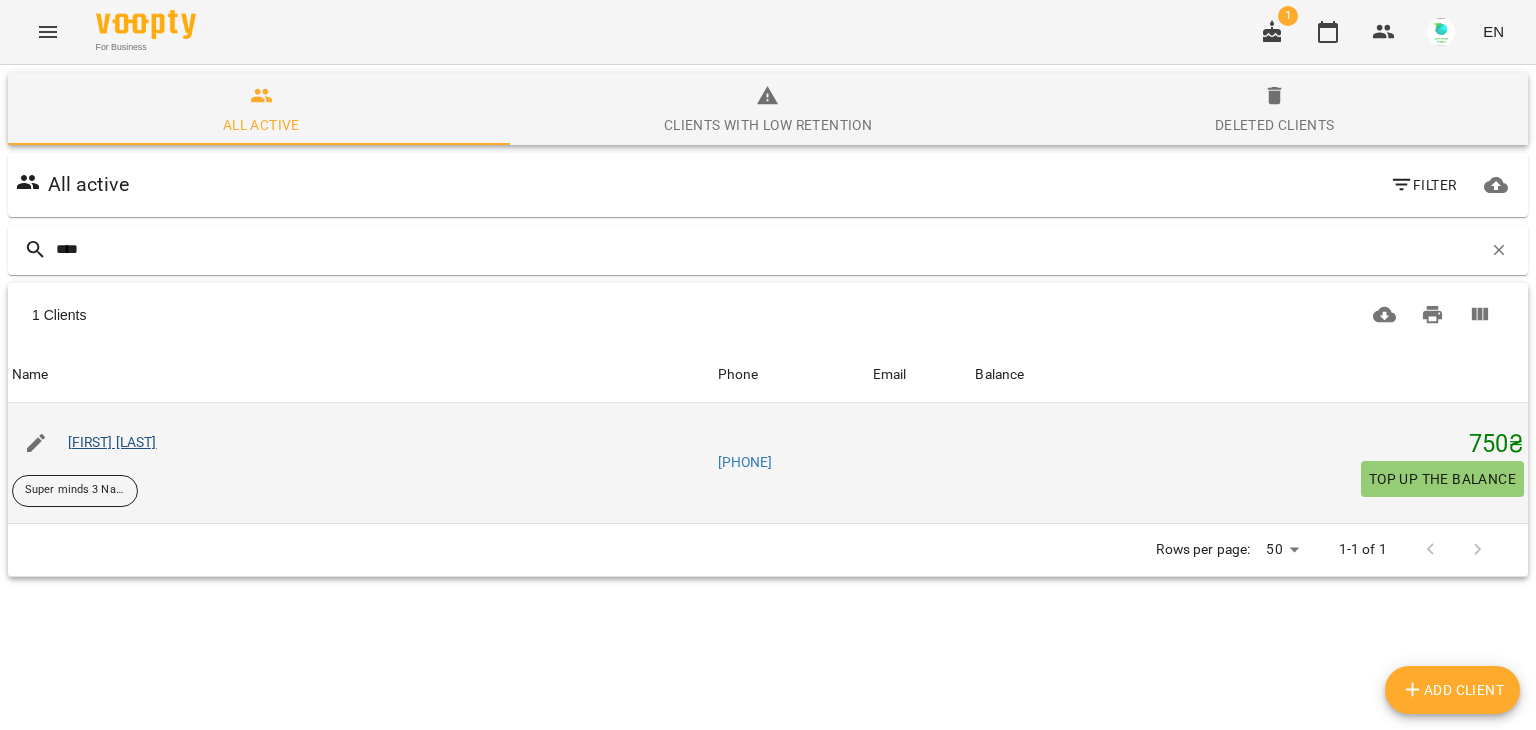 type on "****" 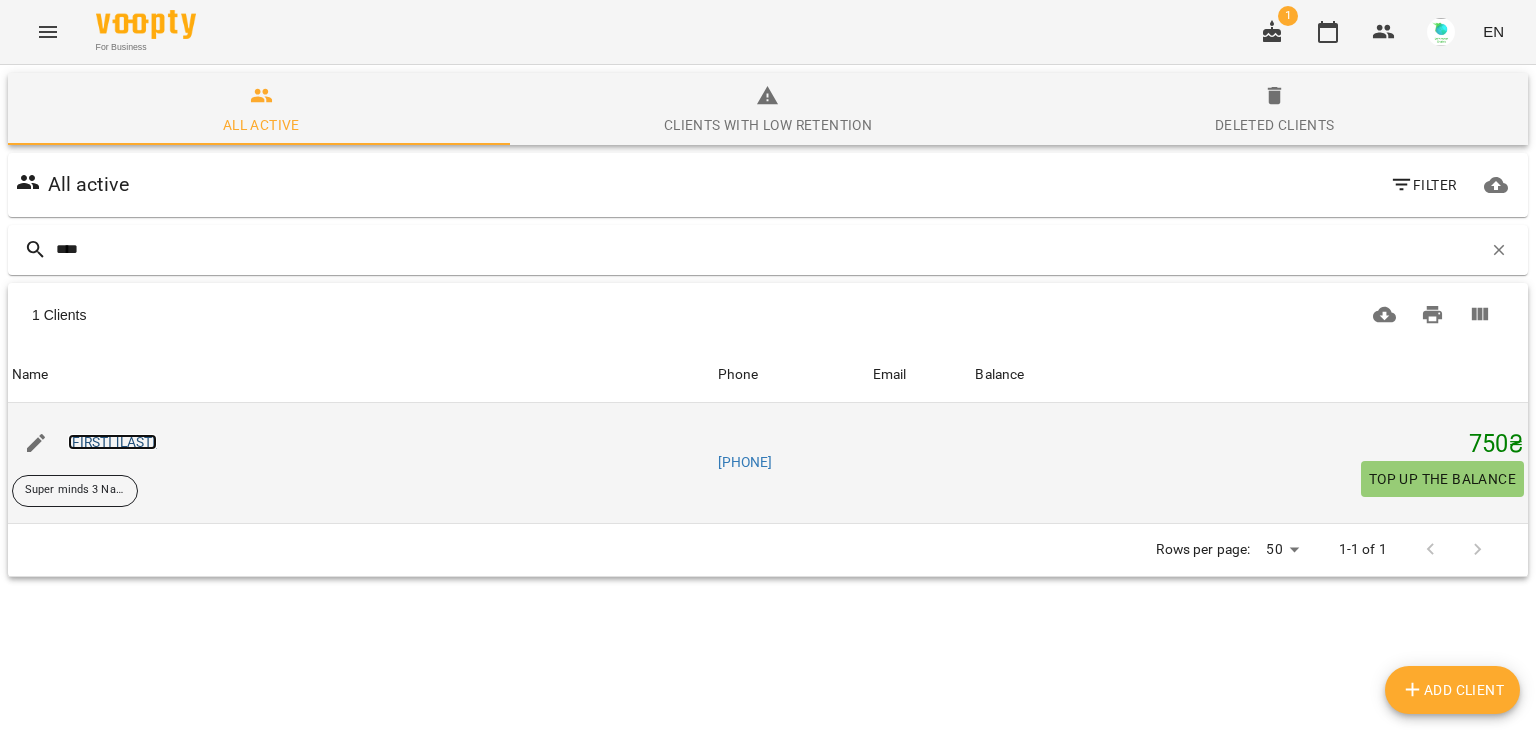 click on "[FIRST] [LAST]" at bounding box center [112, 442] 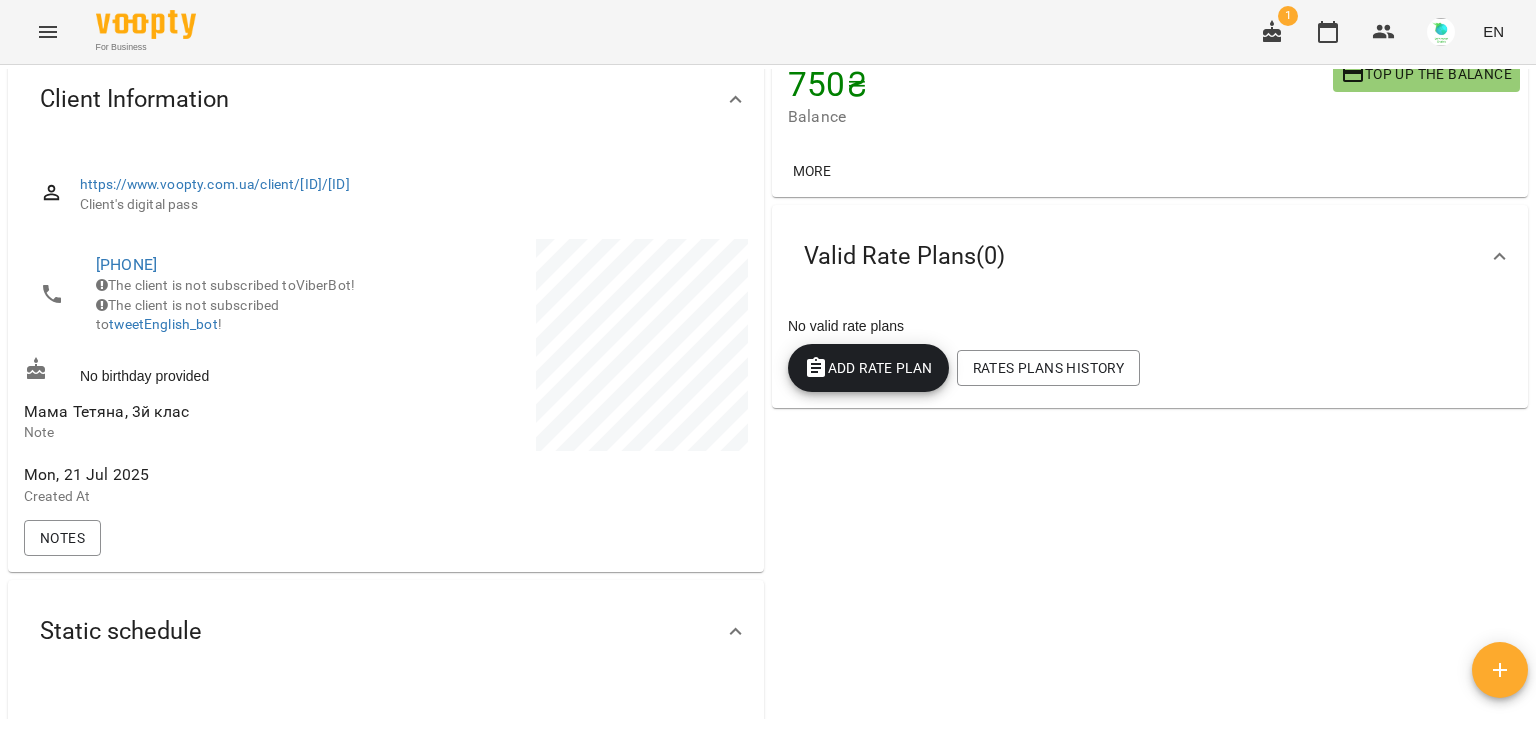 scroll, scrollTop: 380, scrollLeft: 0, axis: vertical 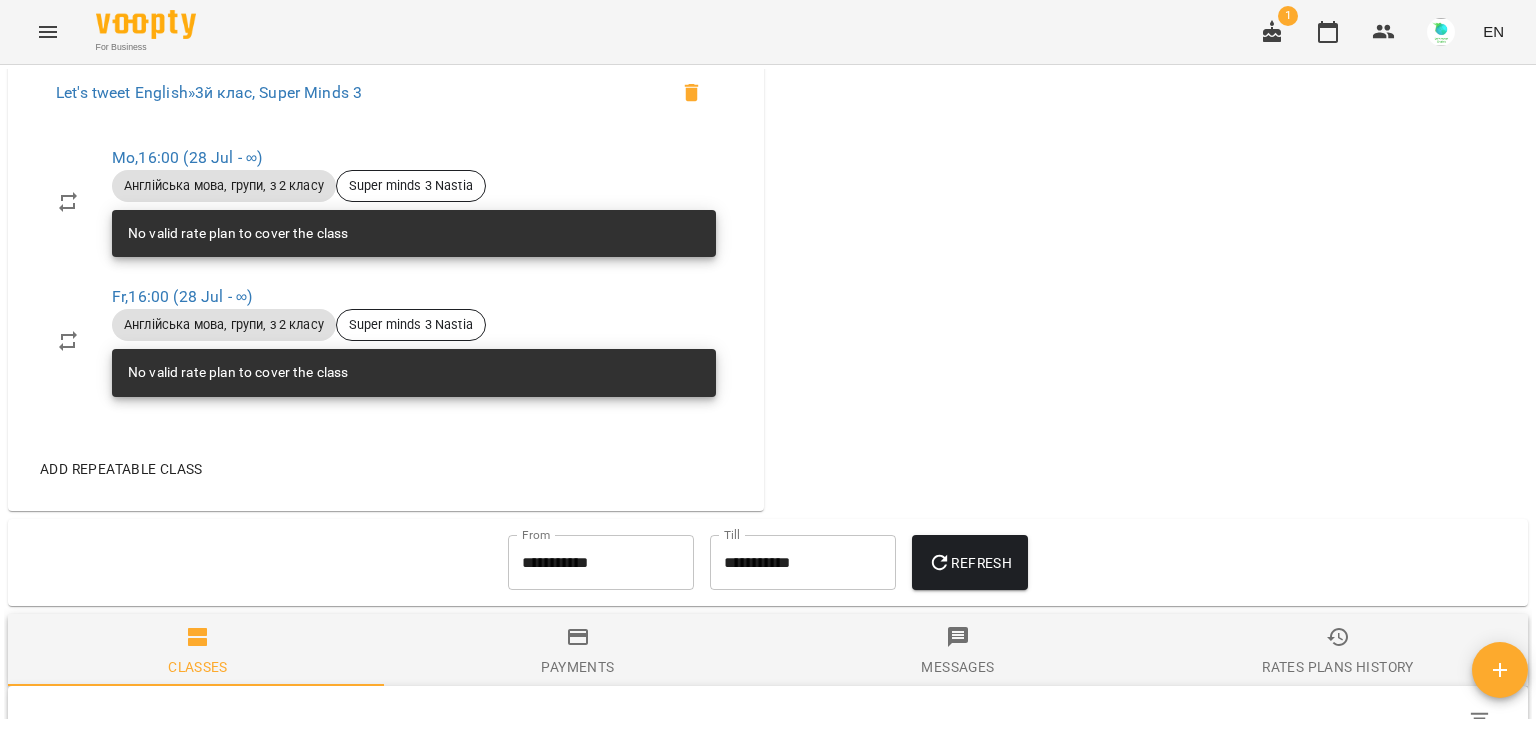 click on "My Clients / [LAST] [FIRST] [LAST] [FIRST] Super minds 3 Nastia [PRICE] ₴ Balance Top up the balance More -[PRICE]   ₴ Single Attendance 0 ₴   Тестування -[PRICE] ₴   Англійська мова, групи, з 2 класу 0 ₴   Пробне заняття [PRICE]   ₴ Rate Plan [PRICE] ₴   No Purpose Valid Rate Plans ( 0 ) No valid rate plans Add Rate plan Rates Plans History Client Information https://www.voopty.com.ua/client/[ID]/[ID] Client's digital pass [PHONE] The client is not subscribed to  ViberBot! The client is not subscribed to  tweetEnglish_bot ! No birthday provided Мама [FIRST], [NUMBER] клас Note [DAY], [DAY] [MONTH] [YEAR] Created At Notes Static schedule Let's tweet English  »  [NUMBER] клас, Super Minds 3 [DAY] ,  [TIME]   ( [DAY] [MONTH] - ∞) Англійська мова, групи, з 2 класу Super minds 3 Nastia No valid rate plan to cover the class [DAY] ,  [TIME]   ( [DAY] [MONTH] - ∞) Super minds 3 Nastia From From Till" at bounding box center (768, 430) 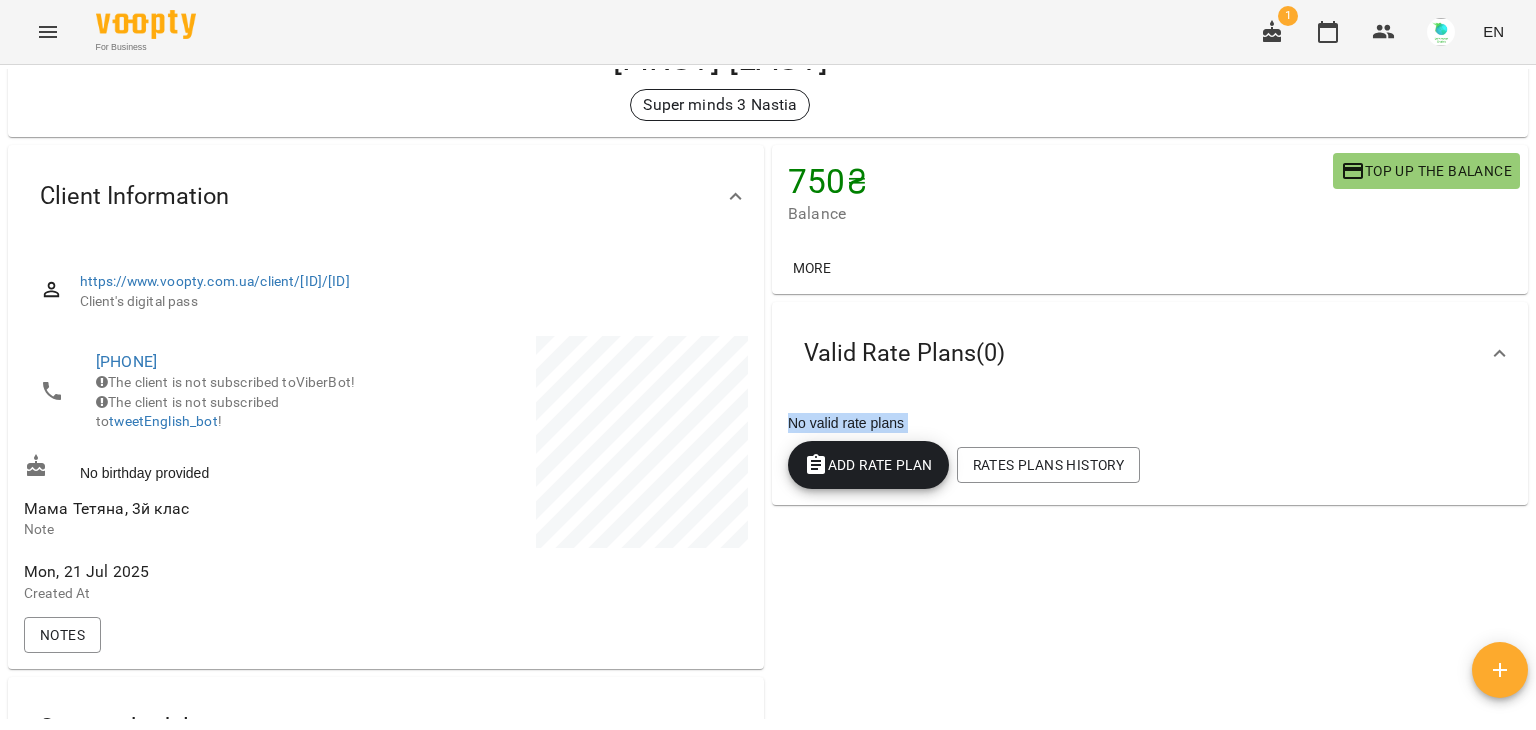 scroll, scrollTop: 0, scrollLeft: 0, axis: both 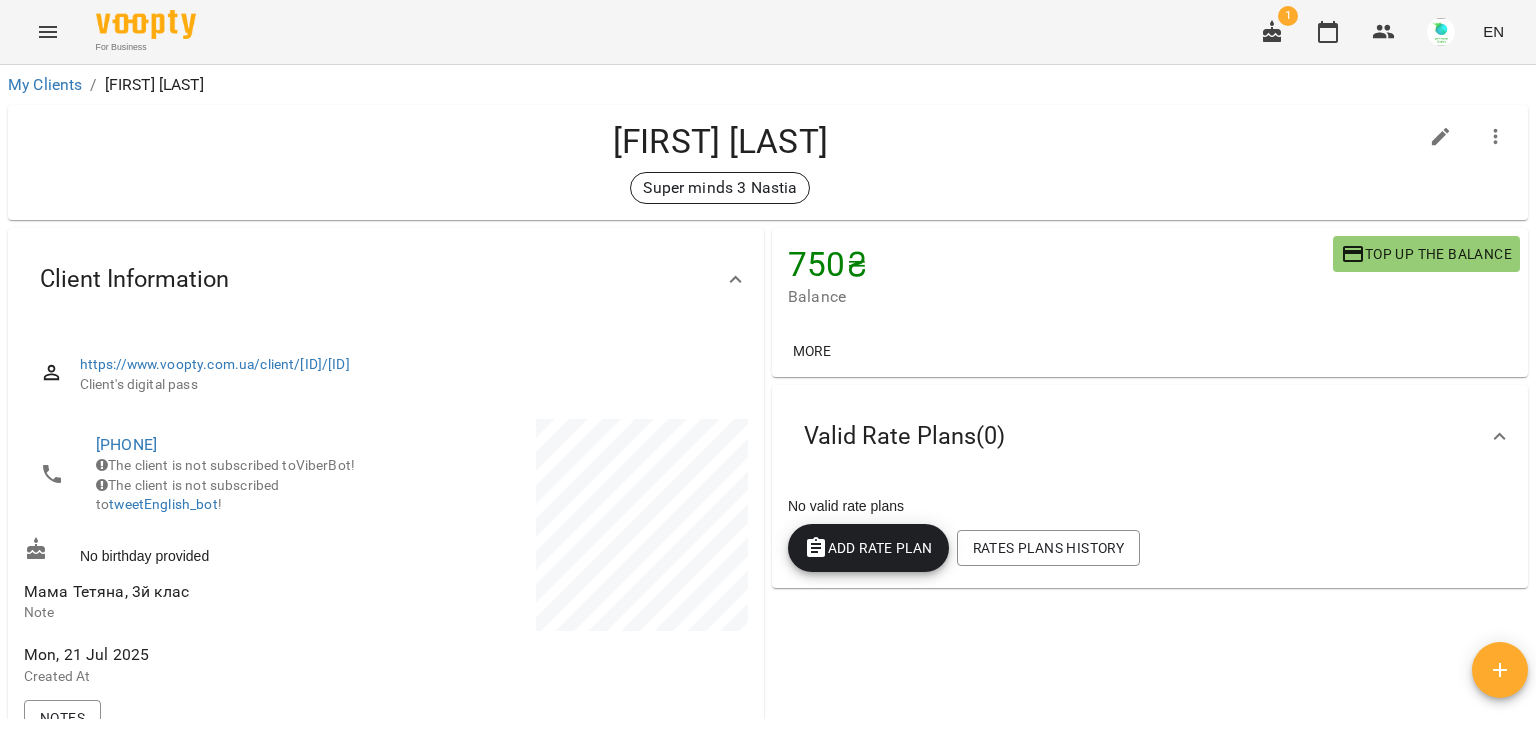 click on "750 ₴" at bounding box center [1060, 264] 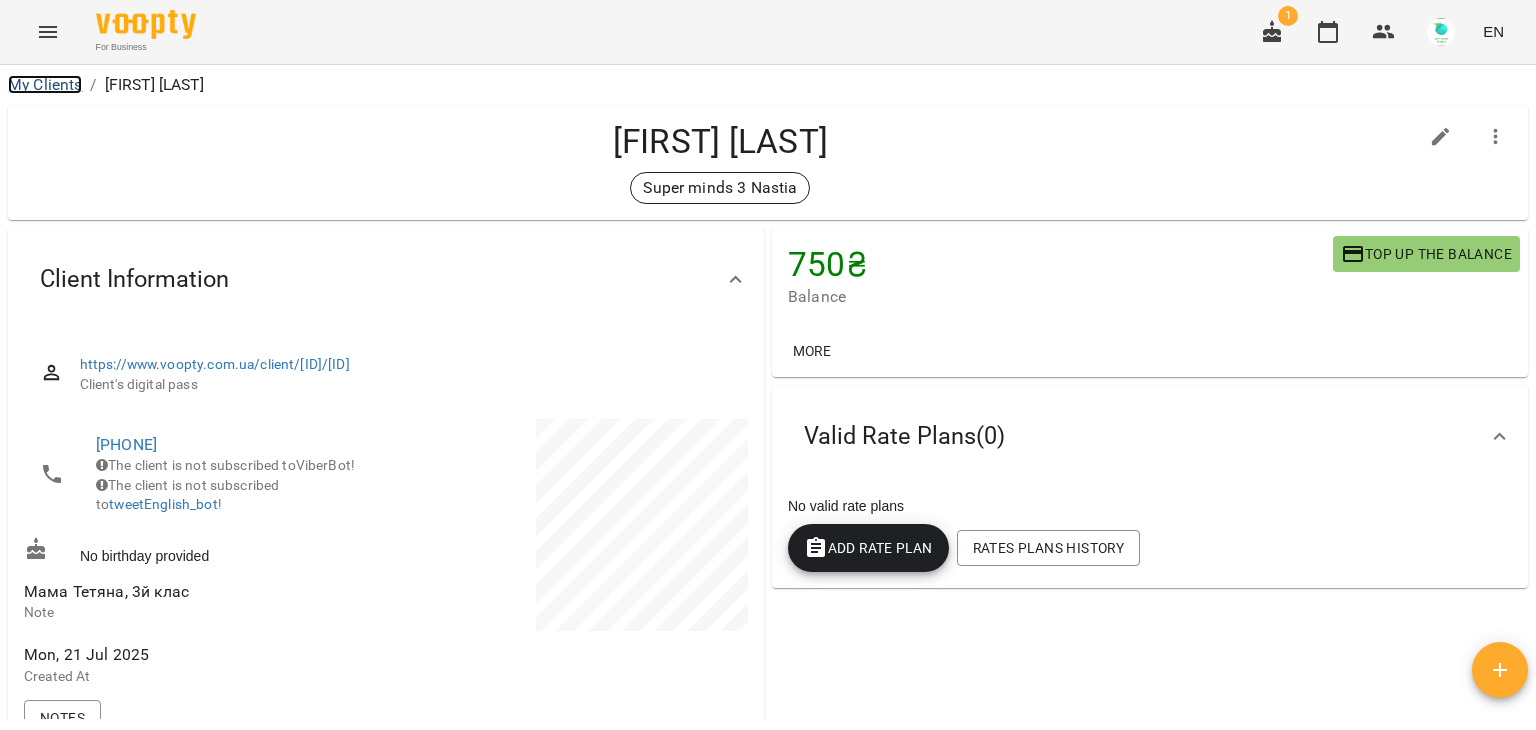 click on "My Clients" at bounding box center [45, 84] 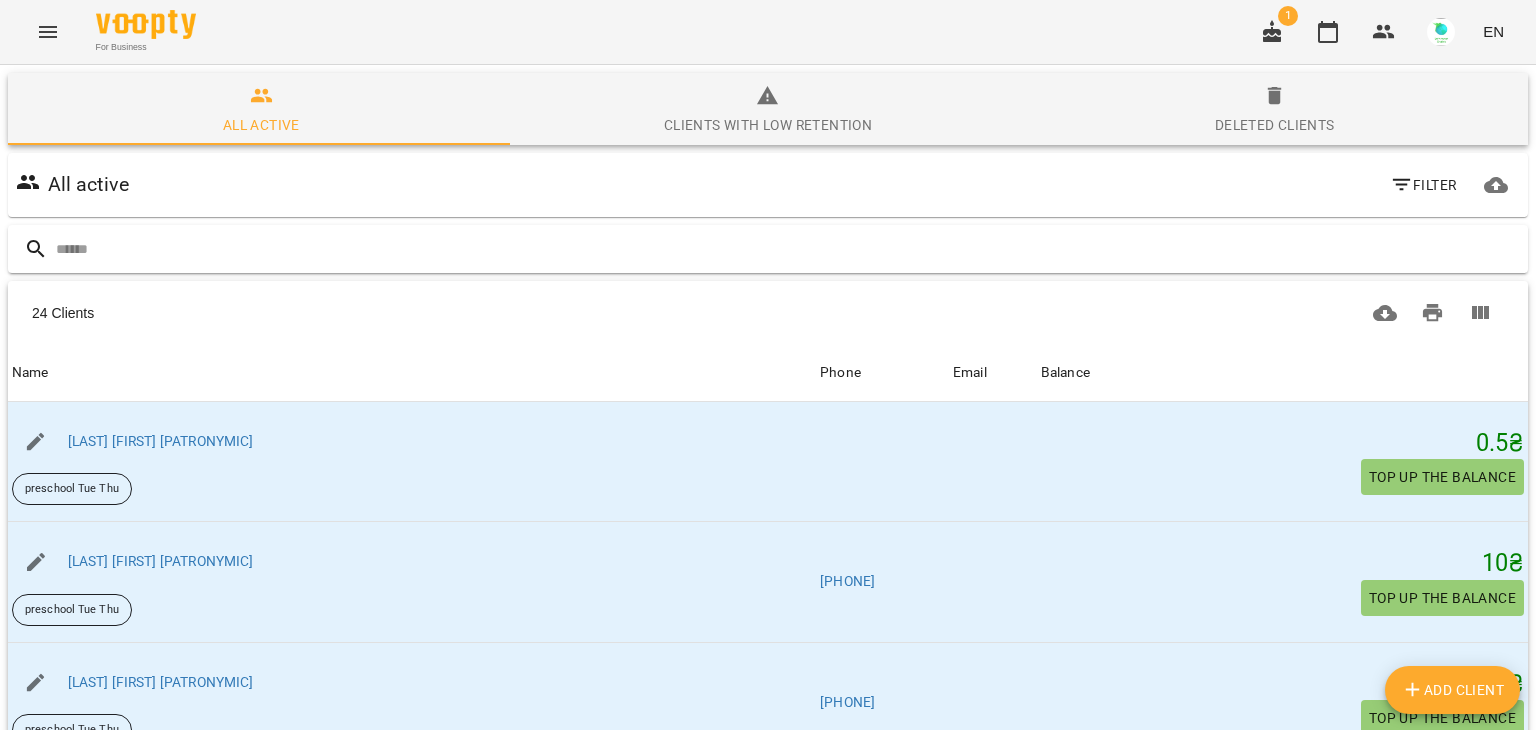 click at bounding box center [788, 249] 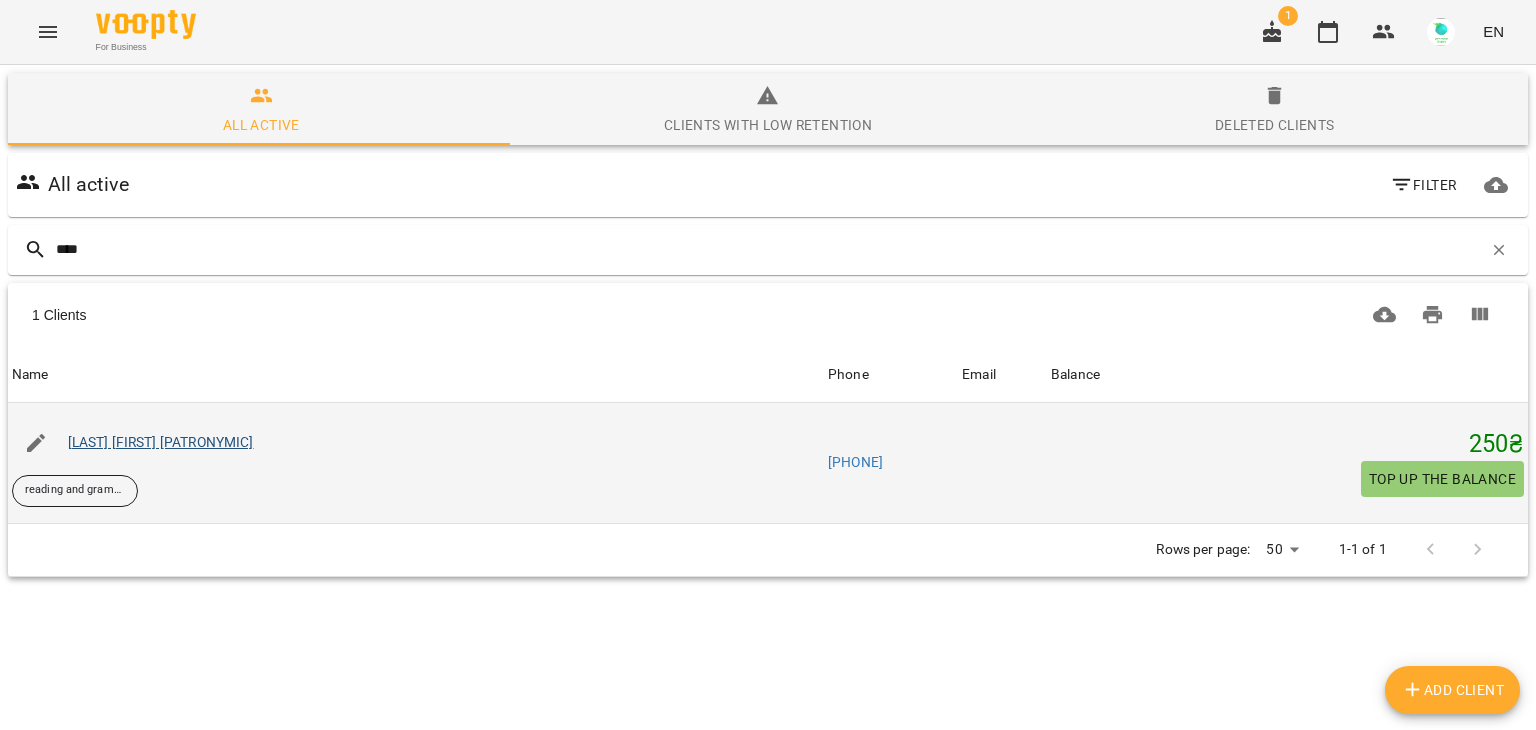 type on "****" 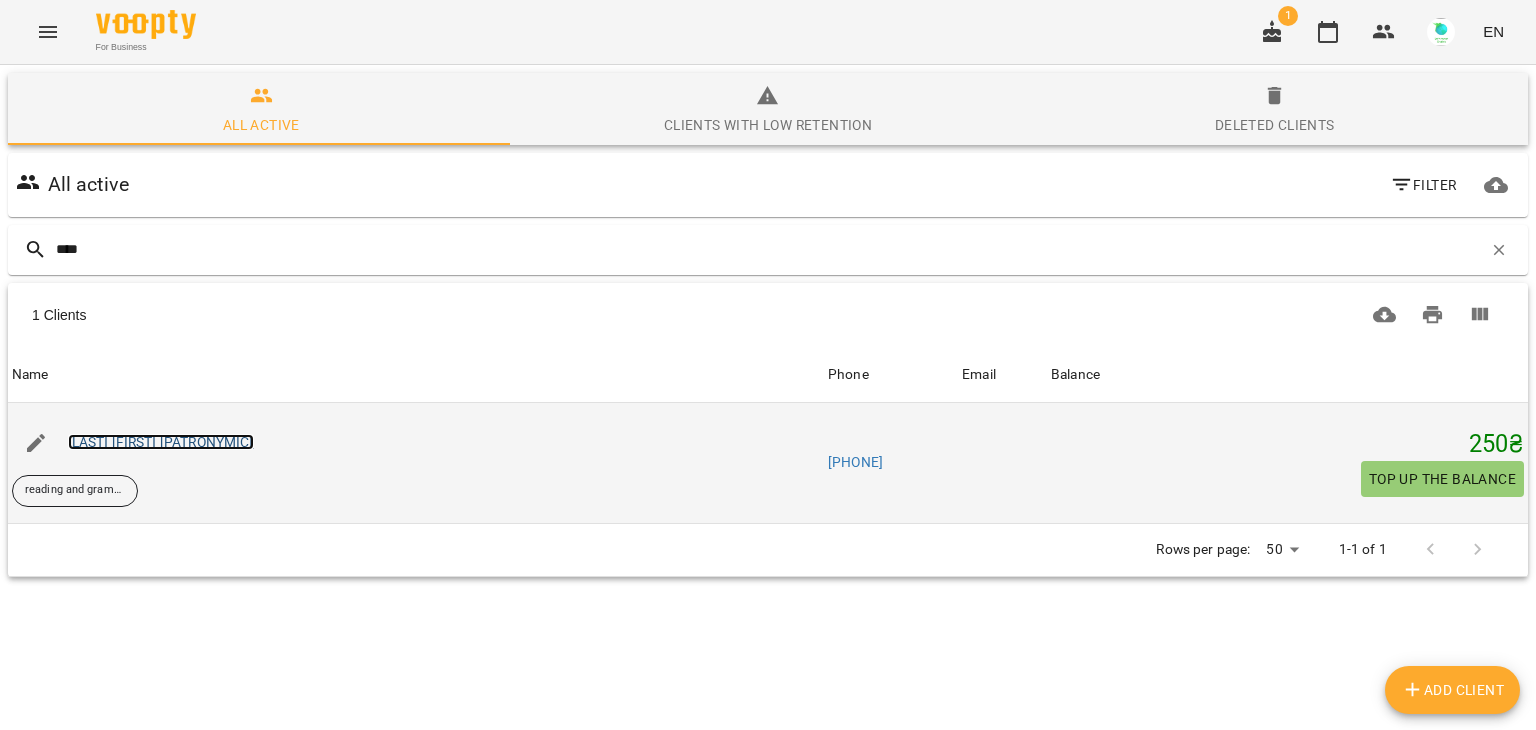click on "[LAST] [FIRST] [PATRONYMIC]" at bounding box center (161, 442) 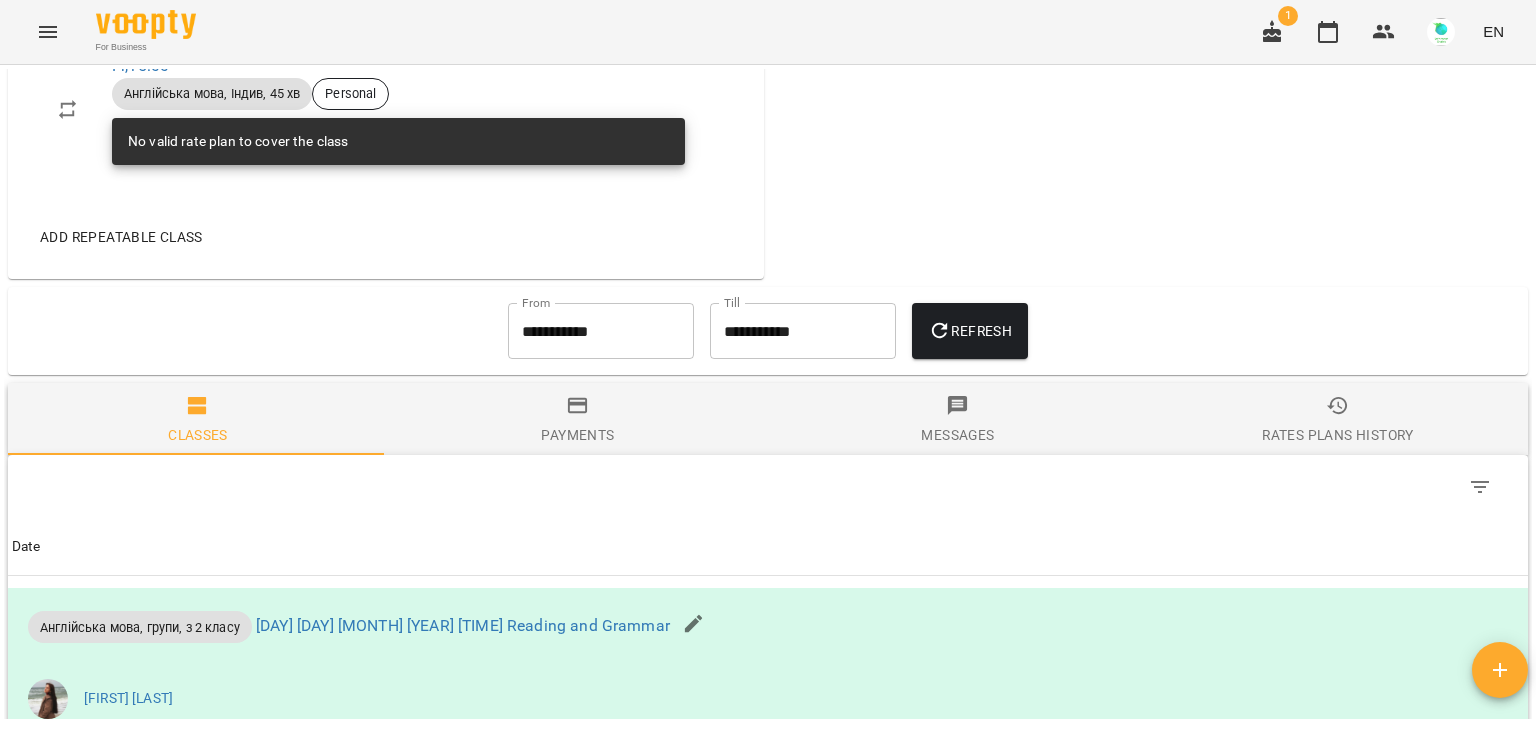 scroll, scrollTop: 1312, scrollLeft: 0, axis: vertical 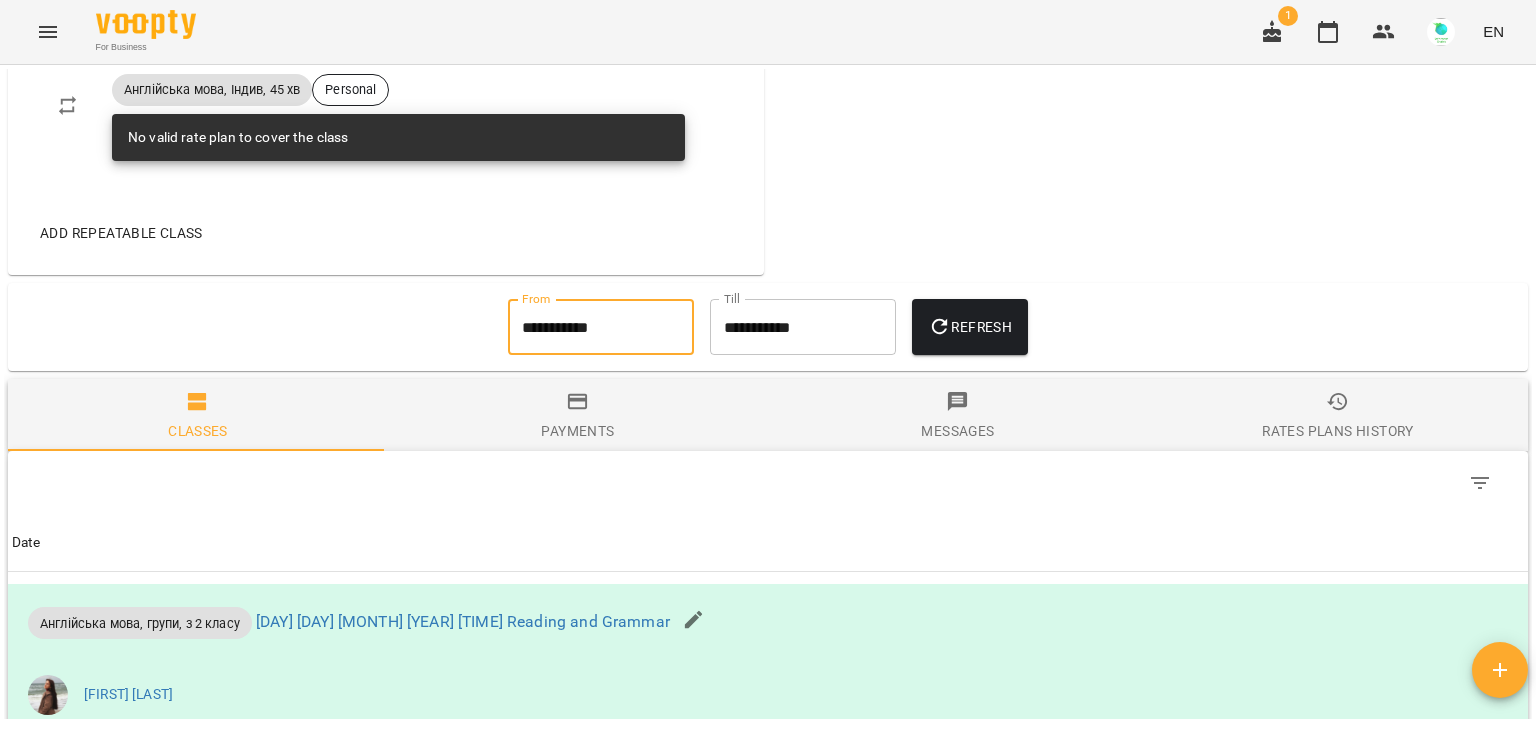 click on "**********" at bounding box center (601, 327) 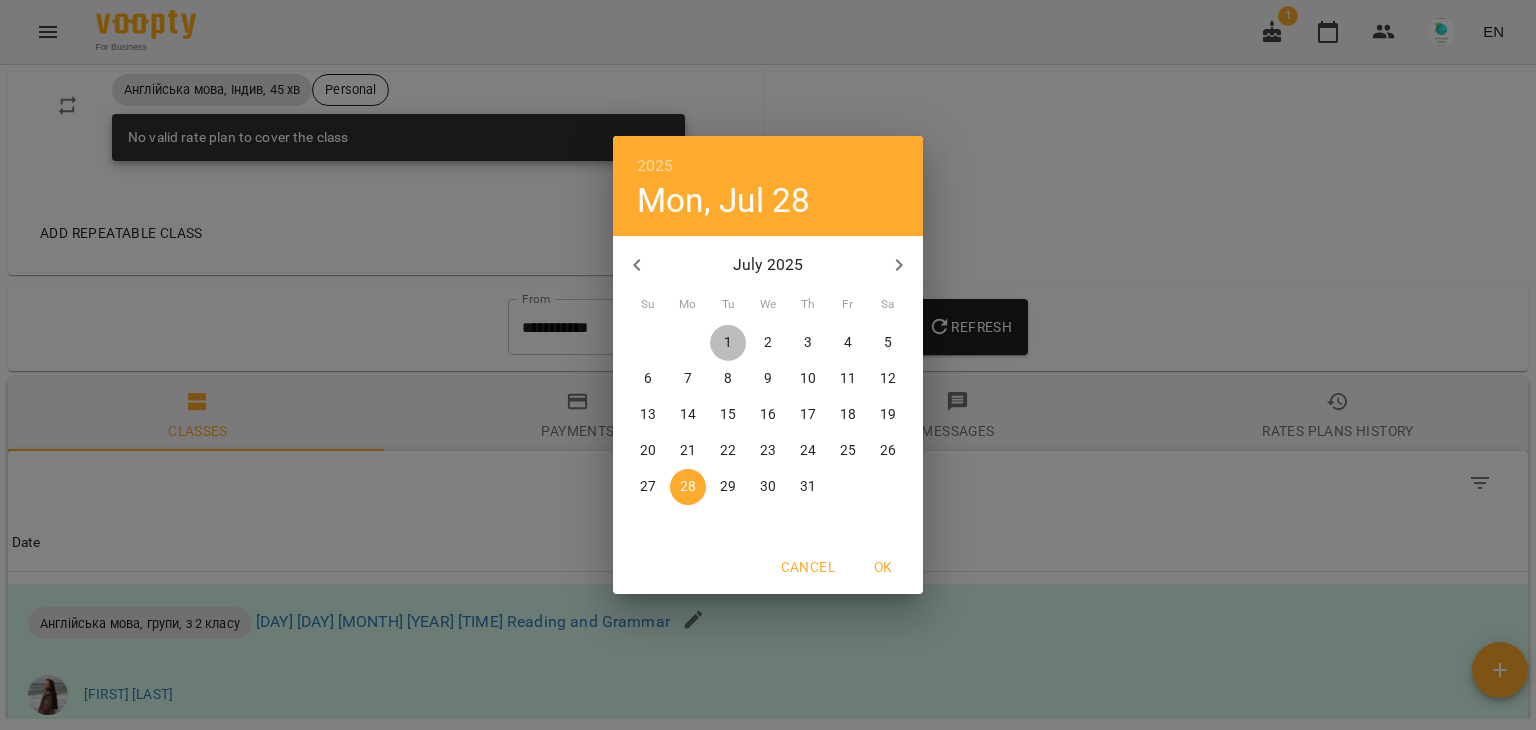 click on "1" at bounding box center [728, 343] 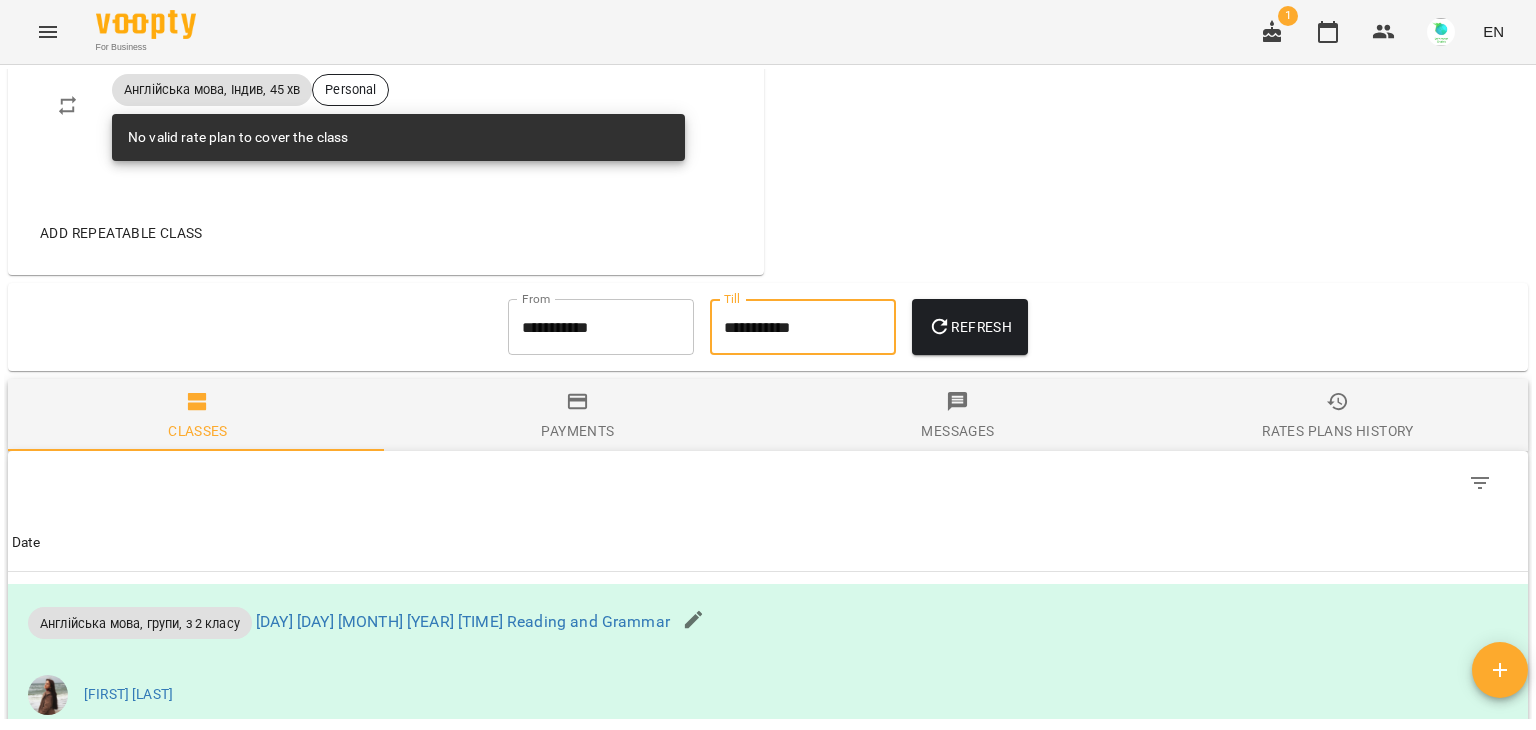 click on "**********" at bounding box center (803, 327) 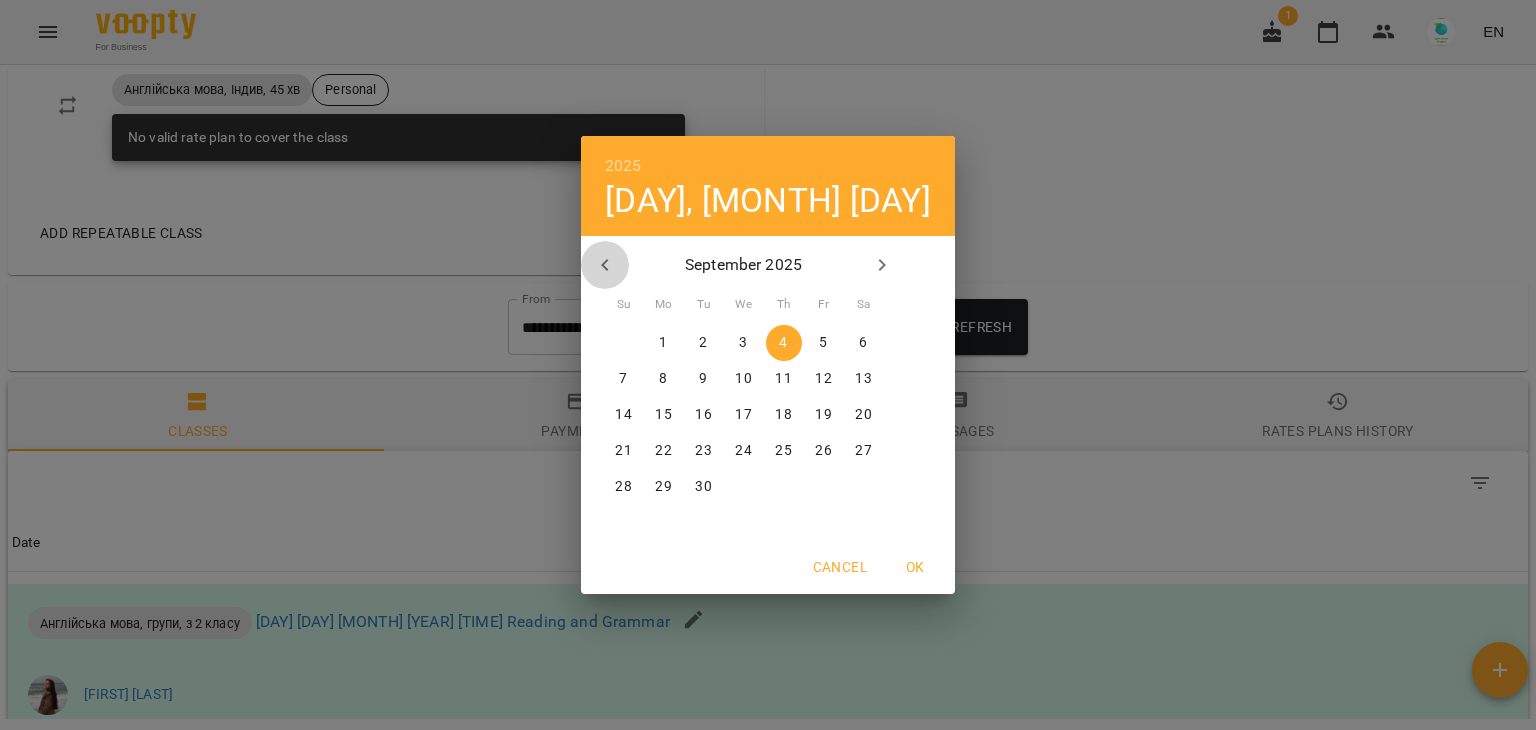 click 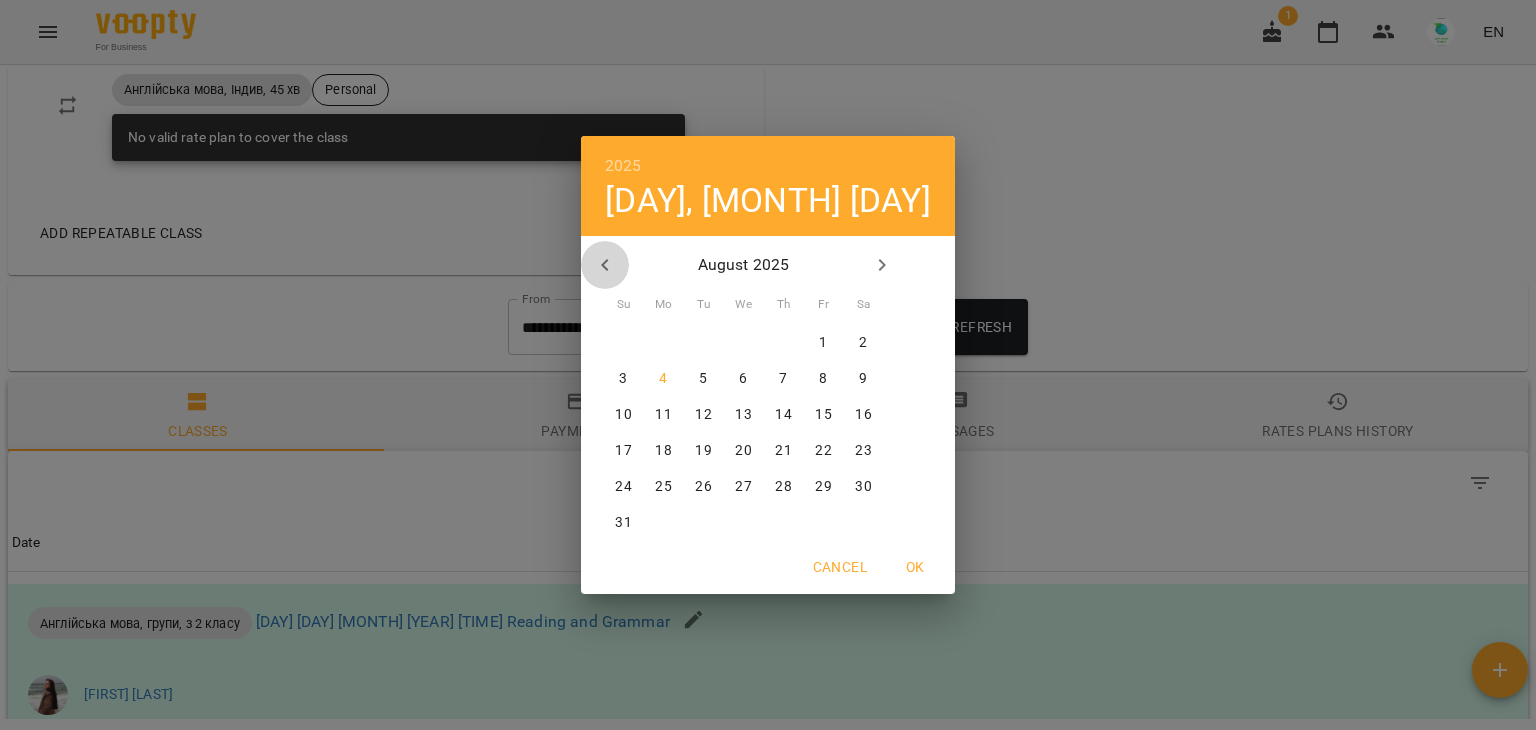 click 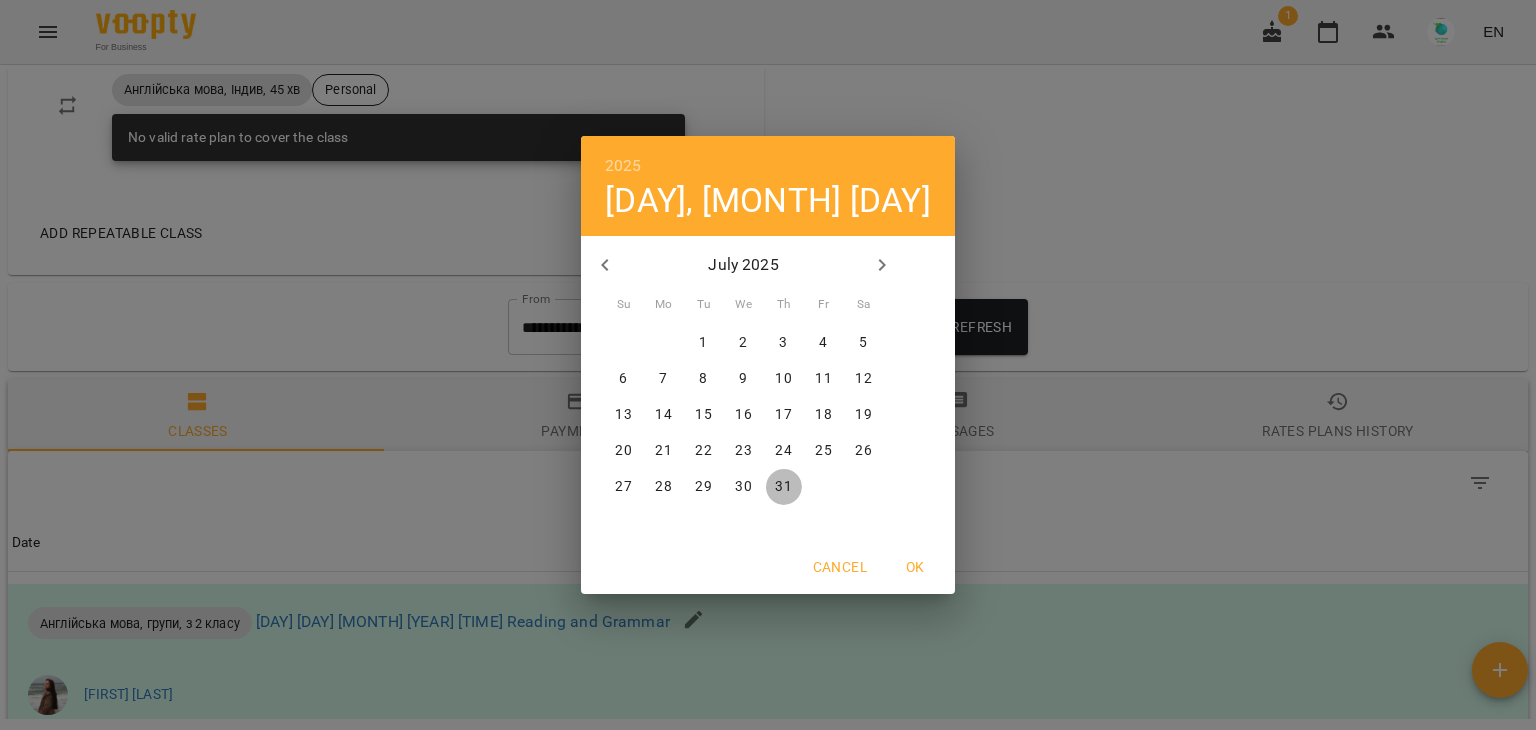 click on "31" at bounding box center [783, 487] 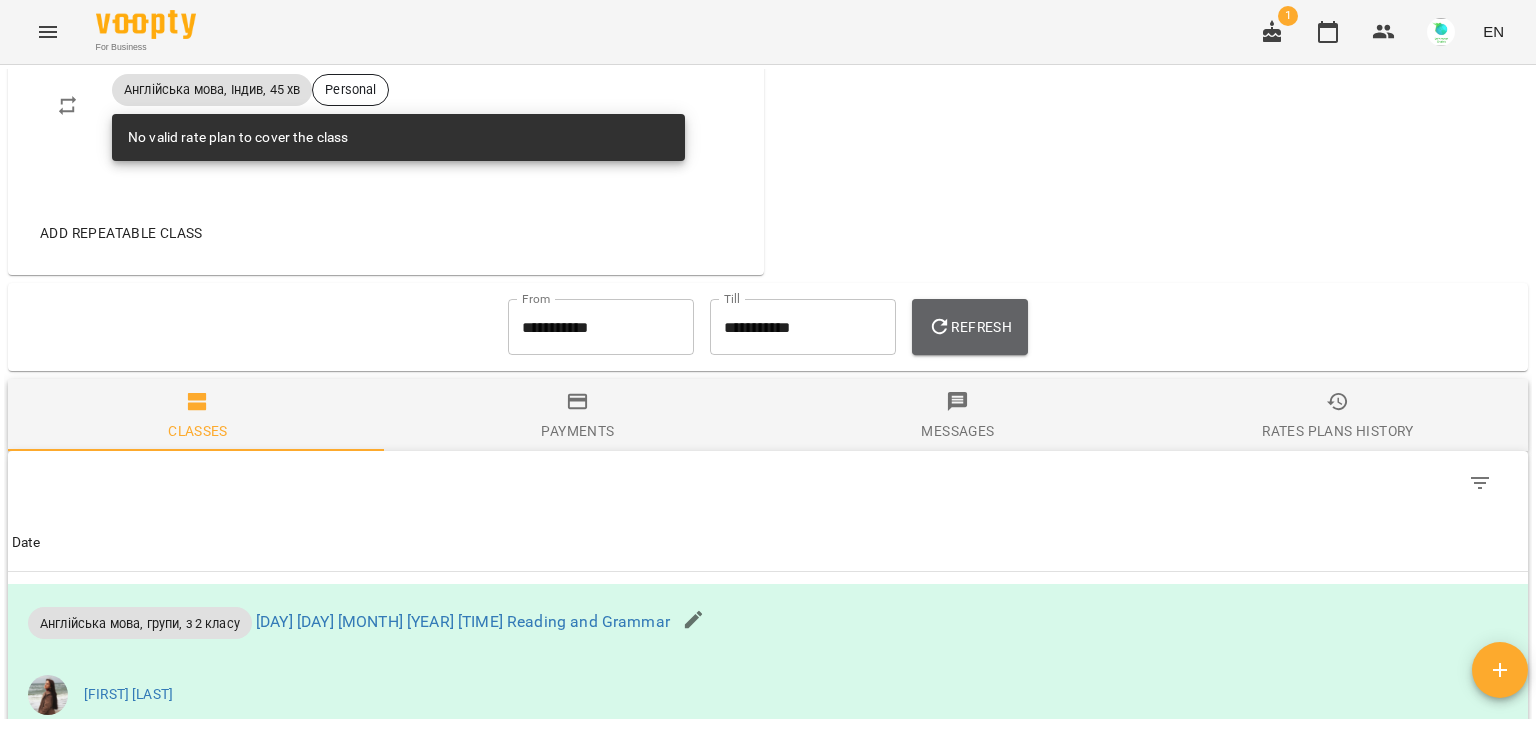 click 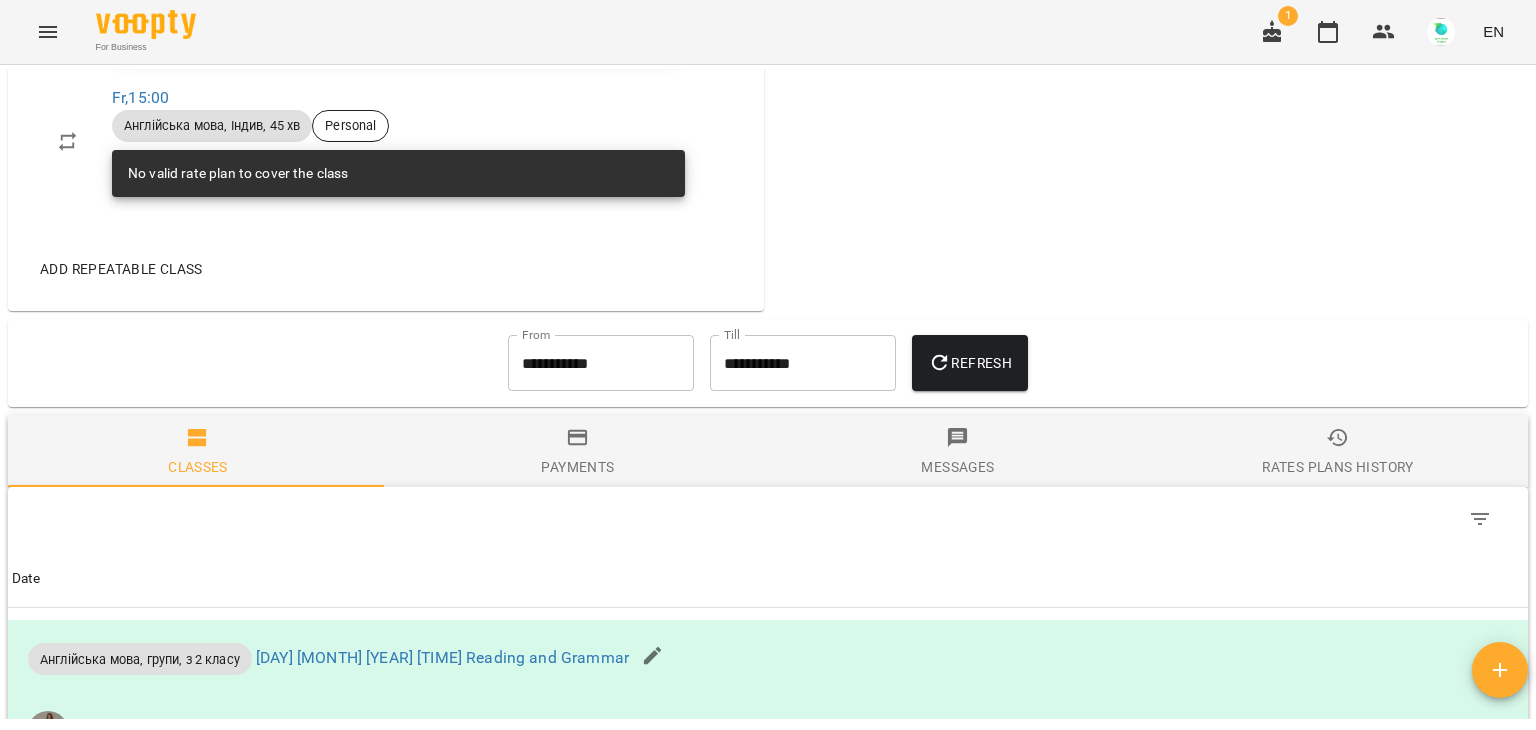scroll, scrollTop: 1269, scrollLeft: 0, axis: vertical 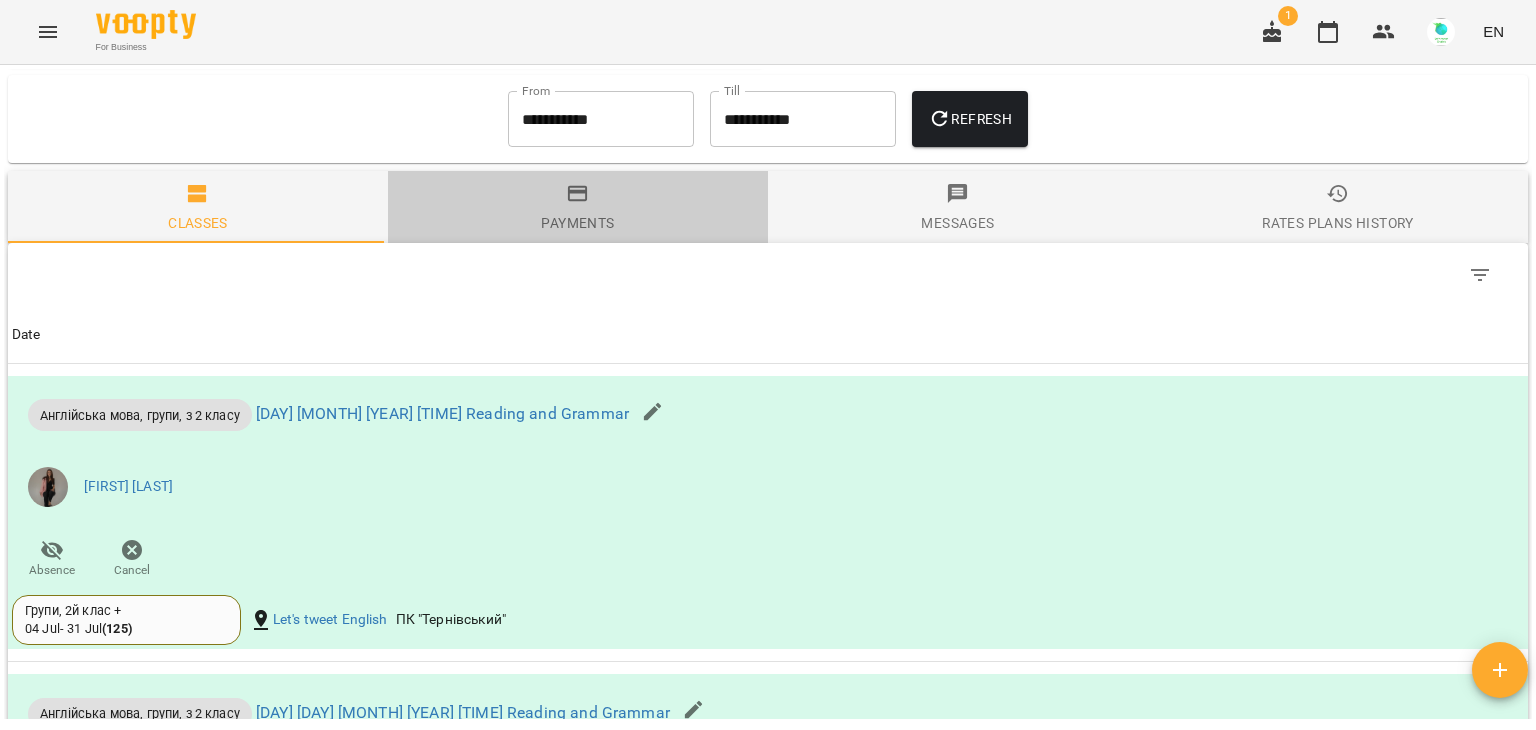 click on "Payments" at bounding box center (577, 223) 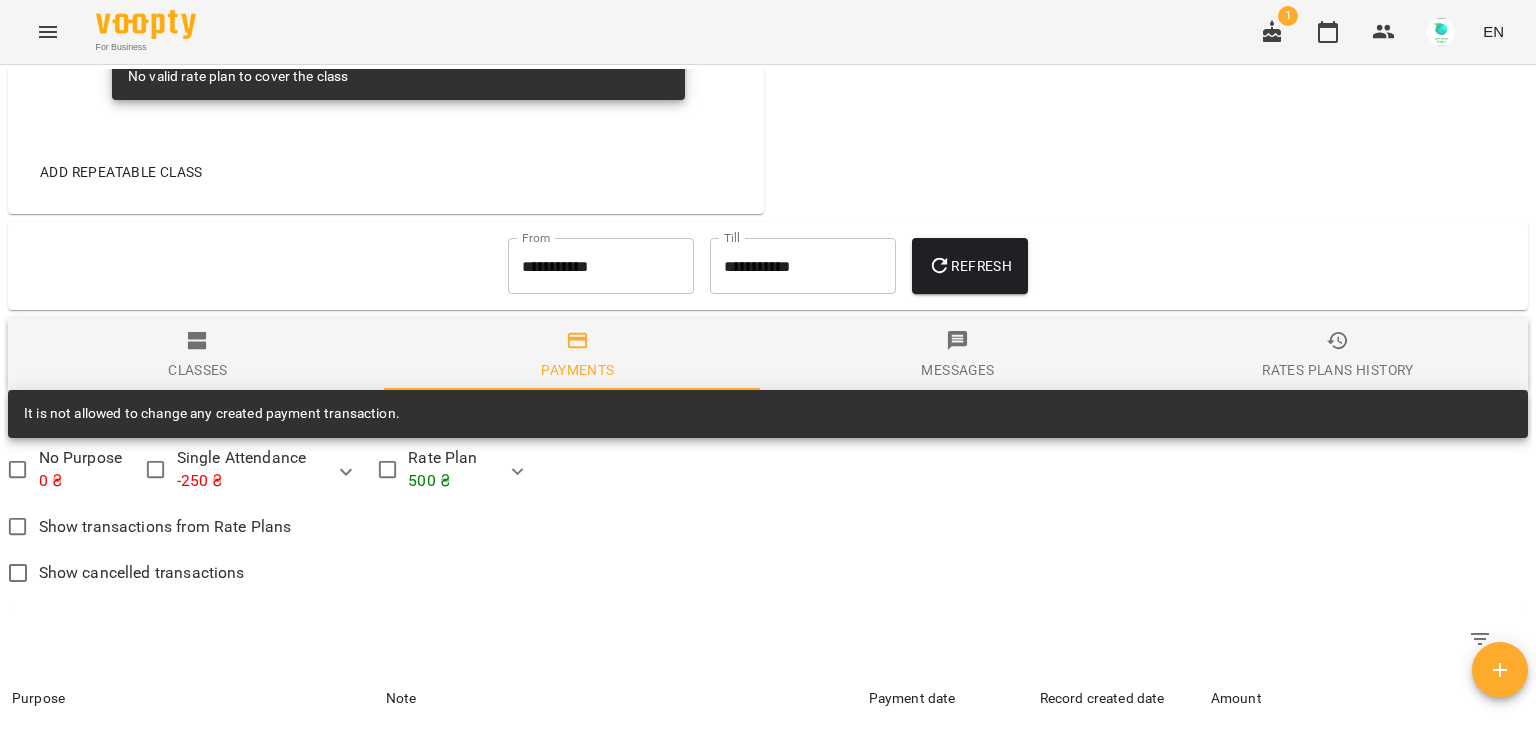 scroll, scrollTop: 1520, scrollLeft: 0, axis: vertical 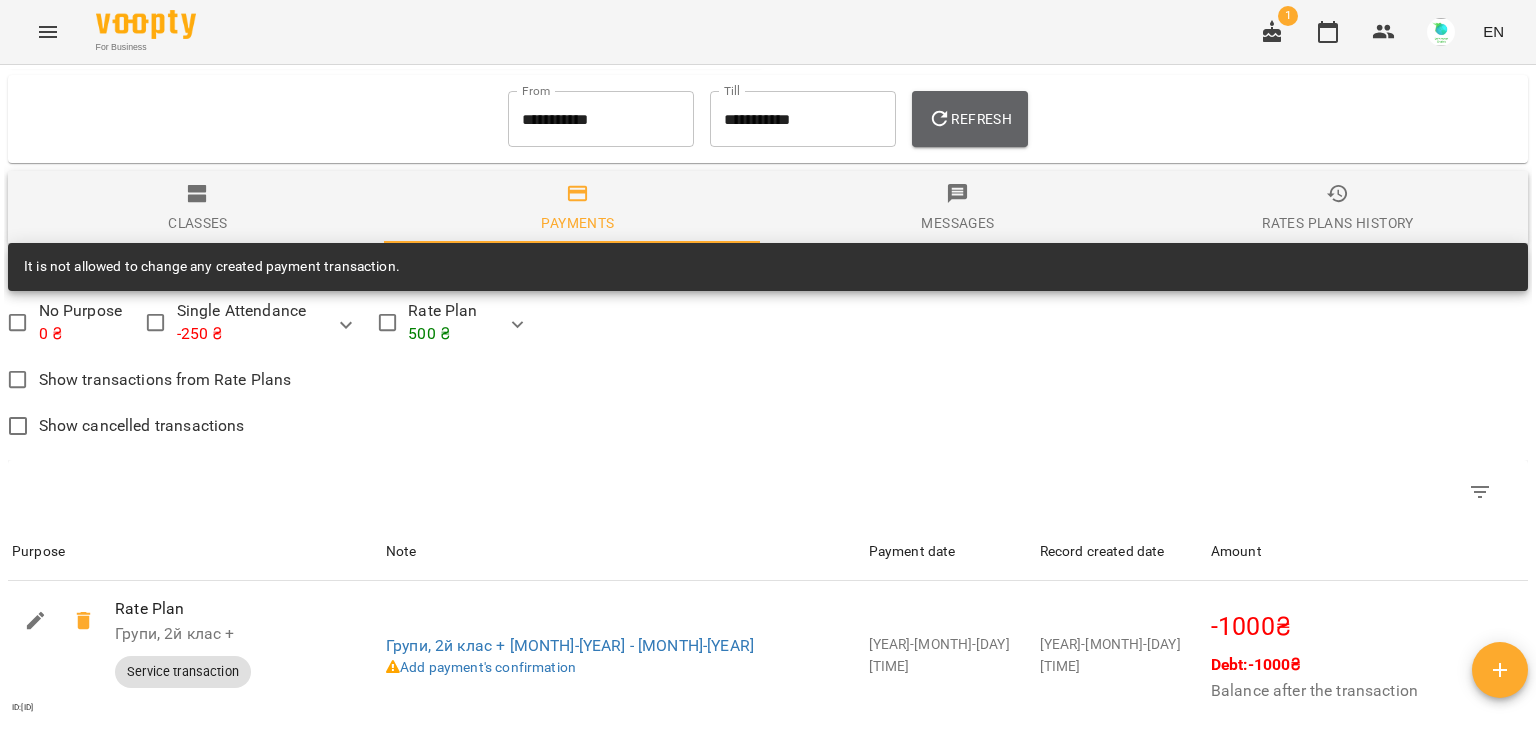 click on "Refresh" at bounding box center [970, 119] 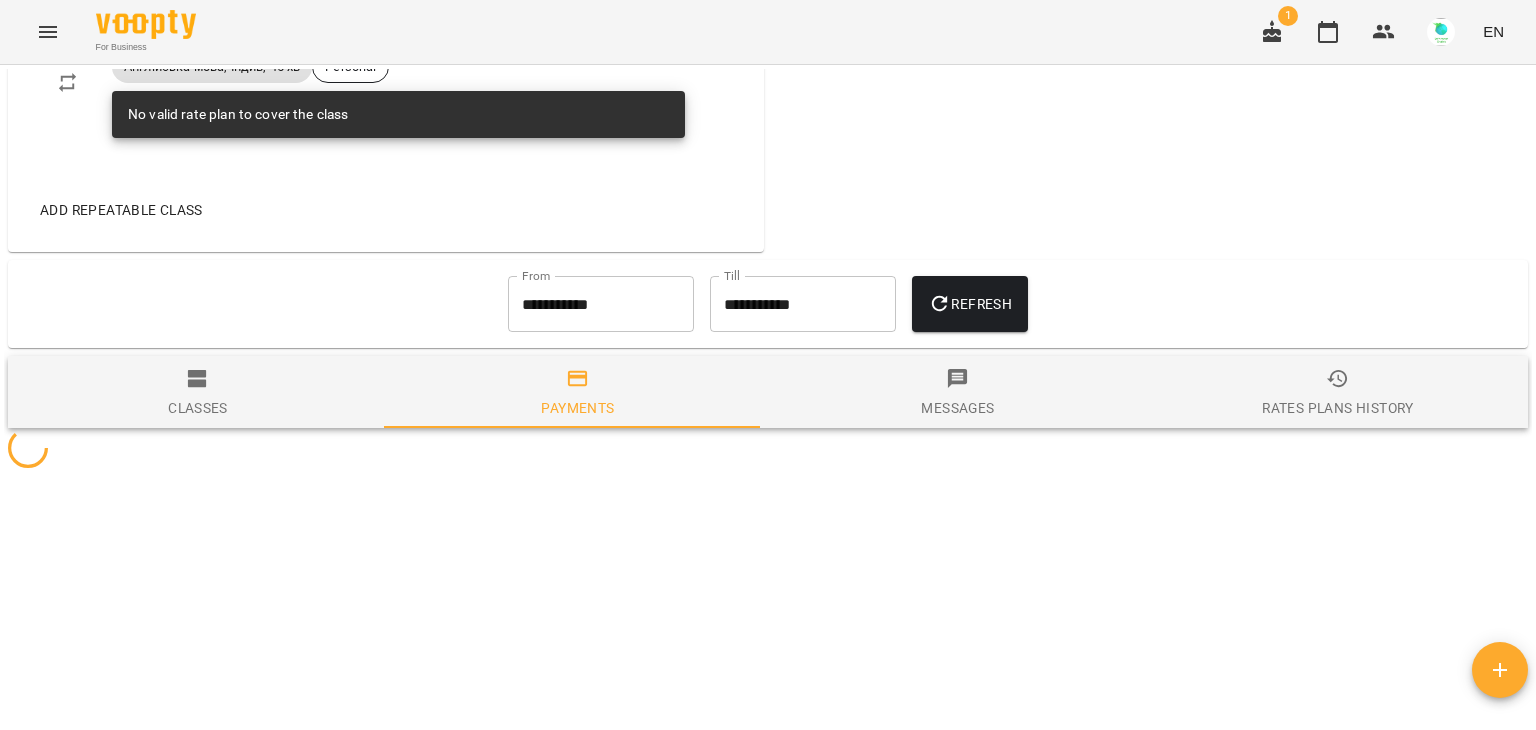scroll, scrollTop: 1520, scrollLeft: 0, axis: vertical 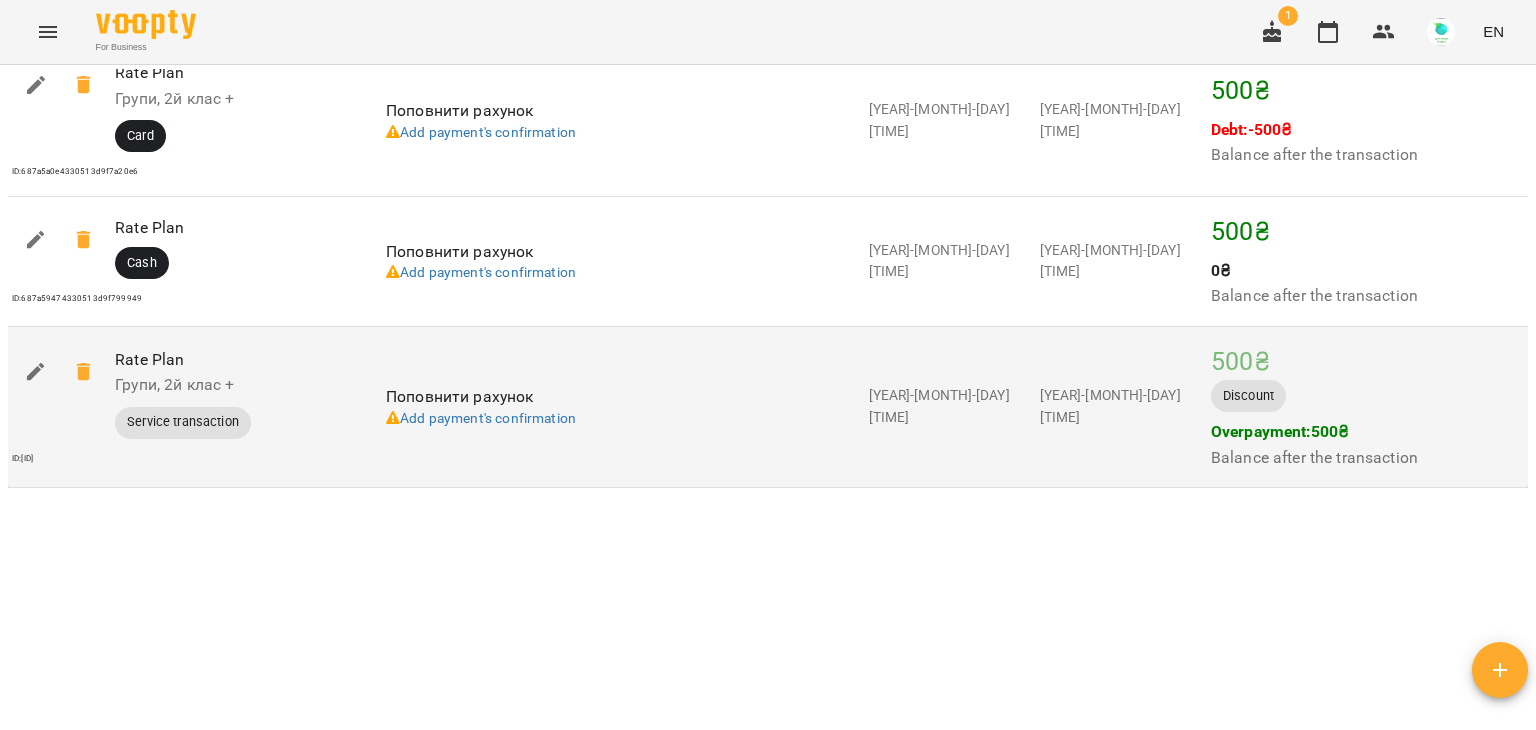 drag, startPoint x: 1511, startPoint y: 499, endPoint x: 1509, endPoint y: 457, distance: 42.047592 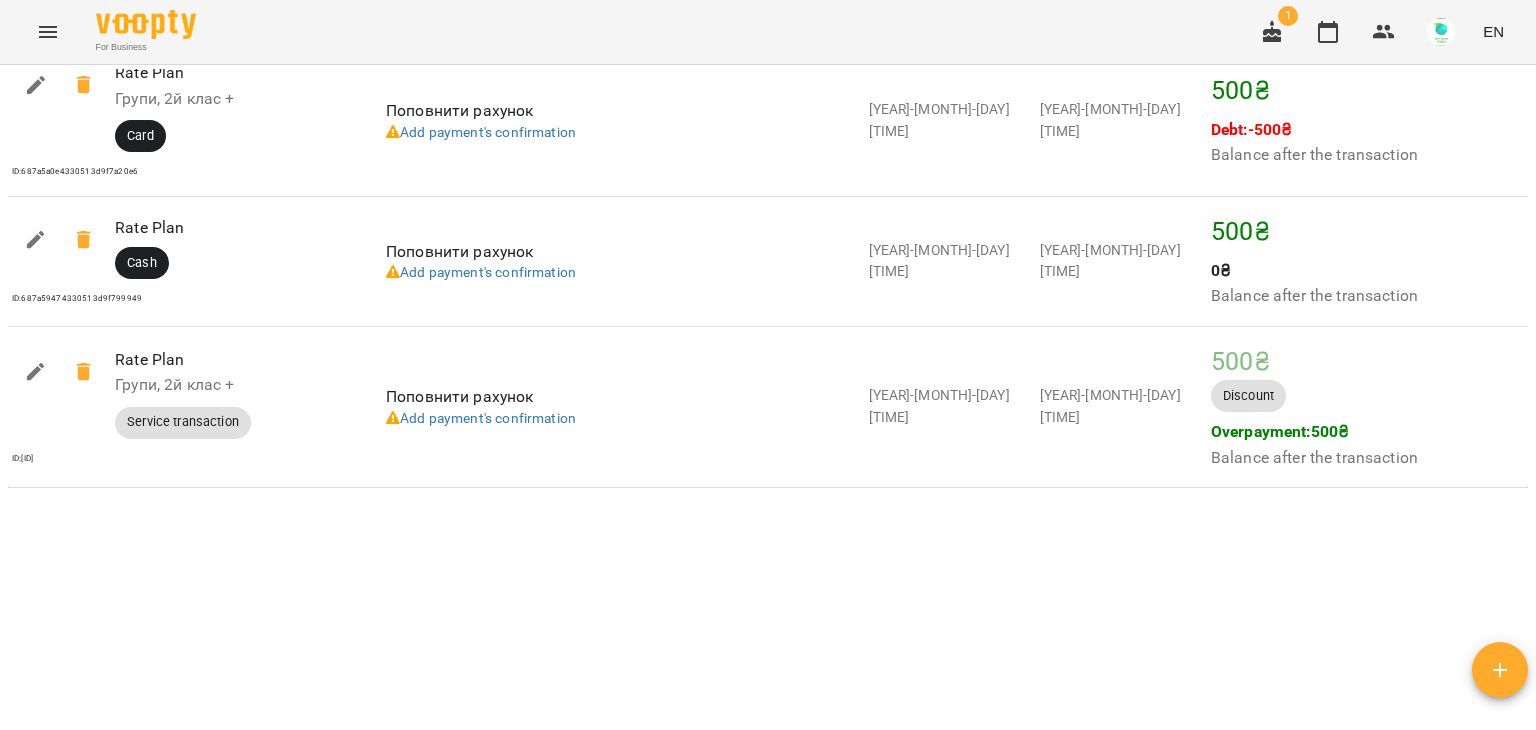 click on "My Clients / [LAST] [FIRST] [LAST] [FIRST] reading and grammar [PRICE] ₴ Balance Top up the balance More -[PRICE]   ₴ Single Attendance 0 ₴   Англійська мова, групи, з 2 класу -[PRICE] ₴   Англійська мова, Індив, 45 хв [PRICE]   ₴ Rate Plan 0 ₴   Групи, 2й клас + [PRICE] ₴   No Purpose Valid Rate Plans ( 0 ) No valid rate plans Add Rate plan Rates Plans History Client Information https://www.voopty.com.ua/client/[ID]/[ID] Client's digital pass [FIRST] [LAST] [PHONE] The client is not subscribed to  ViberBot! The client is not subscribed to  tweetEnglish_bot ! [MONTH] [YEAR] Note [DAY], [DAY] [MONTH] [YEAR] Created At Notes Static schedule Let's tweet English  »  Individual, [FIRST] [MONTH] [YEAR] -   [MONTH] [YEAR] Sell Course's Rate plan [DAY] ,  [TIME]   Англійська мова, Індив, 45 хв Personal [DAY] ,  [TIME]   Personal 0" at bounding box center (768, 394) 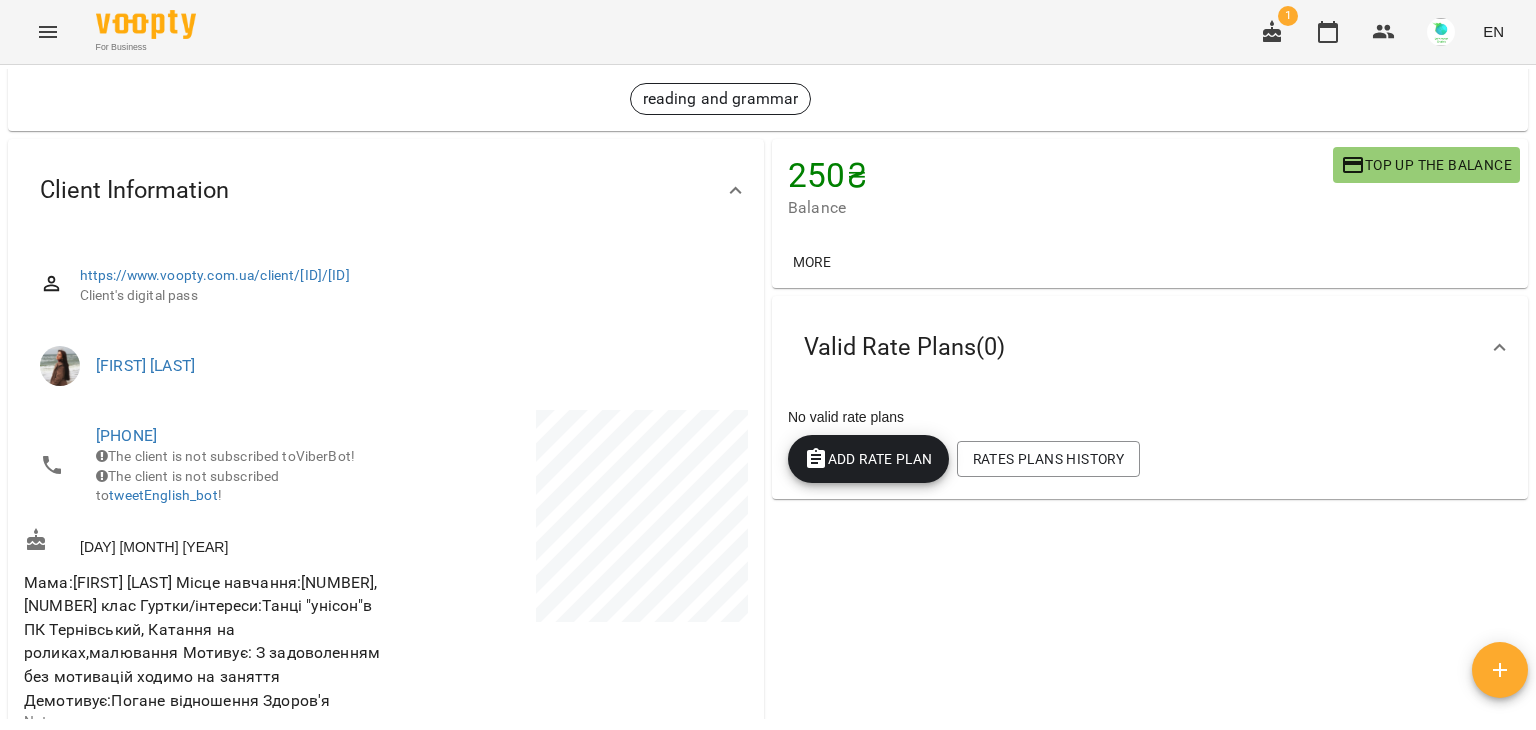 scroll, scrollTop: 85, scrollLeft: 0, axis: vertical 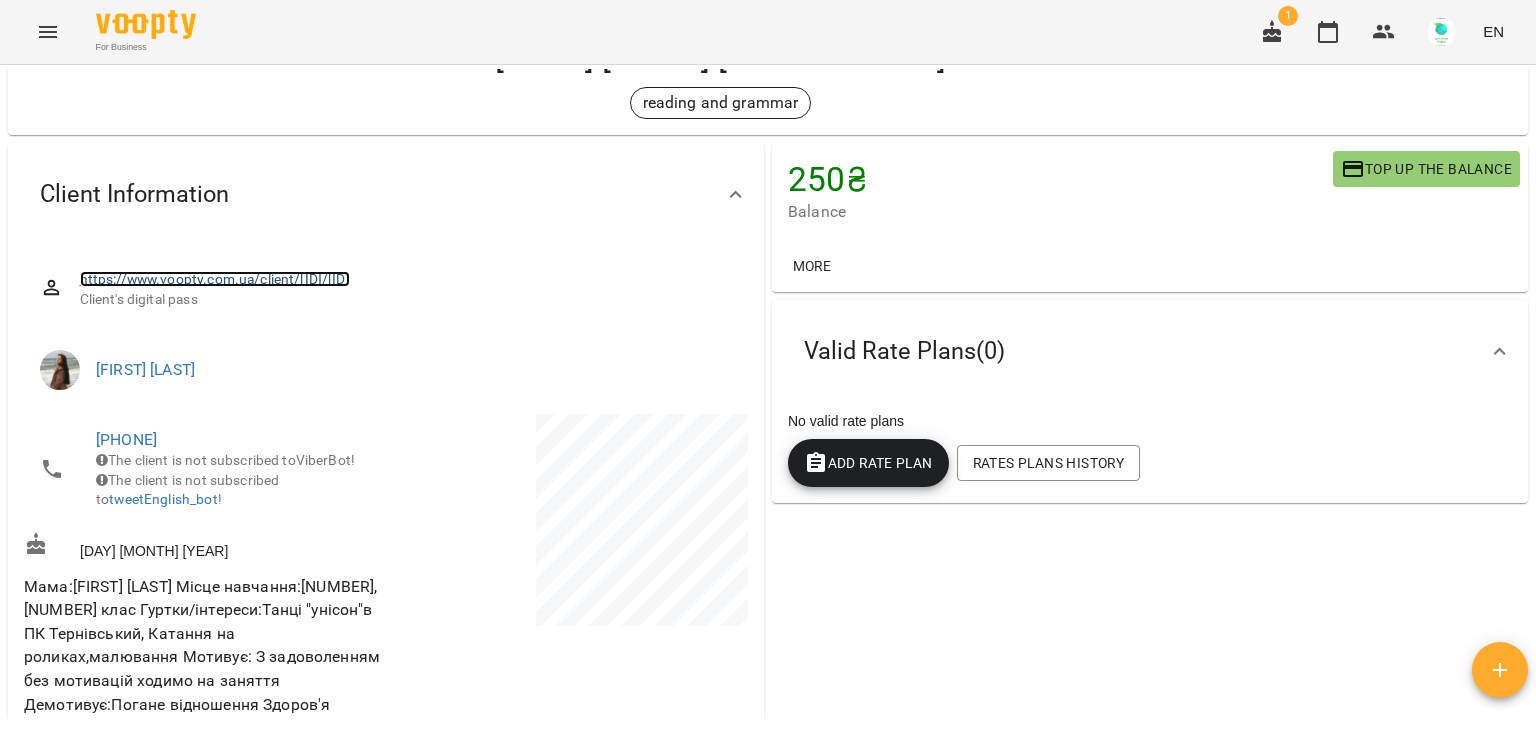 click on "https://www.voopty.com.ua/client/[ID]/[ID]" at bounding box center [215, 279] 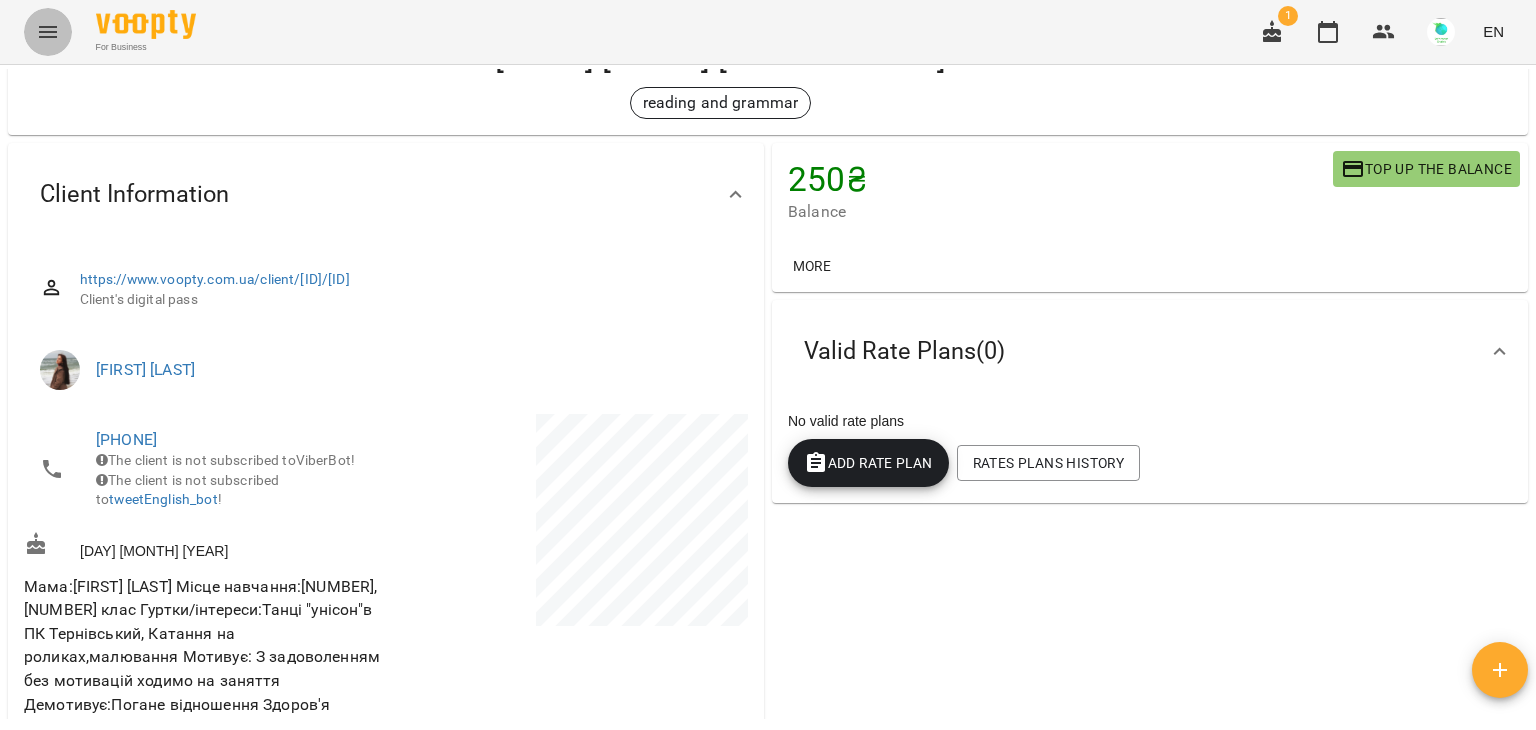 click 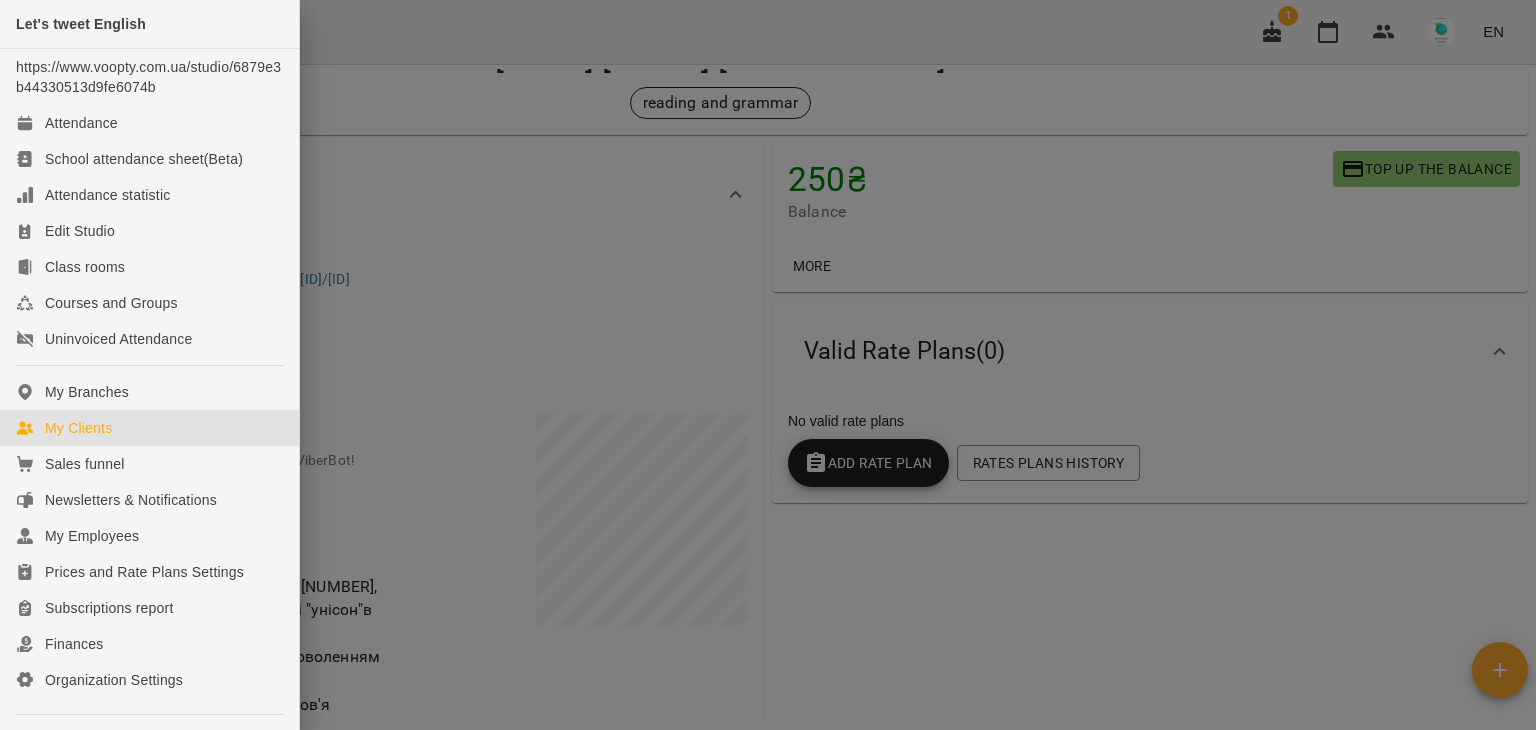 click on "My Clients" at bounding box center [149, 428] 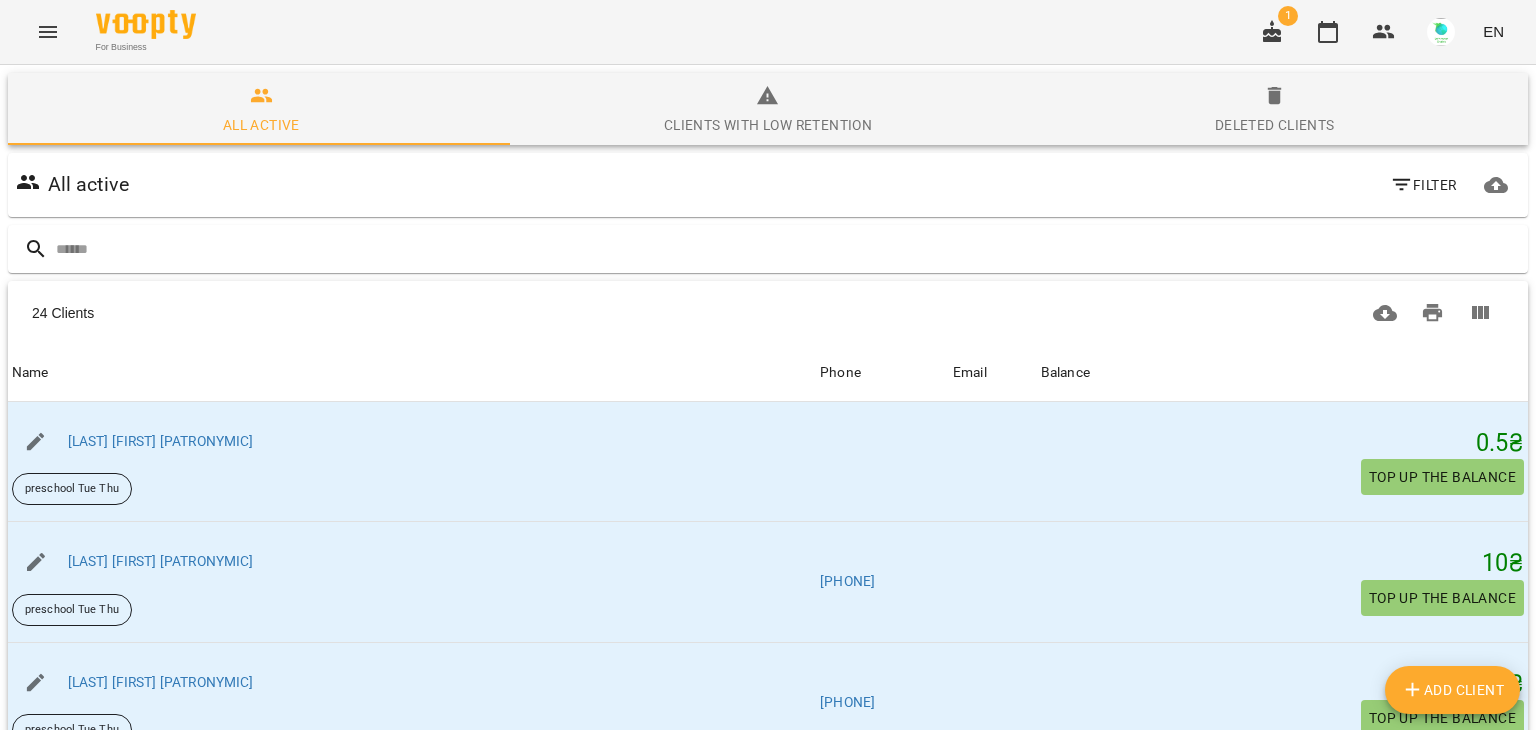 click 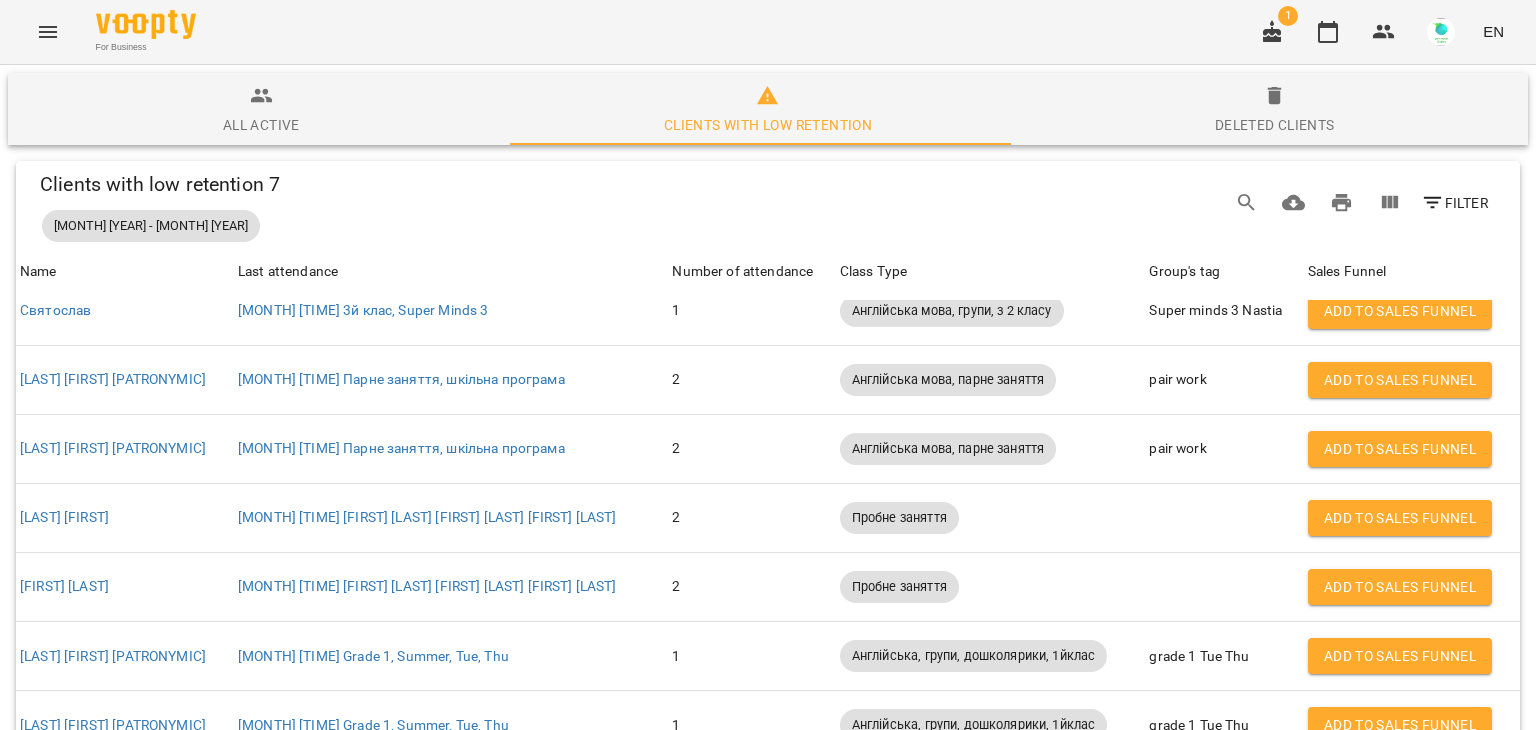 scroll, scrollTop: 22, scrollLeft: 0, axis: vertical 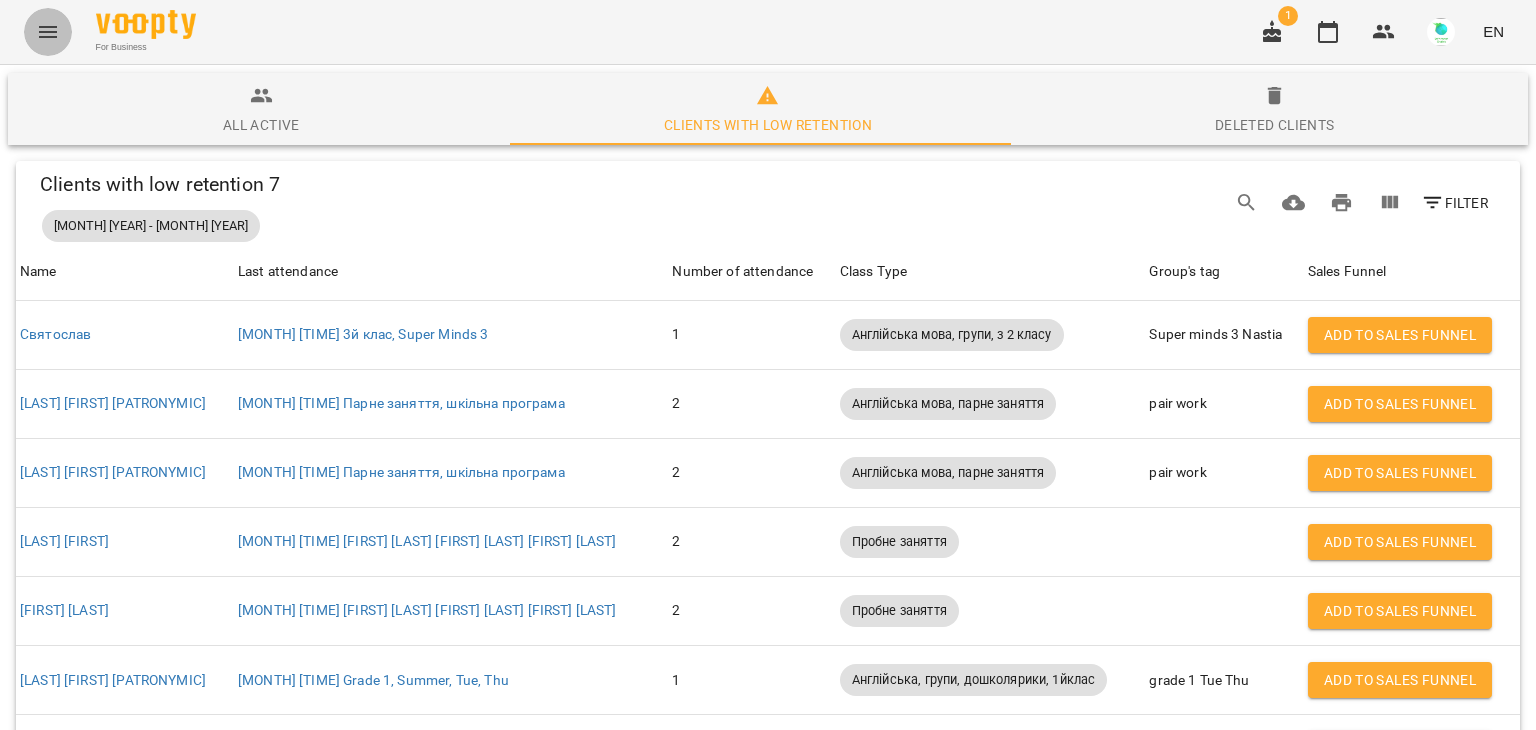 click 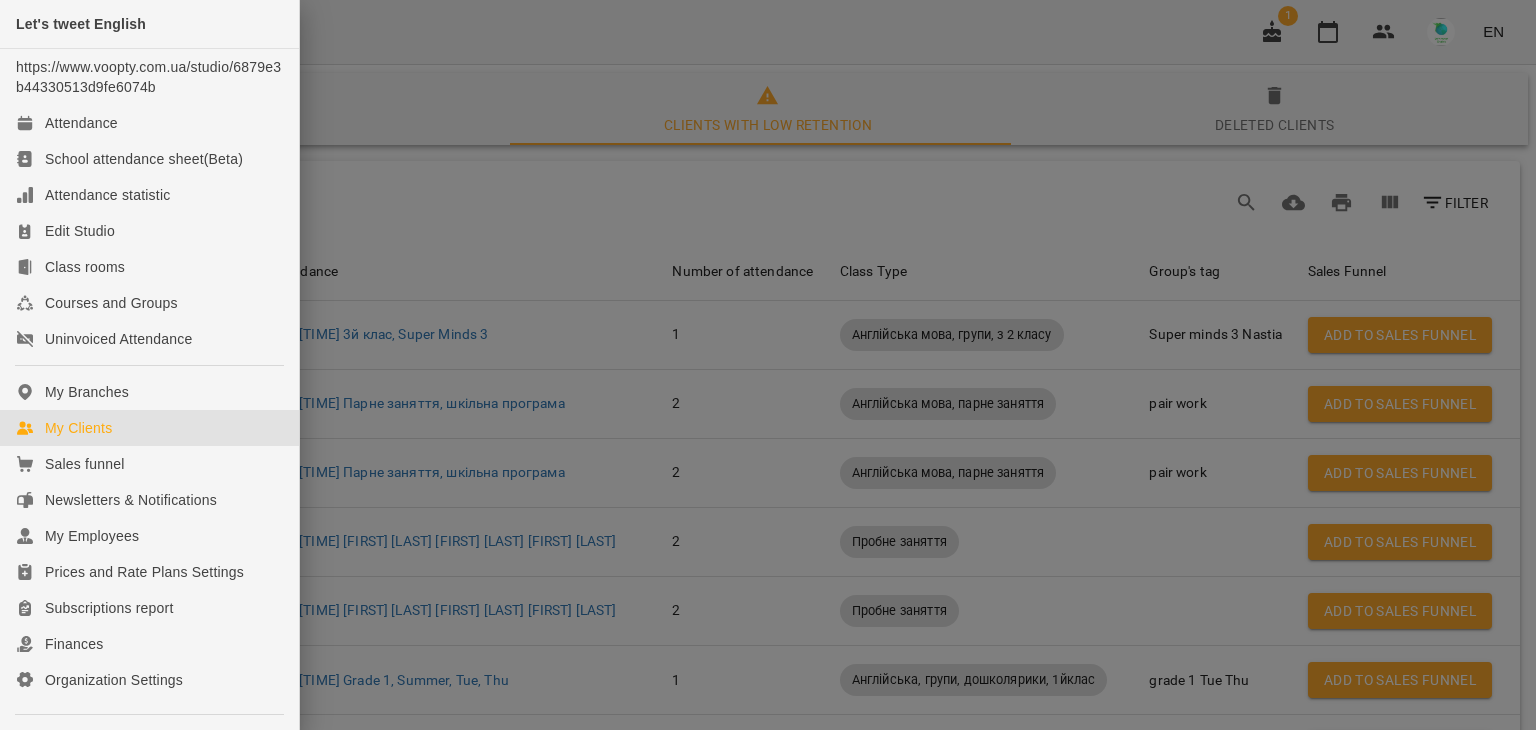 click at bounding box center (768, 365) 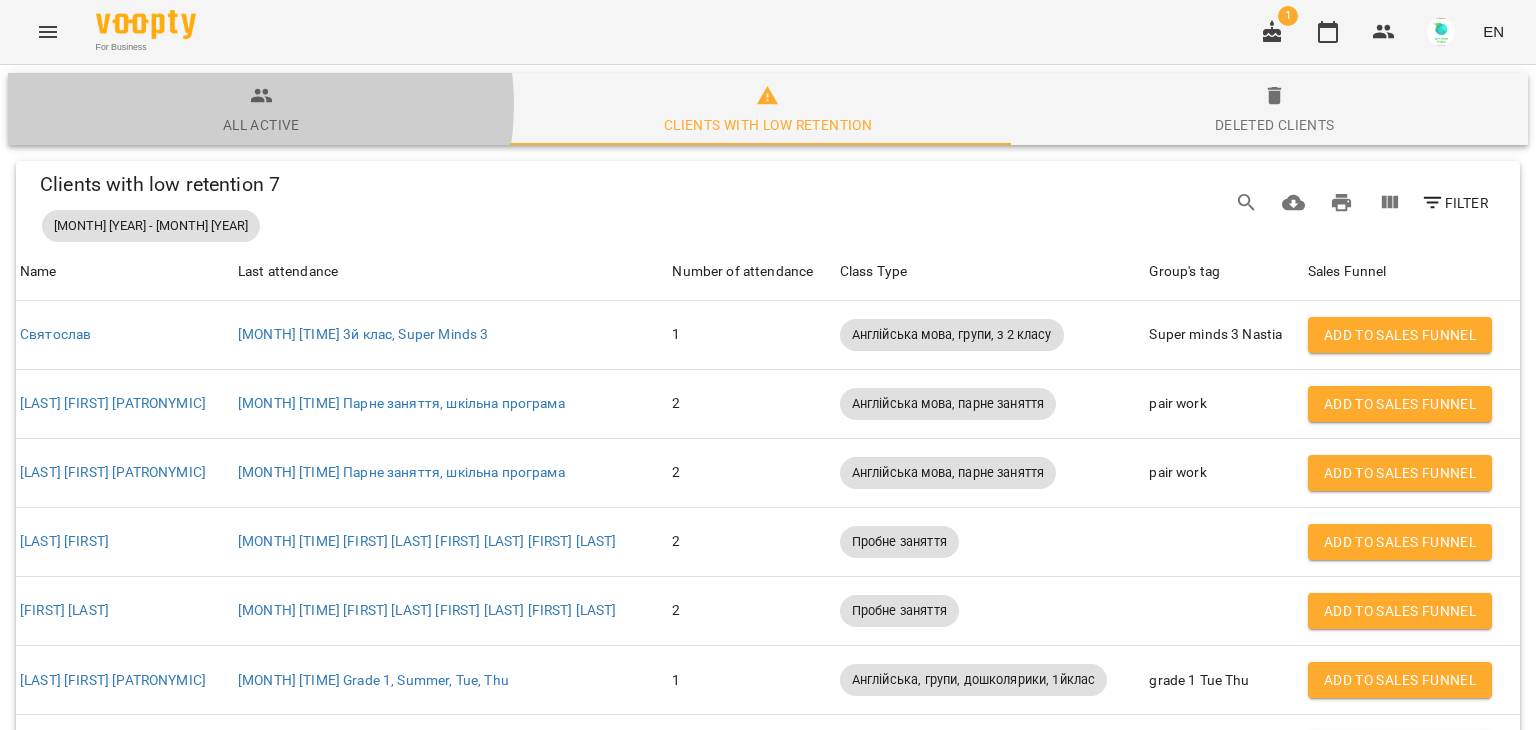 click 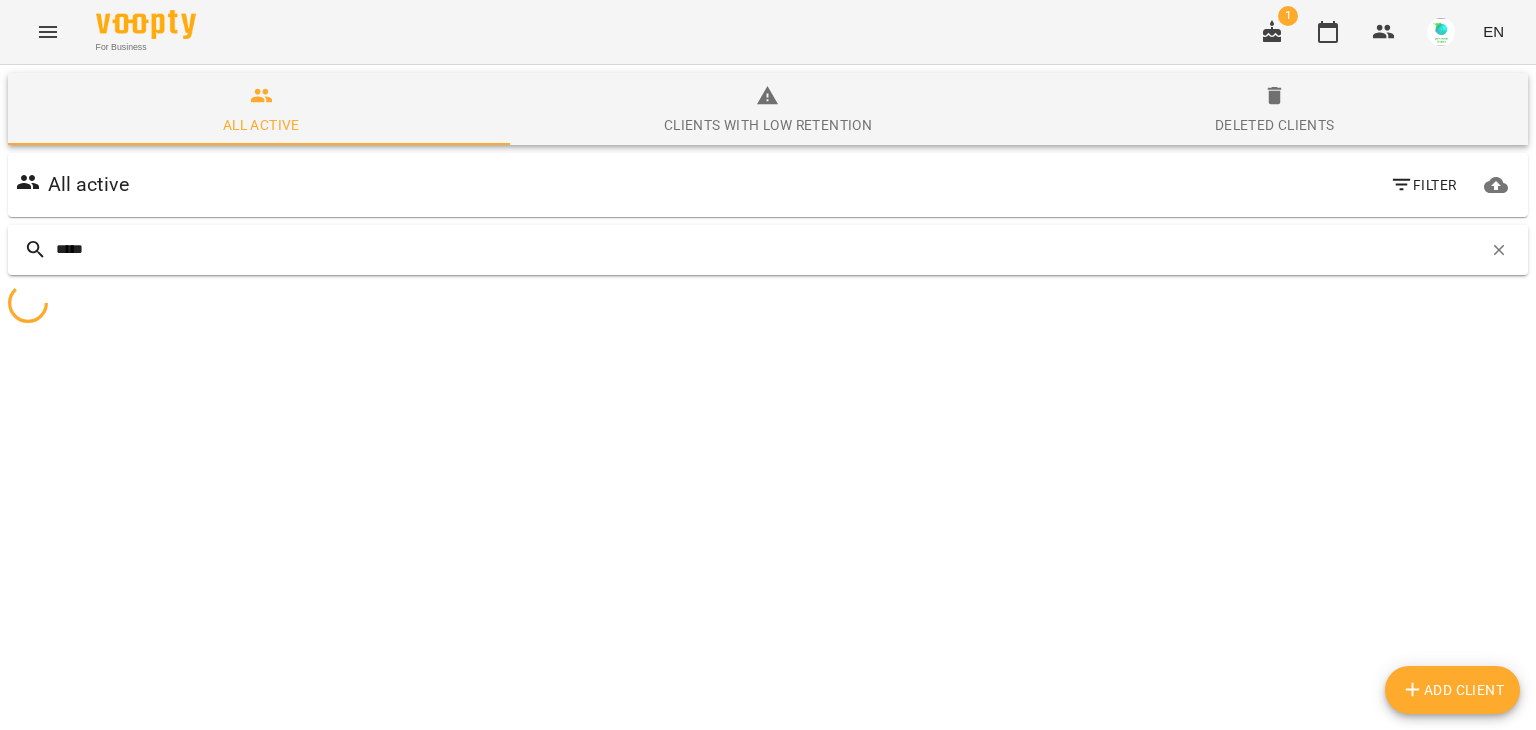 type on "*****" 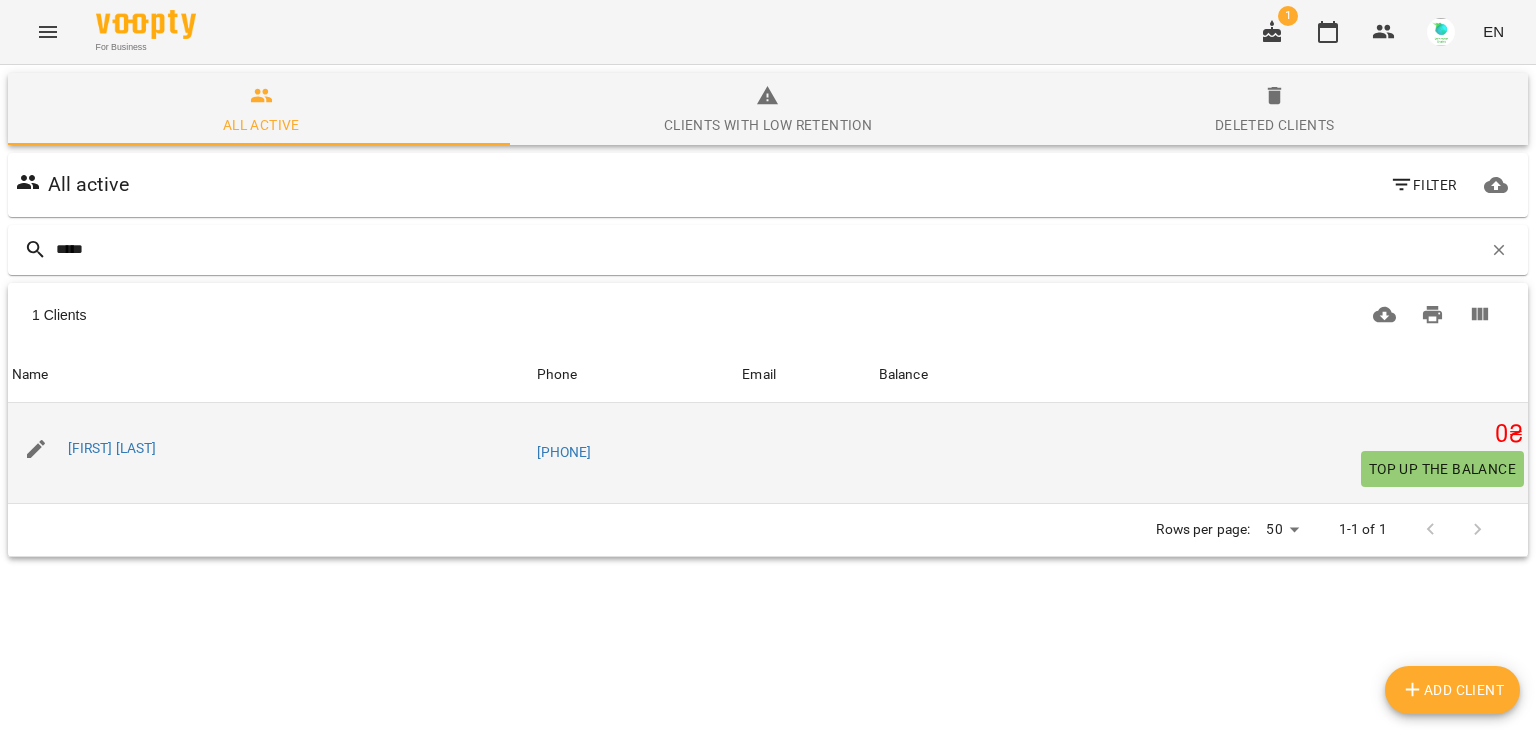 click on "[PHONE]" at bounding box center [636, 453] 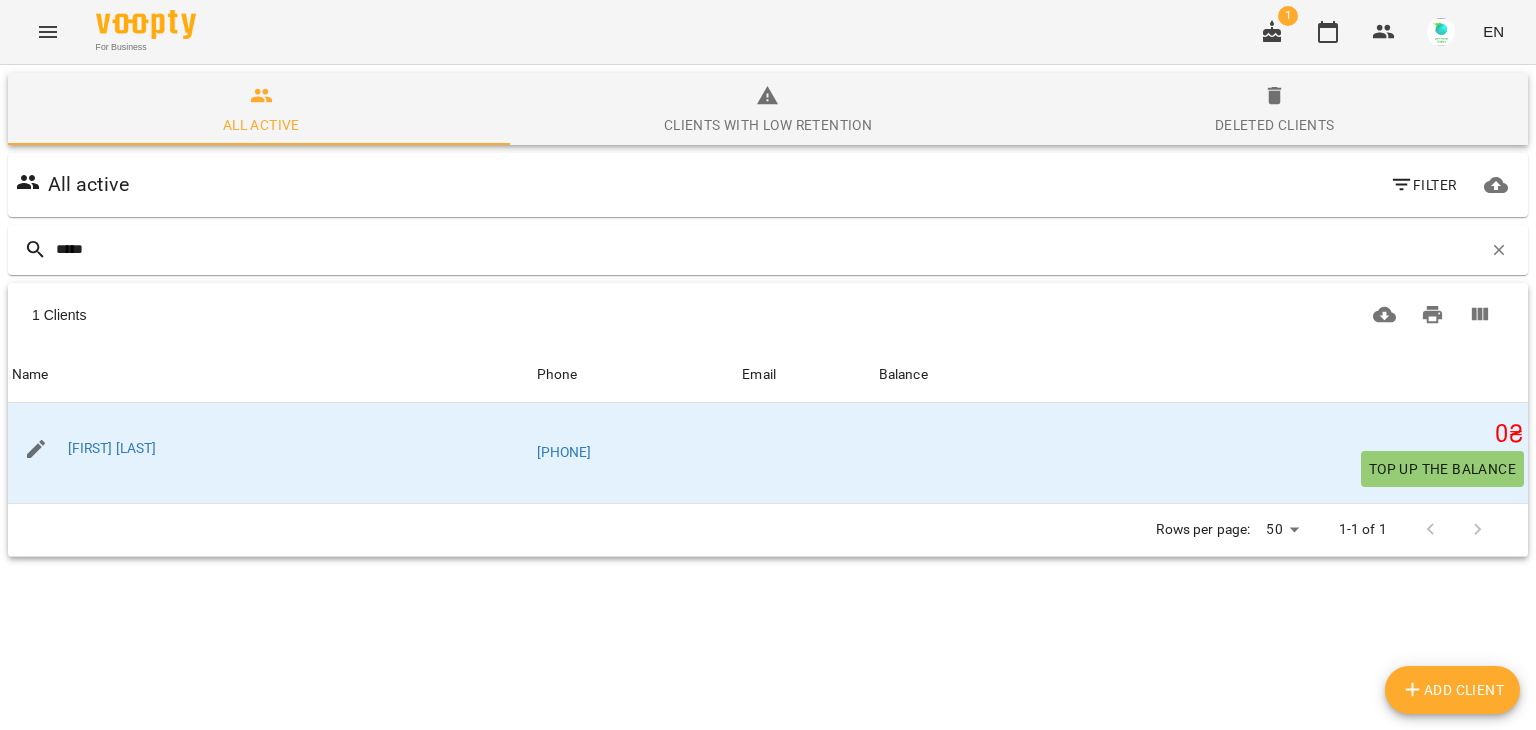 click 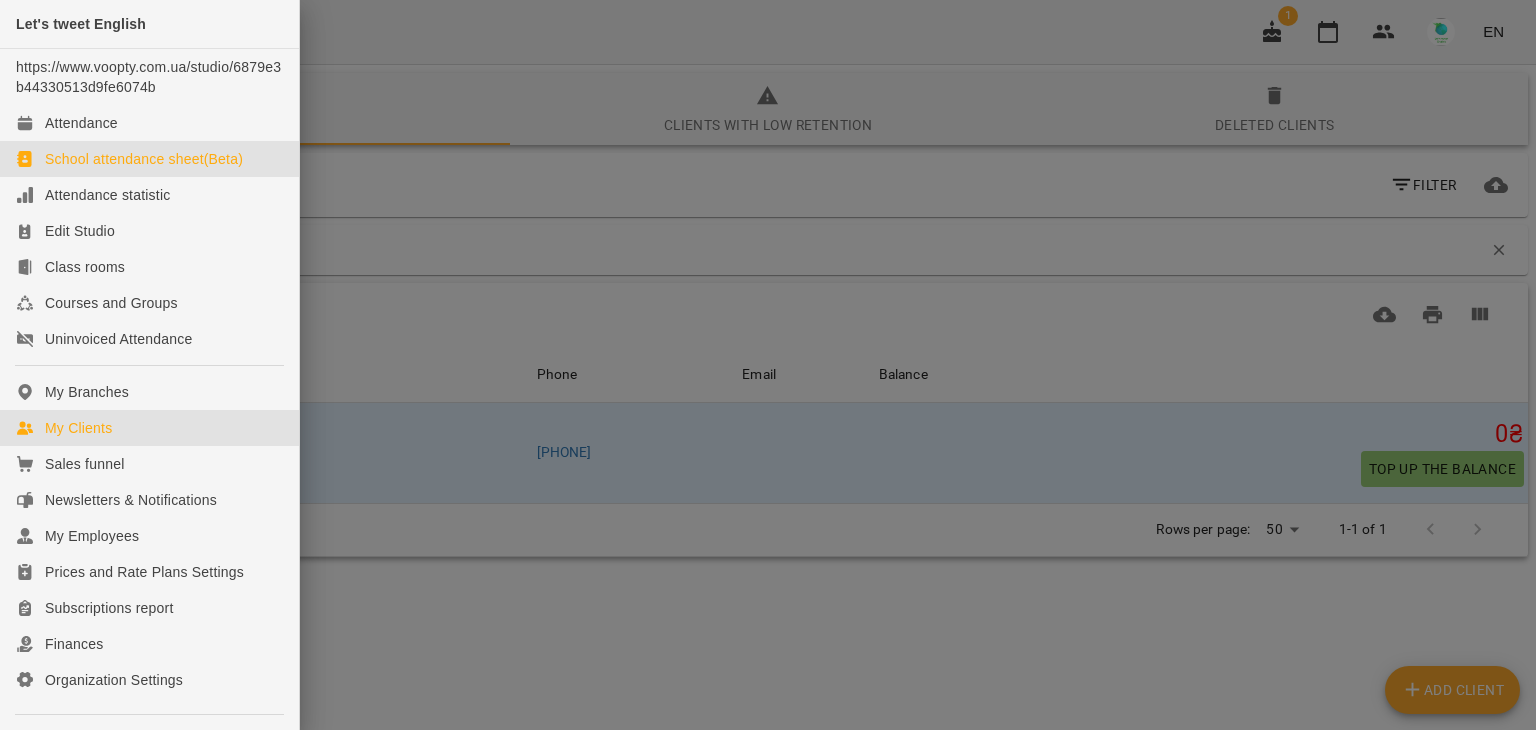 click on "School attendance sheet(Beta)" at bounding box center [144, 159] 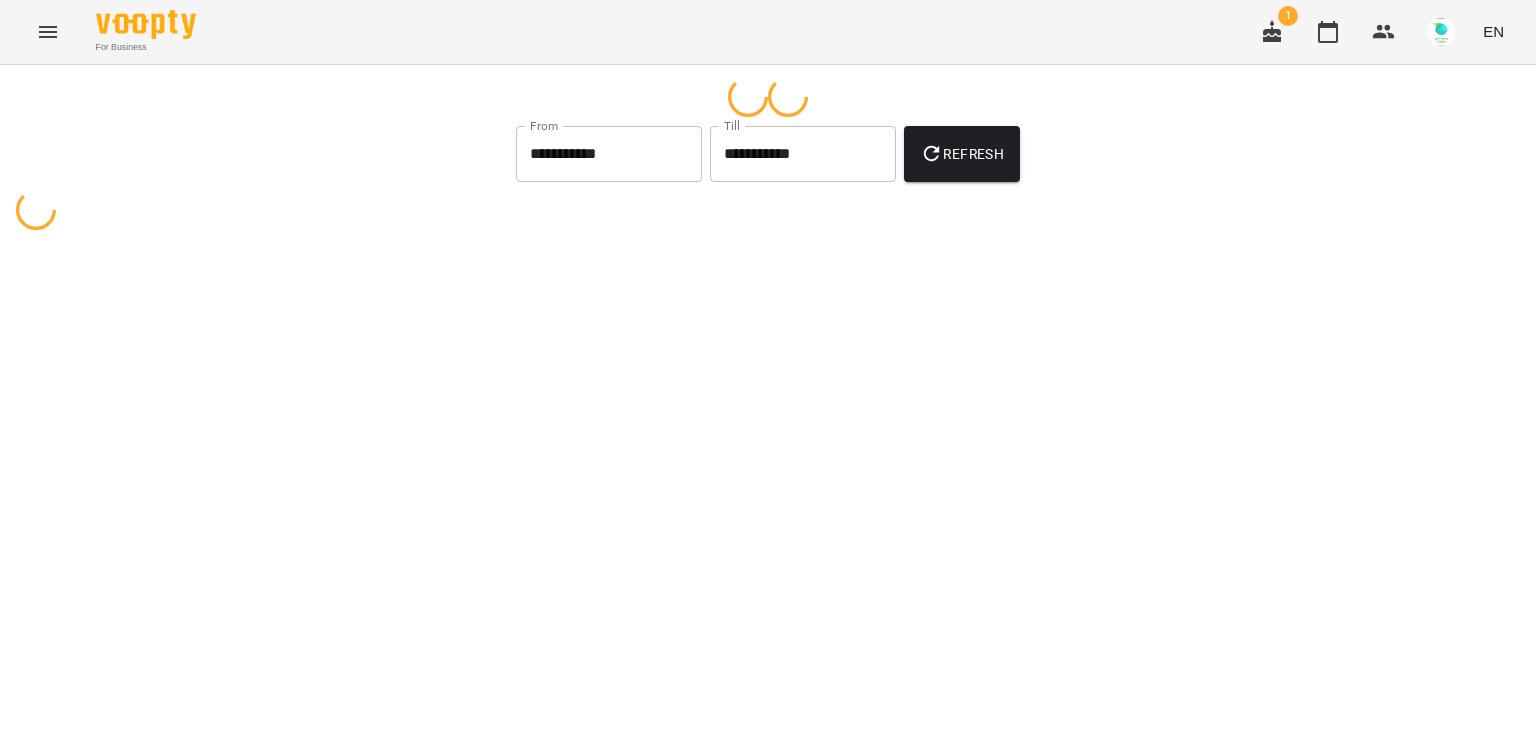 select on "**********" 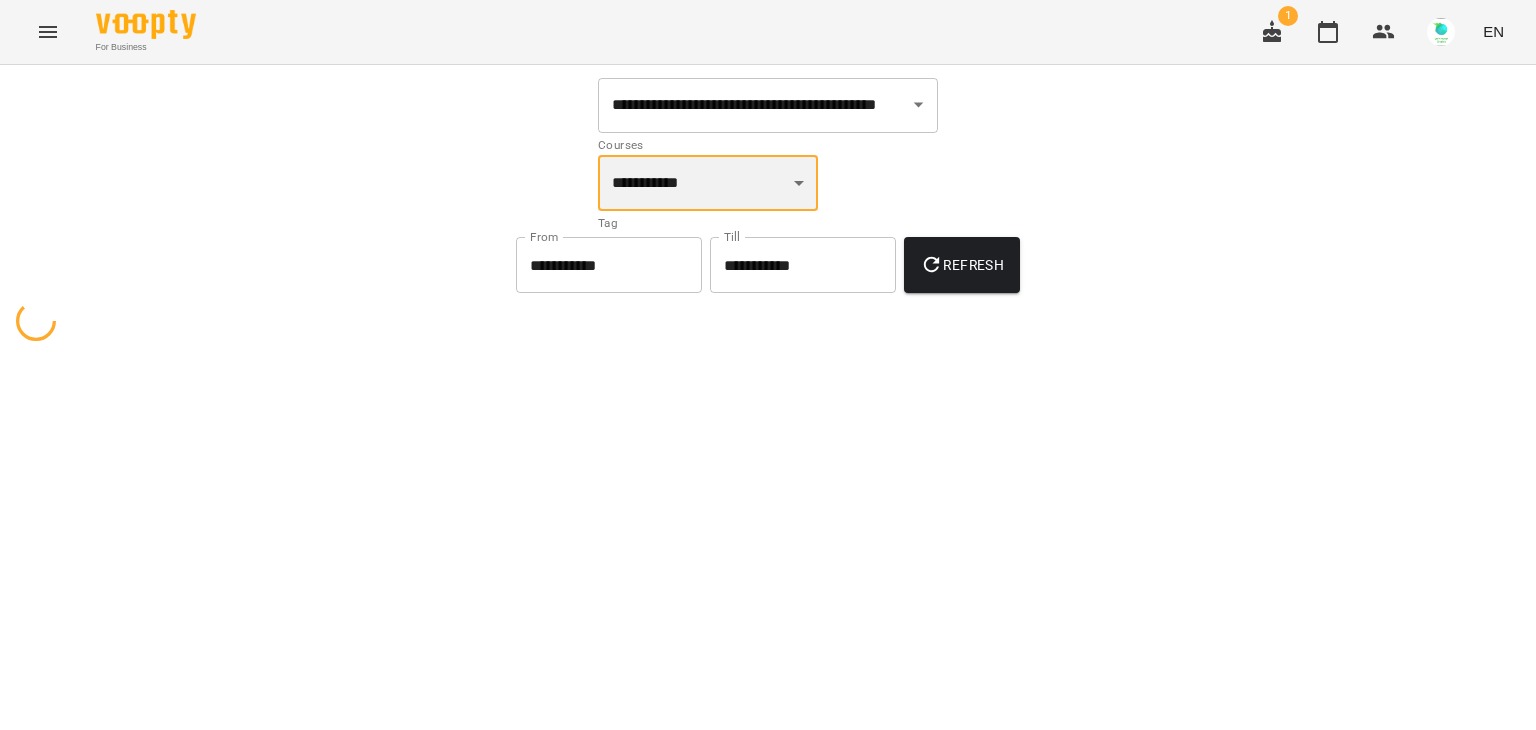 click on "**********" at bounding box center [708, 183] 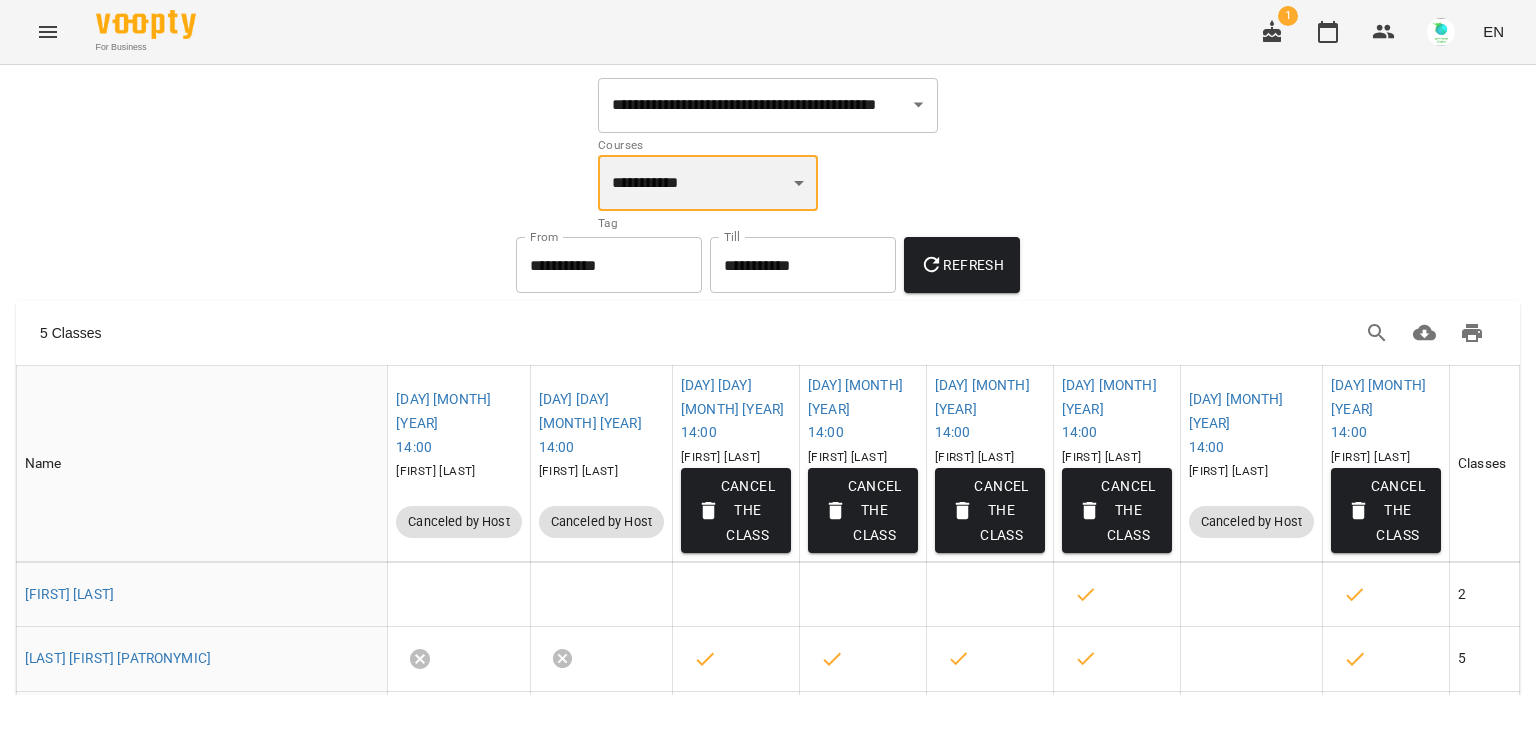 select on "**********" 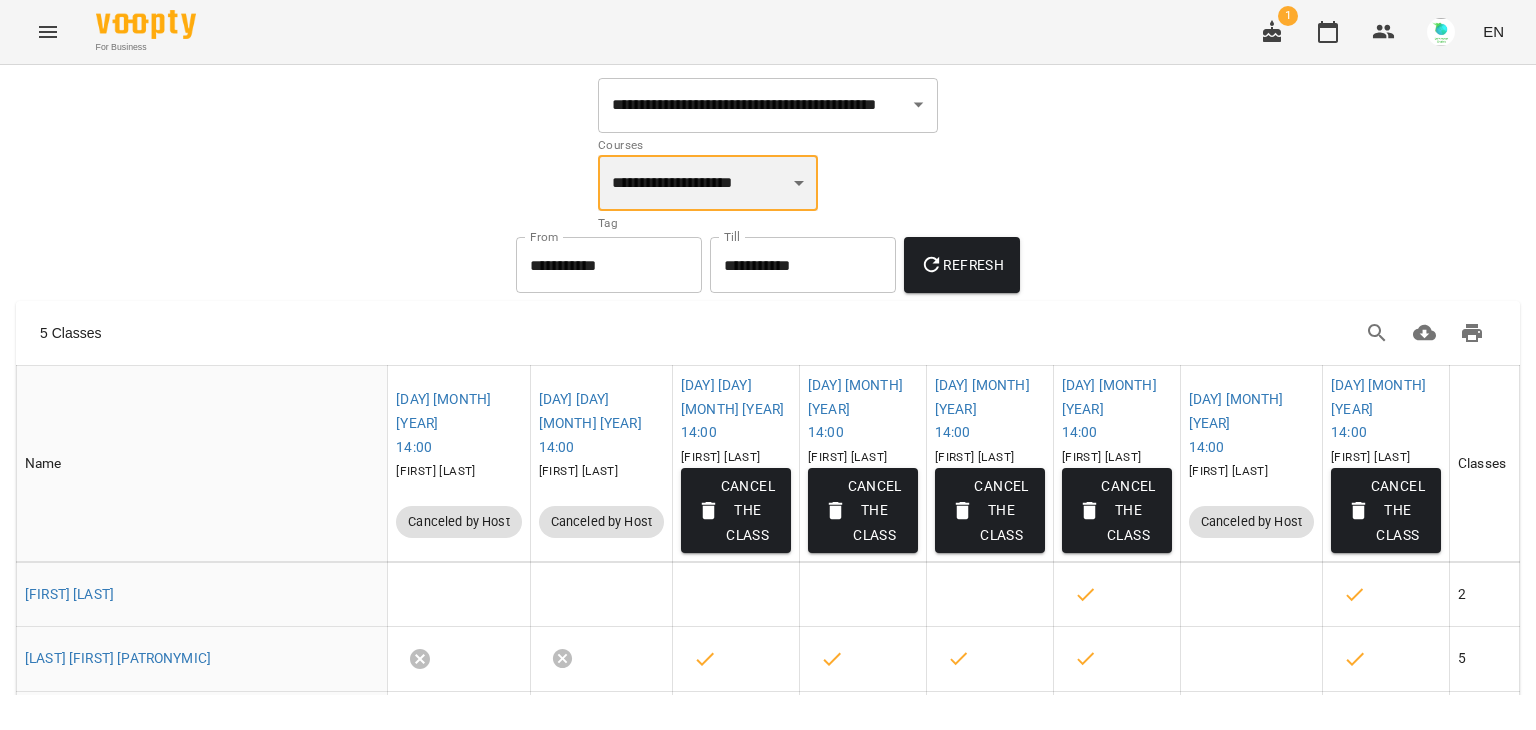 click on "**********" at bounding box center (708, 183) 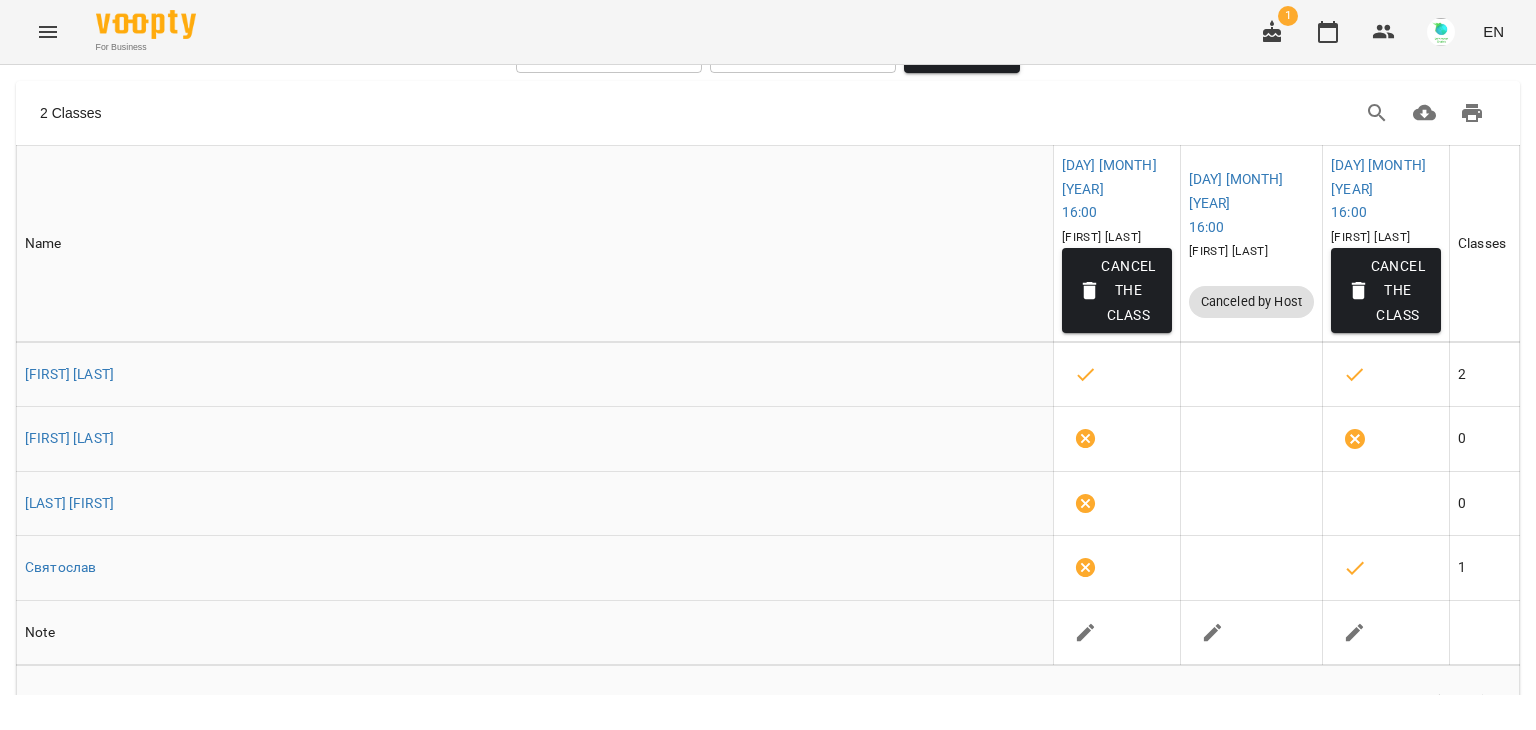 scroll, scrollTop: 227, scrollLeft: 0, axis: vertical 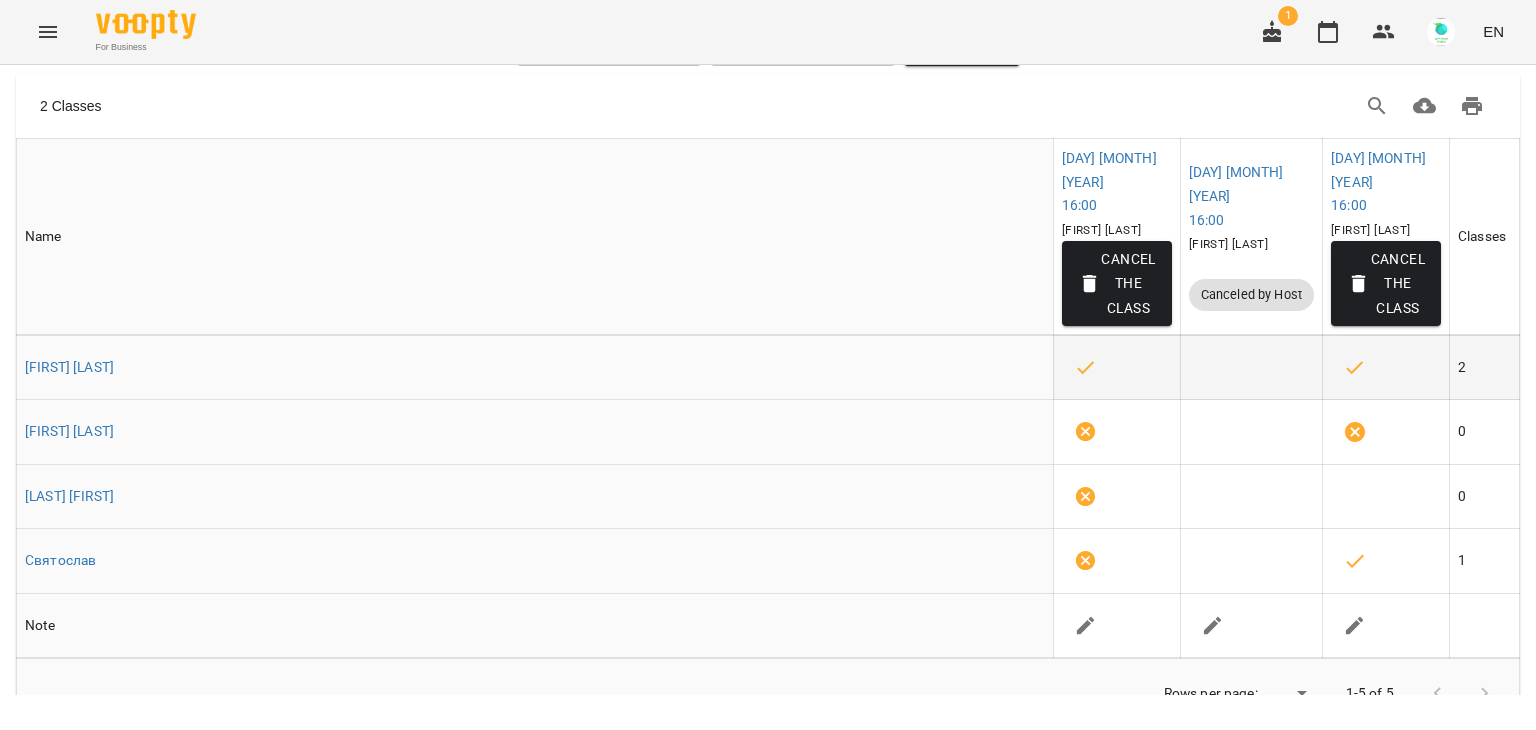 click on "2" at bounding box center (1485, 367) 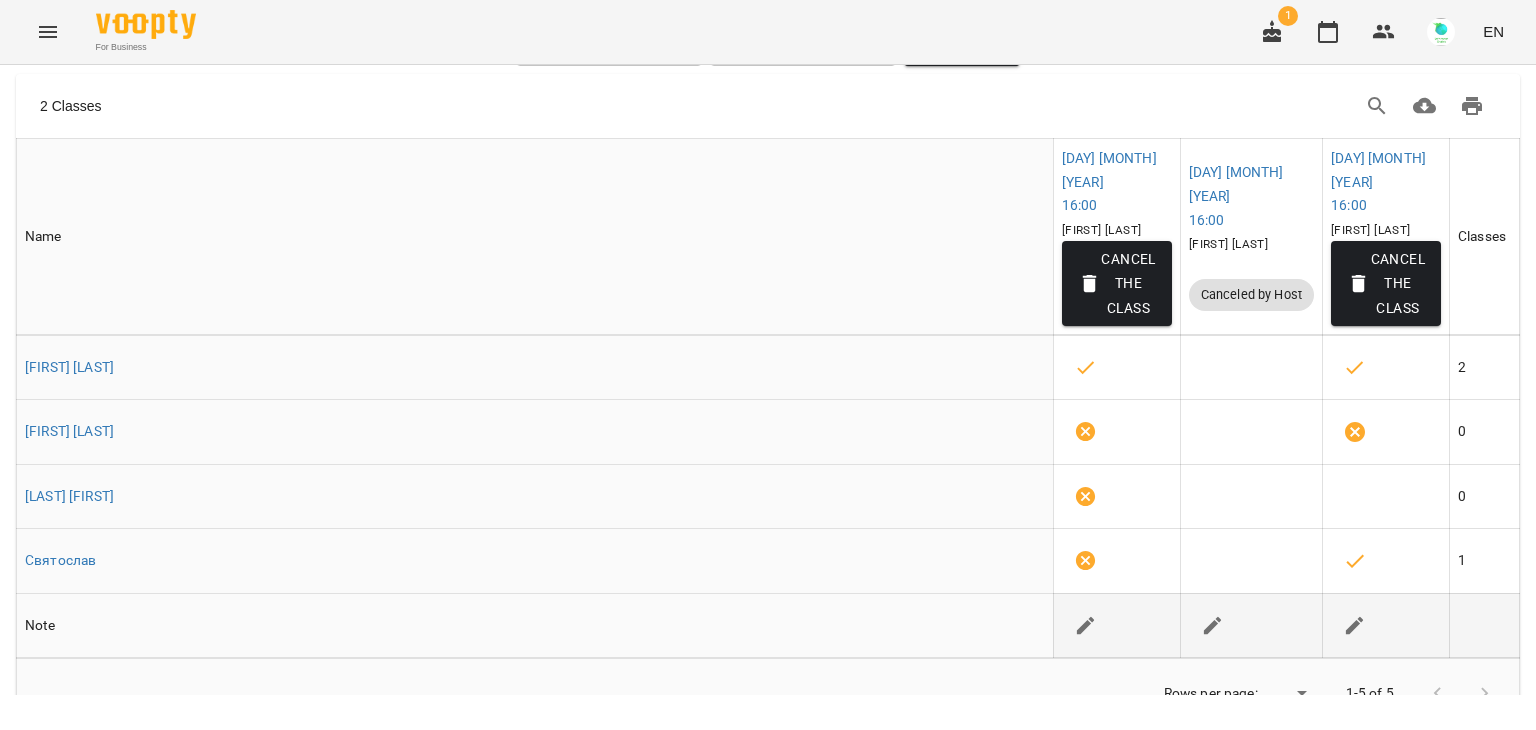 click at bounding box center [1381, 626] 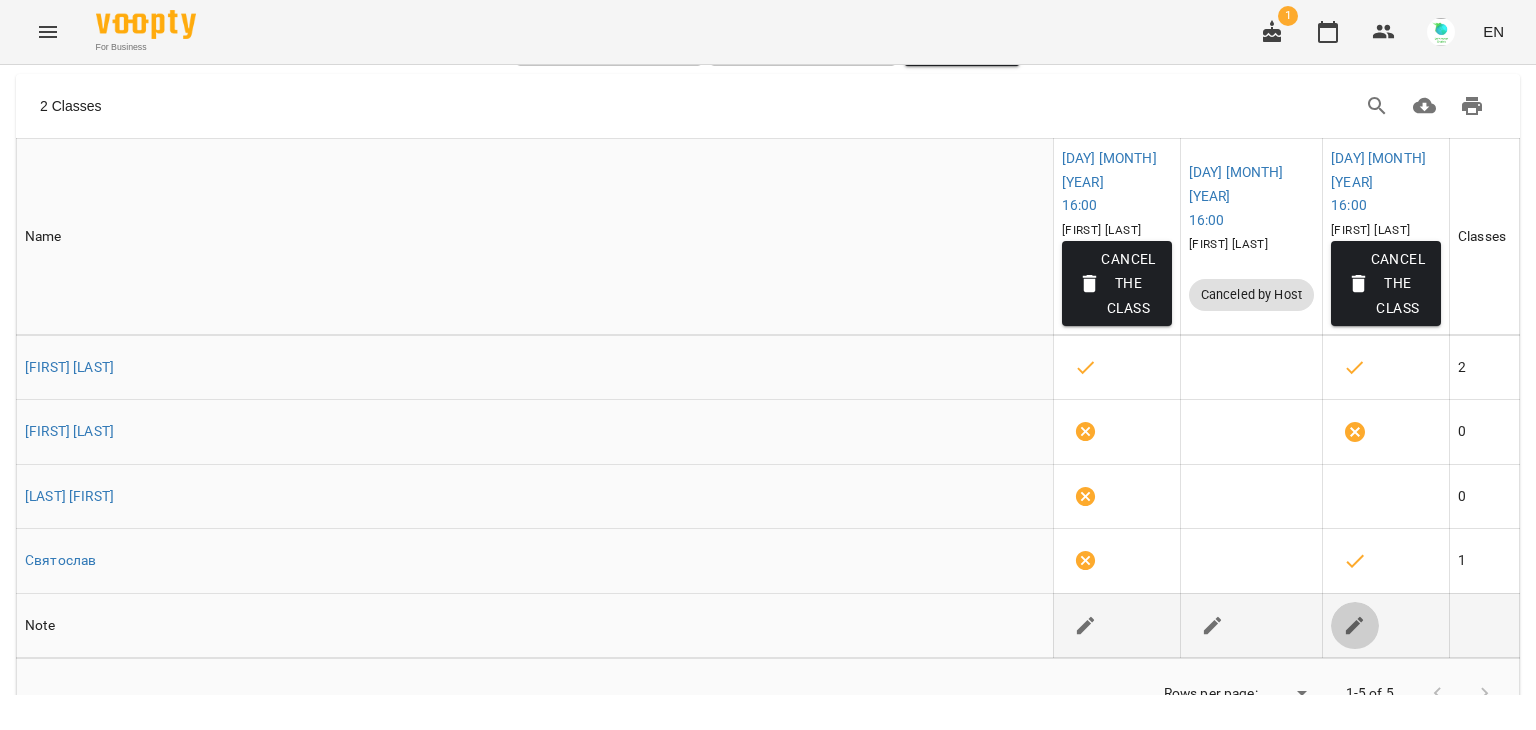 click at bounding box center [1355, 626] 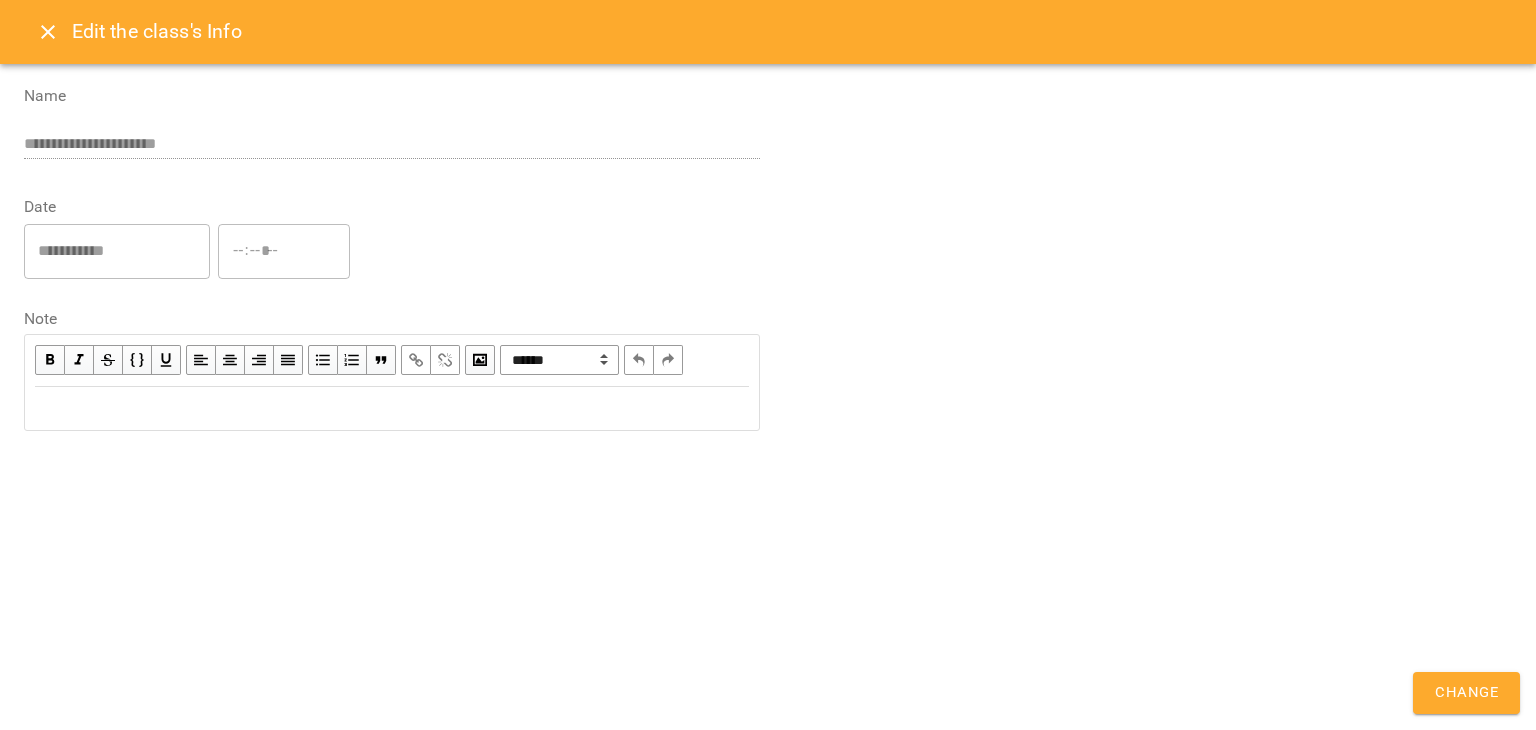 click at bounding box center (392, 408) 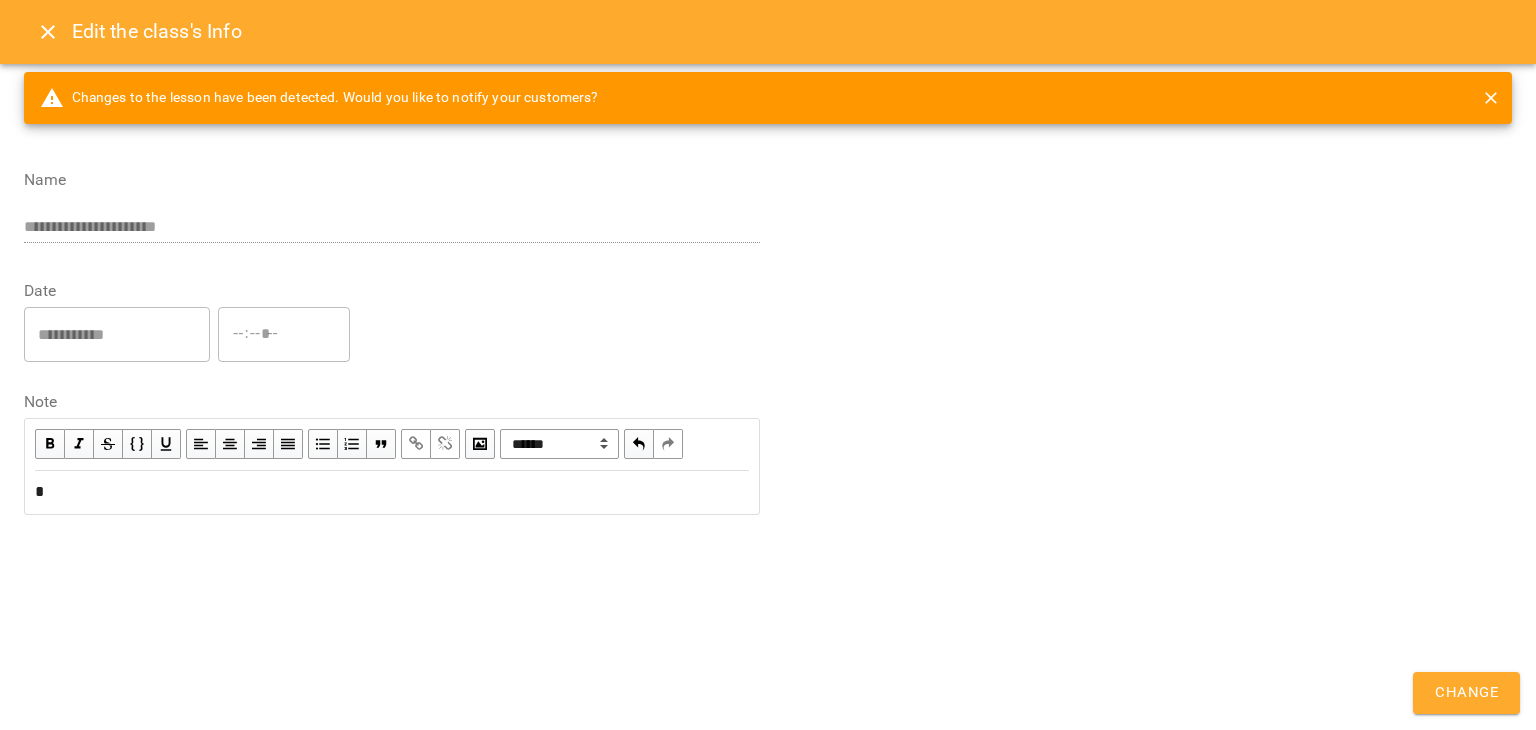 type 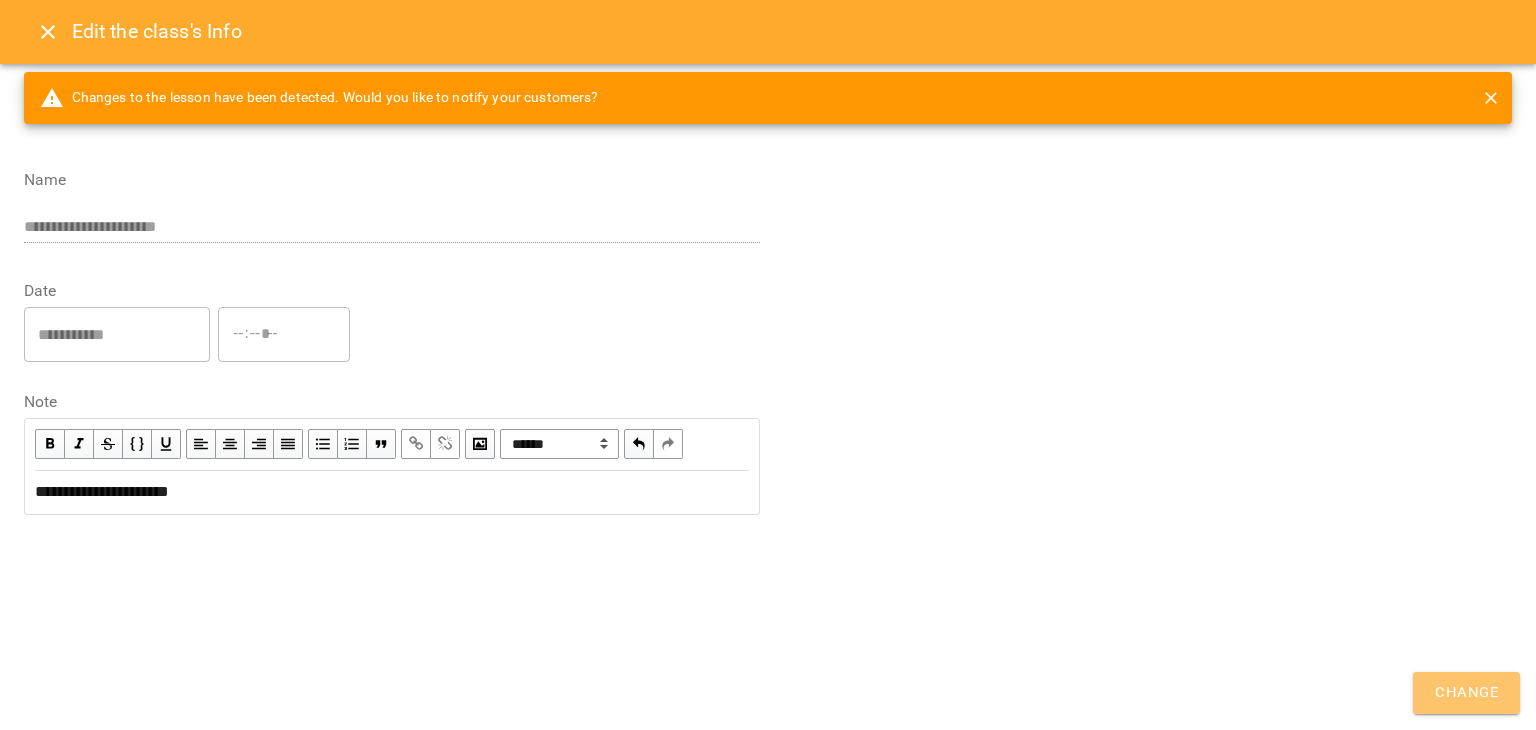 click on "Change" at bounding box center [1466, 693] 